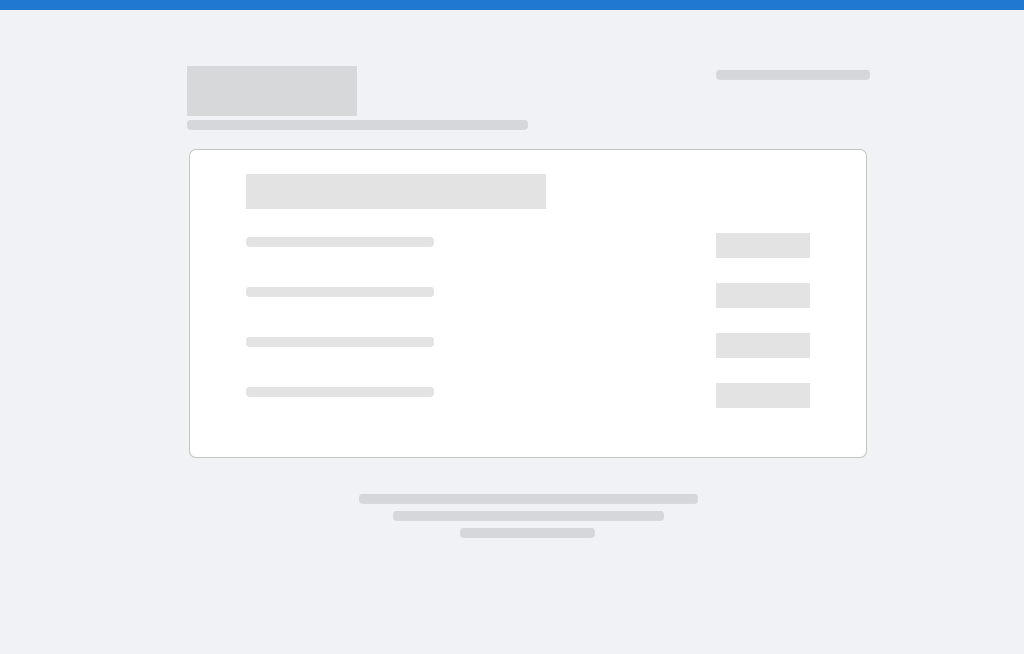 scroll, scrollTop: 0, scrollLeft: 0, axis: both 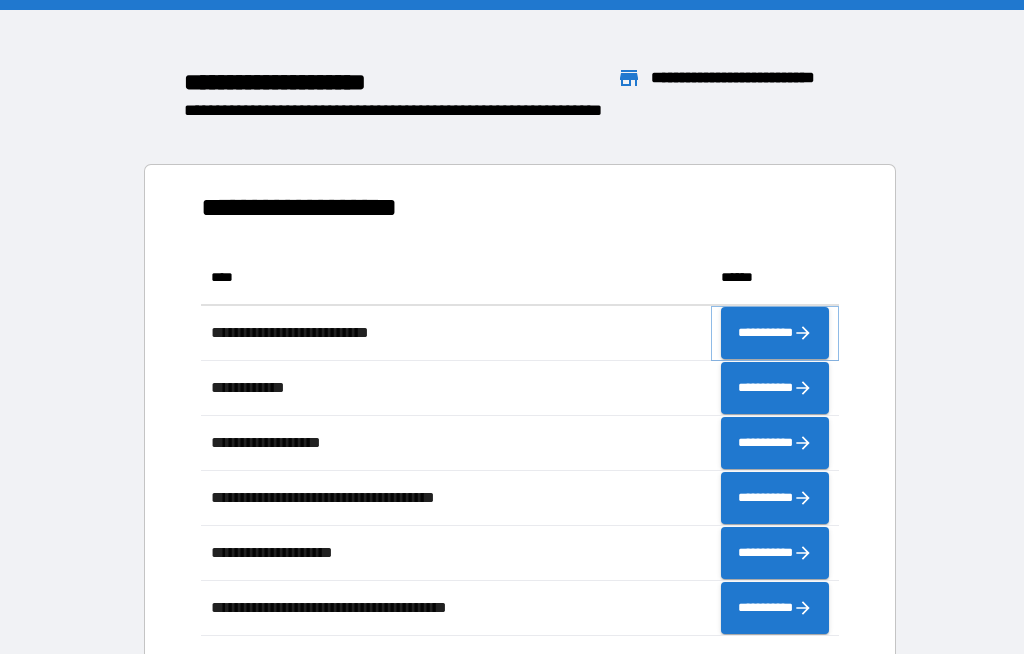 click on "**********" at bounding box center [775, 333] 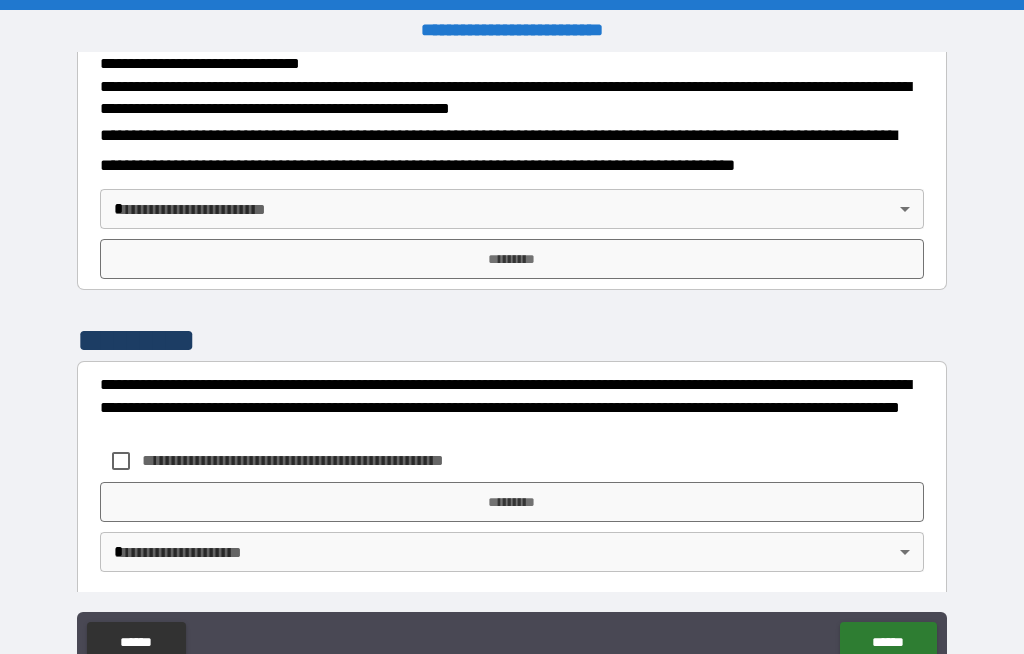 scroll, scrollTop: 723, scrollLeft: 0, axis: vertical 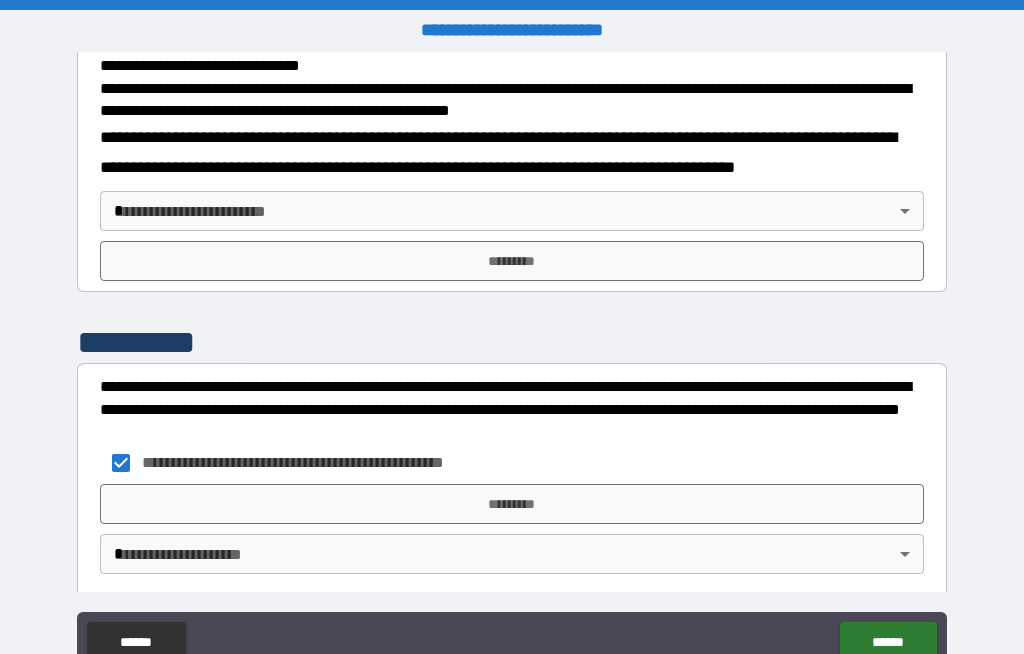 click on "*********" at bounding box center (512, 504) 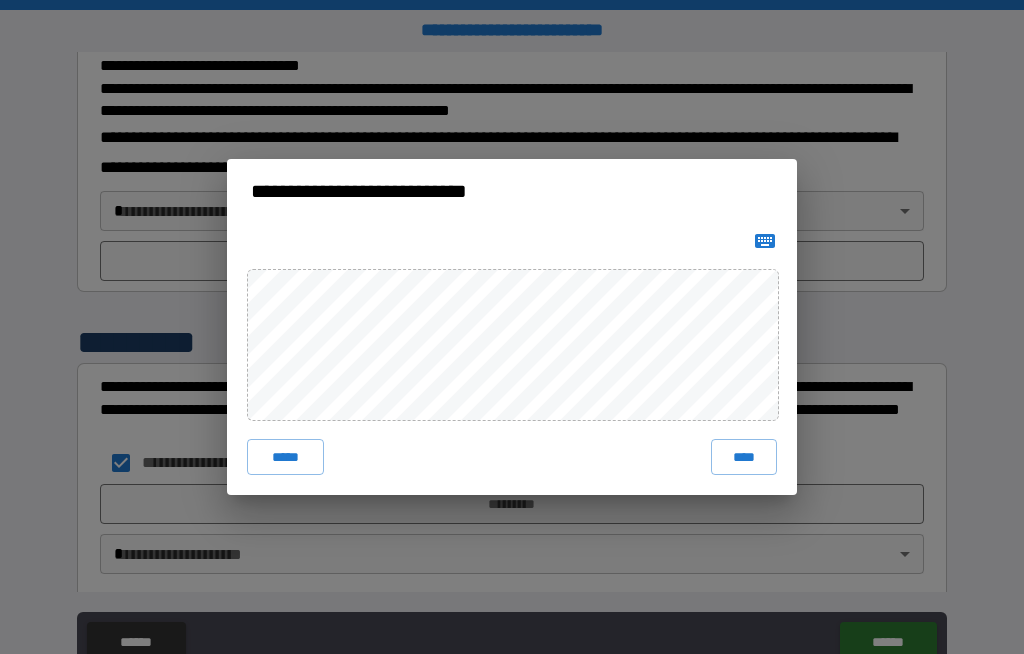 click on "****" at bounding box center (744, 457) 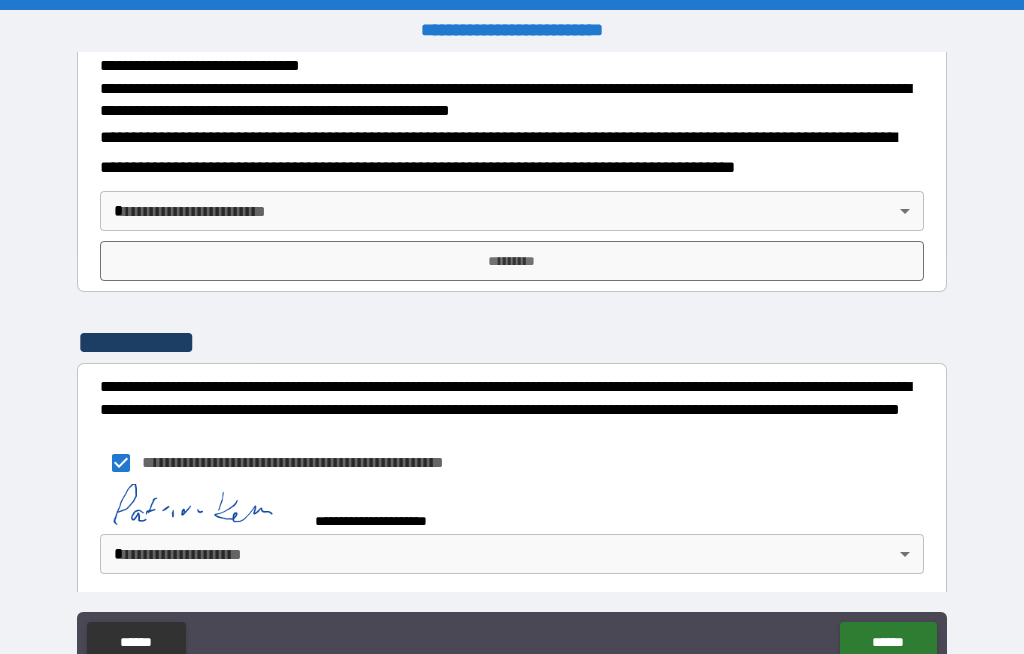 scroll, scrollTop: 713, scrollLeft: 0, axis: vertical 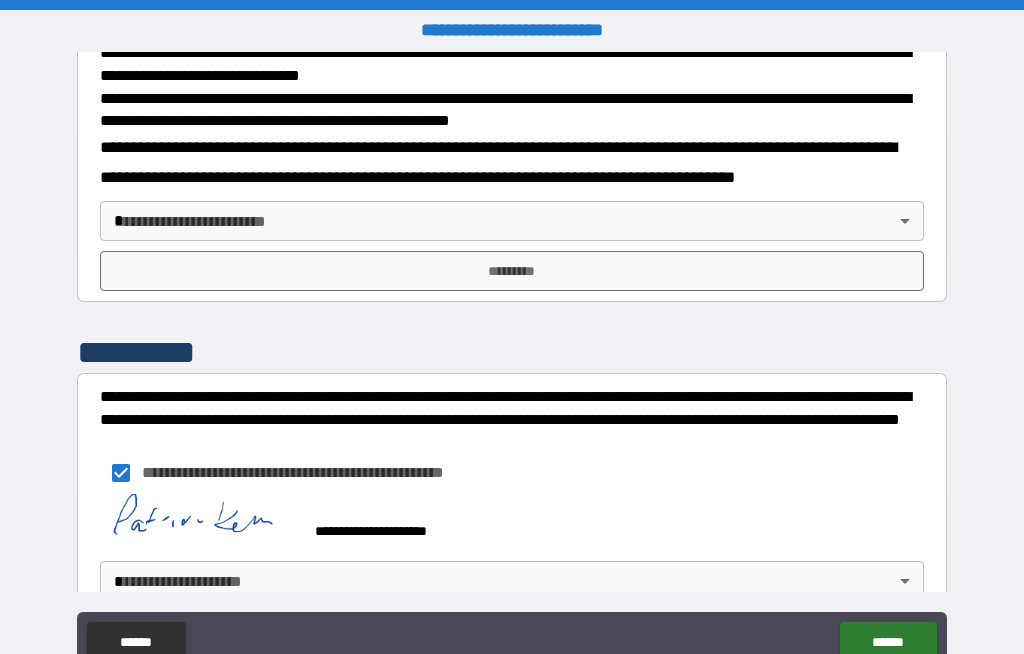 click on "******" at bounding box center (888, 642) 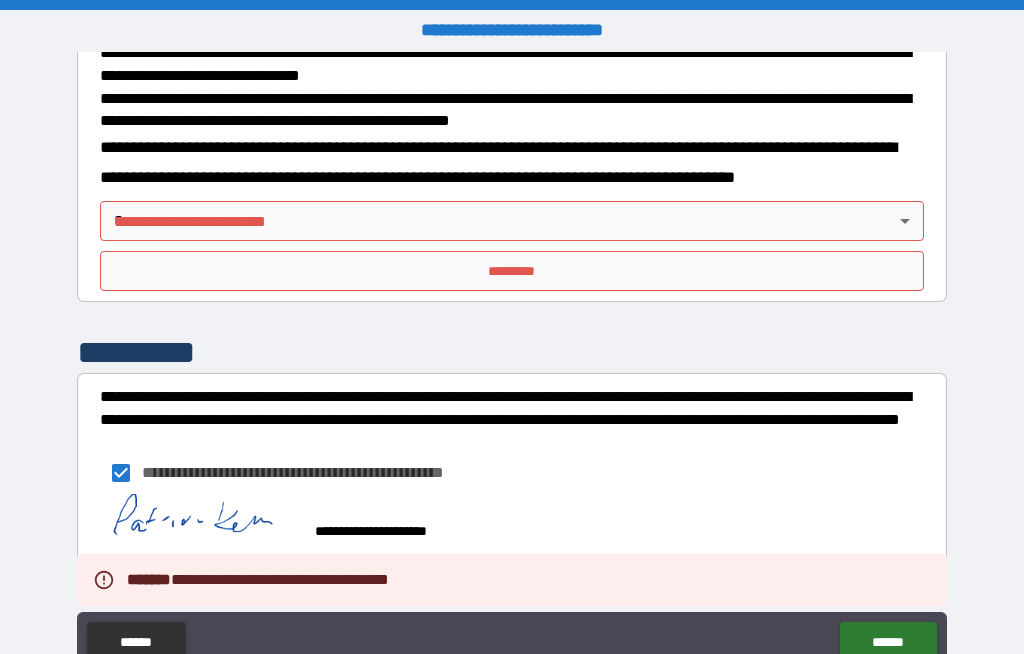 click on "*********" at bounding box center (512, 271) 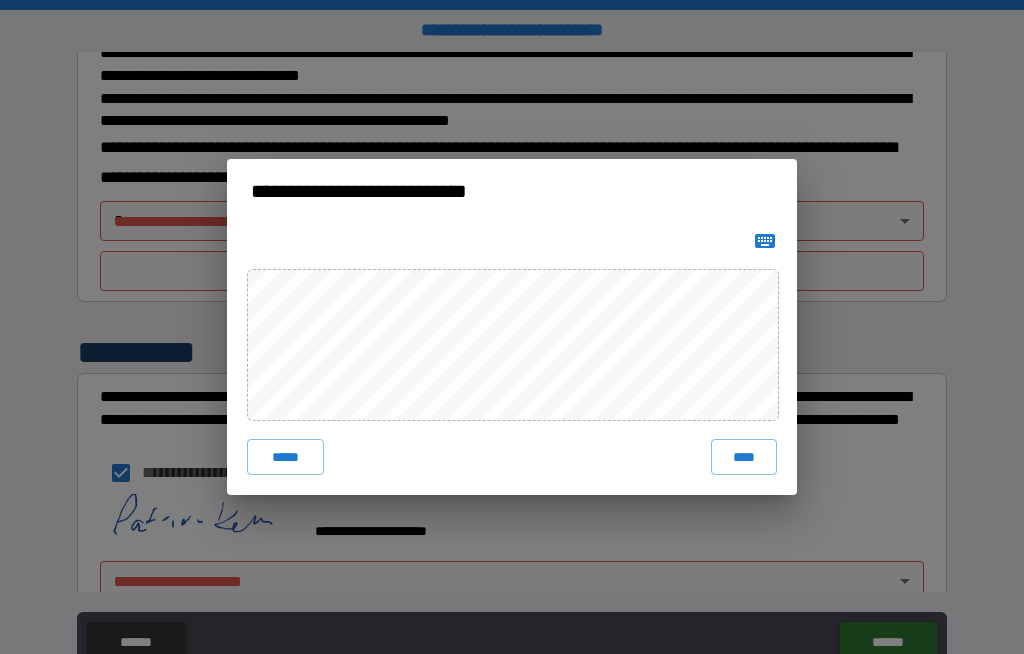 click on "****" at bounding box center (744, 457) 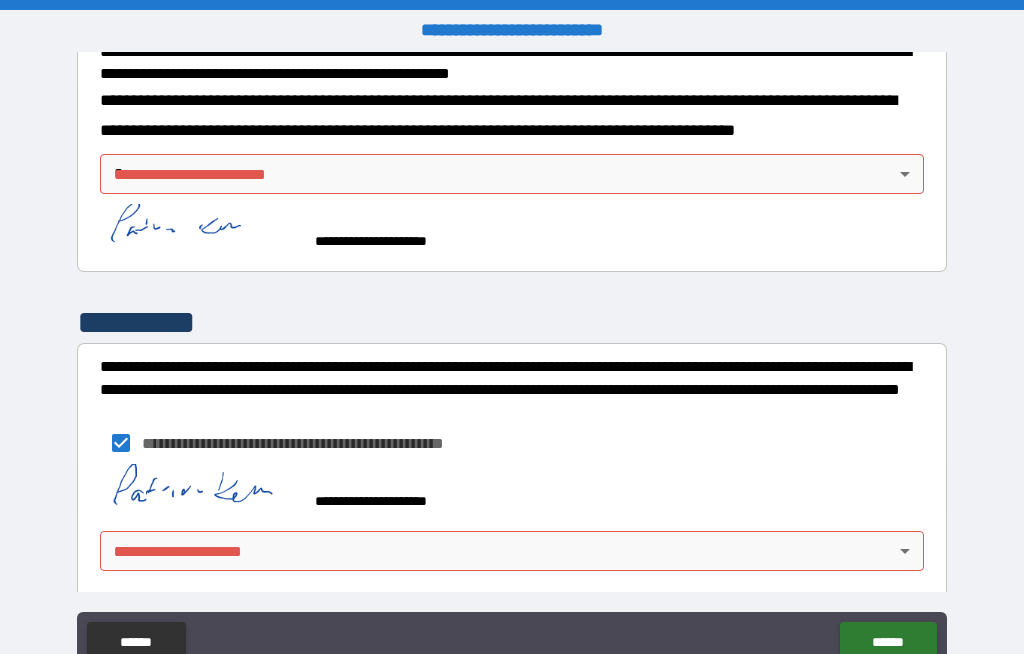 click on "******" at bounding box center [888, 642] 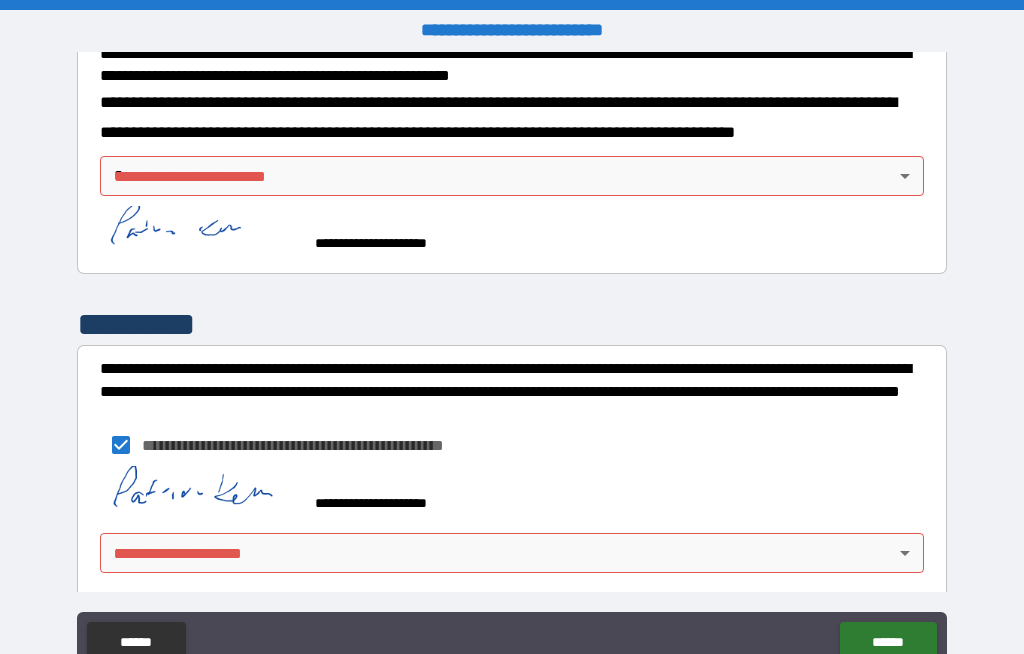 scroll, scrollTop: 757, scrollLeft: 0, axis: vertical 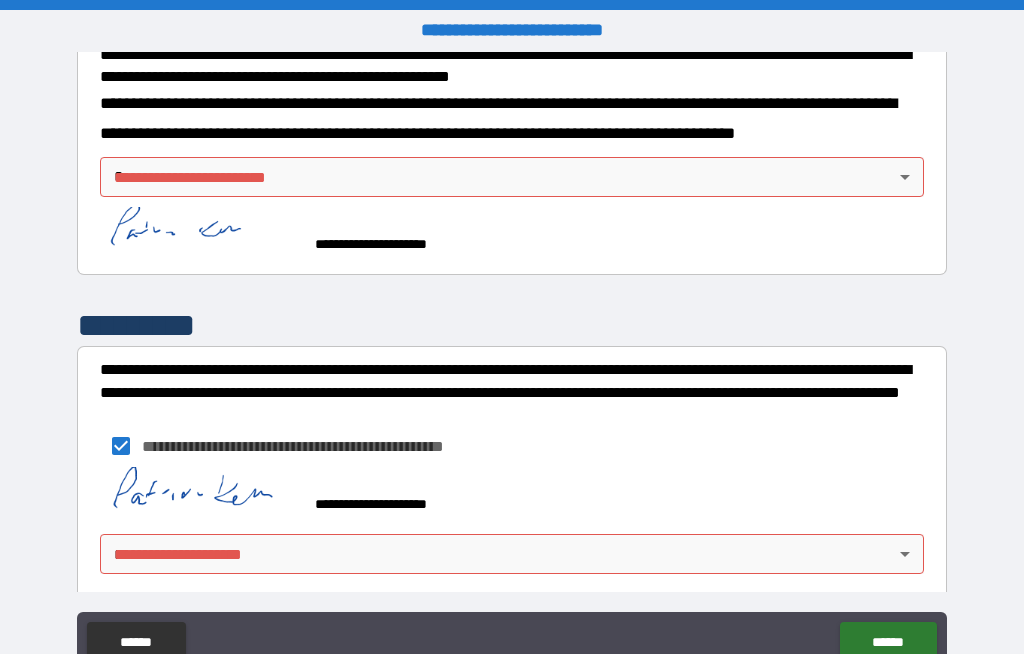 click on "**********" at bounding box center (512, 361) 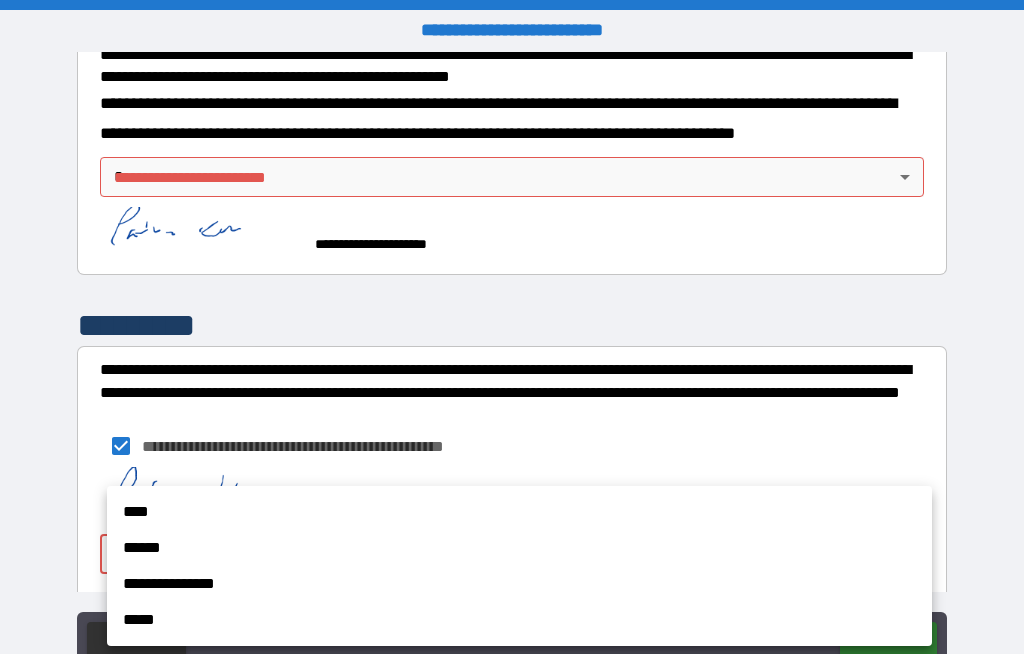 click on "****" at bounding box center (519, 512) 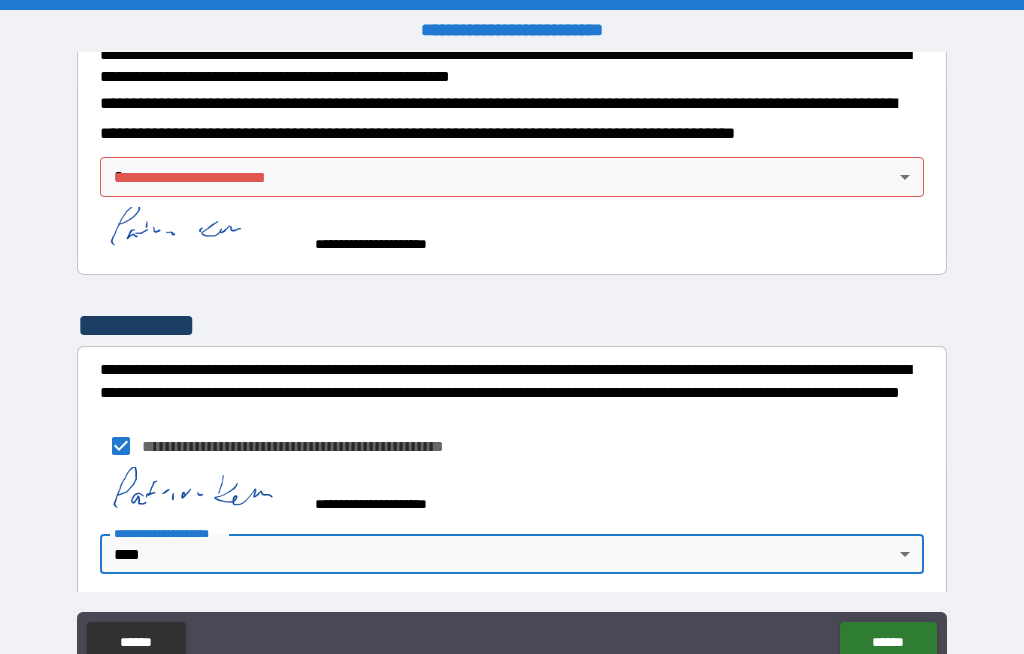 click on "**********" at bounding box center (512, 361) 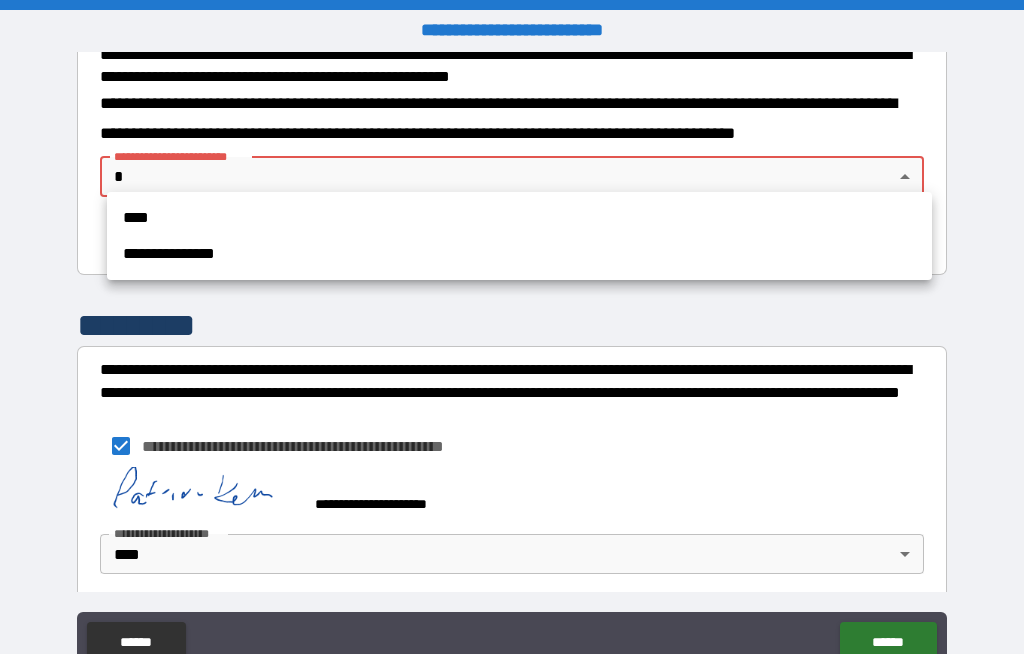 click on "****" at bounding box center [519, 218] 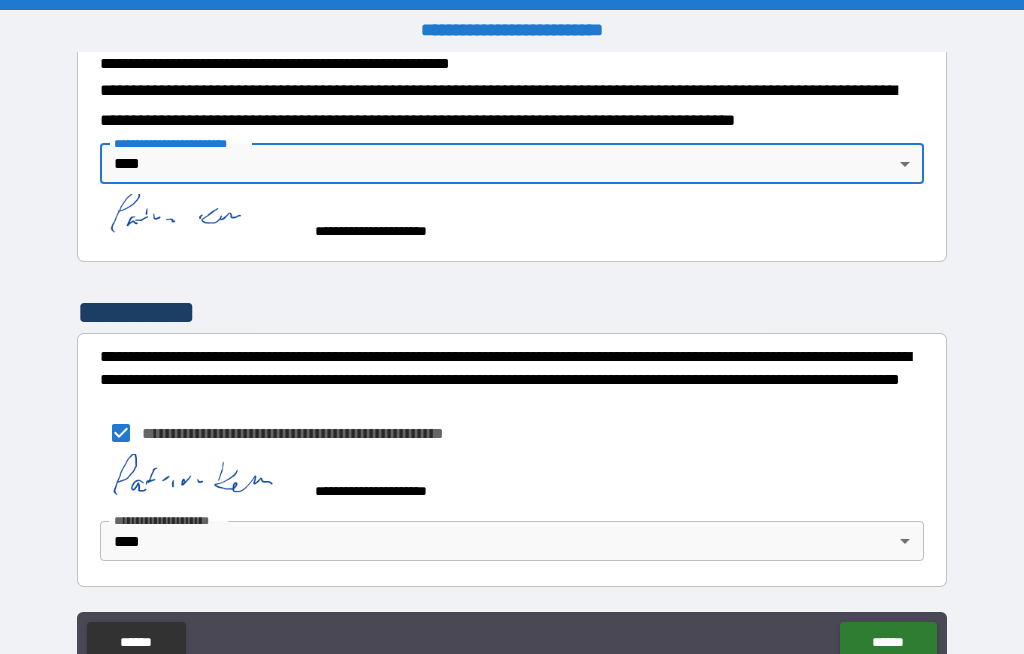 scroll, scrollTop: 760, scrollLeft: 0, axis: vertical 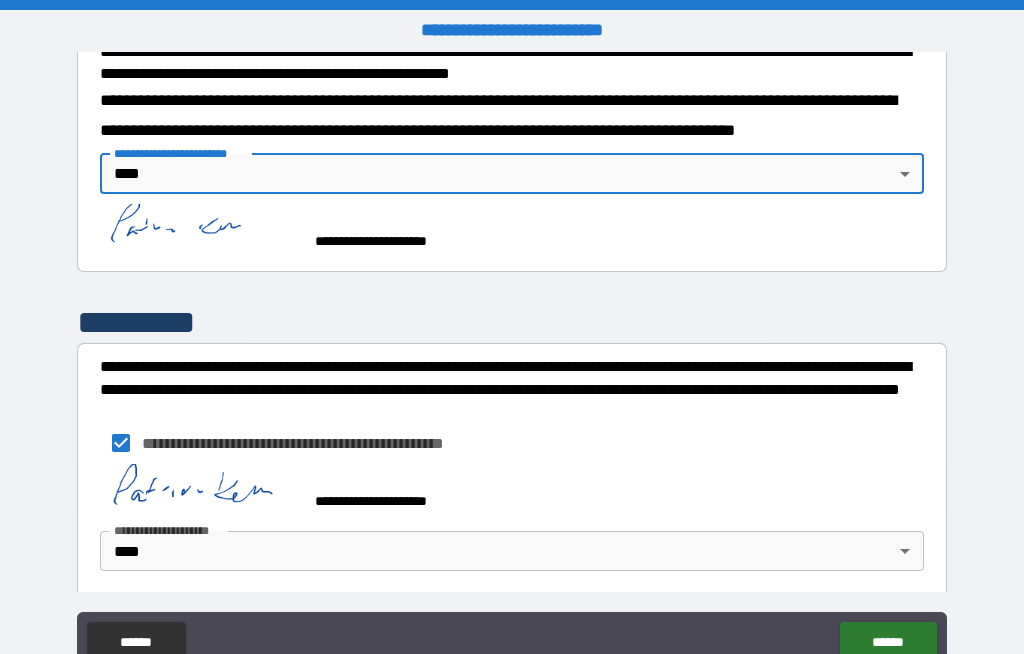 click on "******" at bounding box center (888, 642) 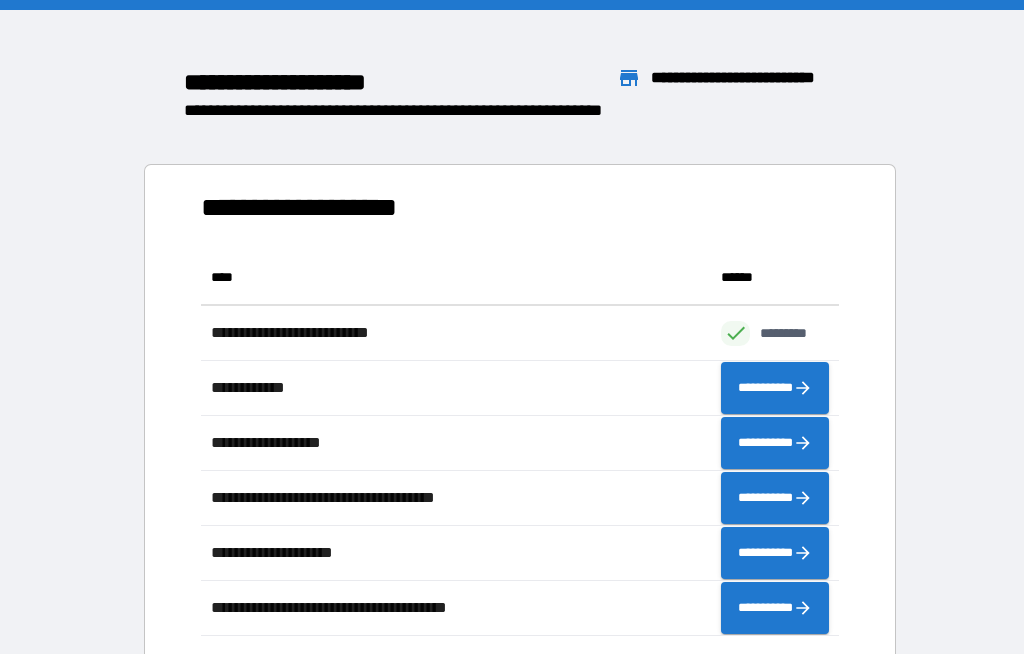 scroll, scrollTop: 1, scrollLeft: 1, axis: both 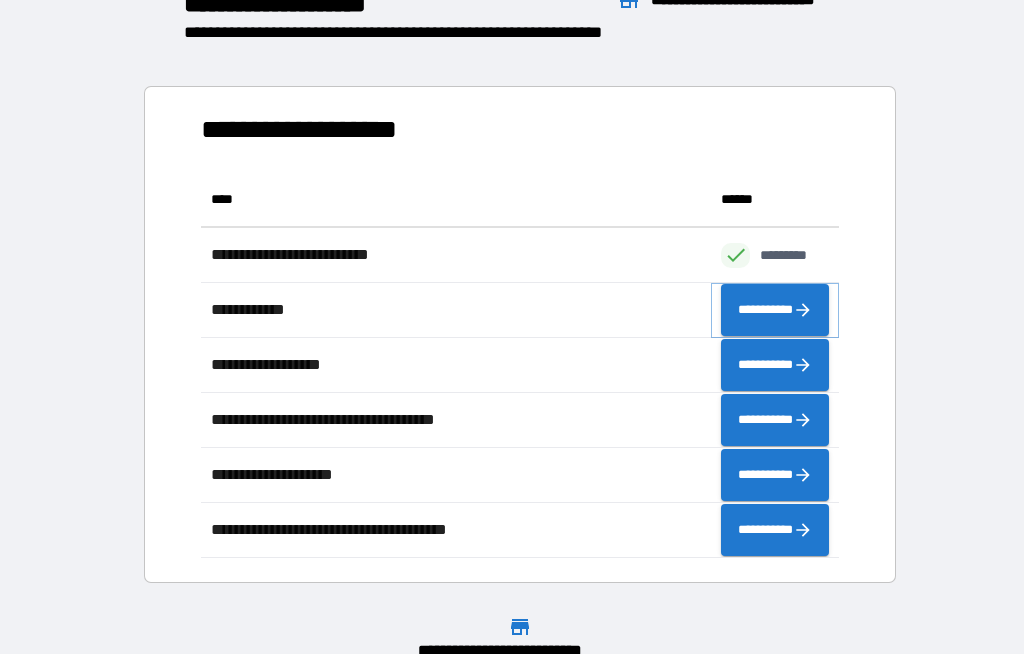 click on "**********" at bounding box center (775, 310) 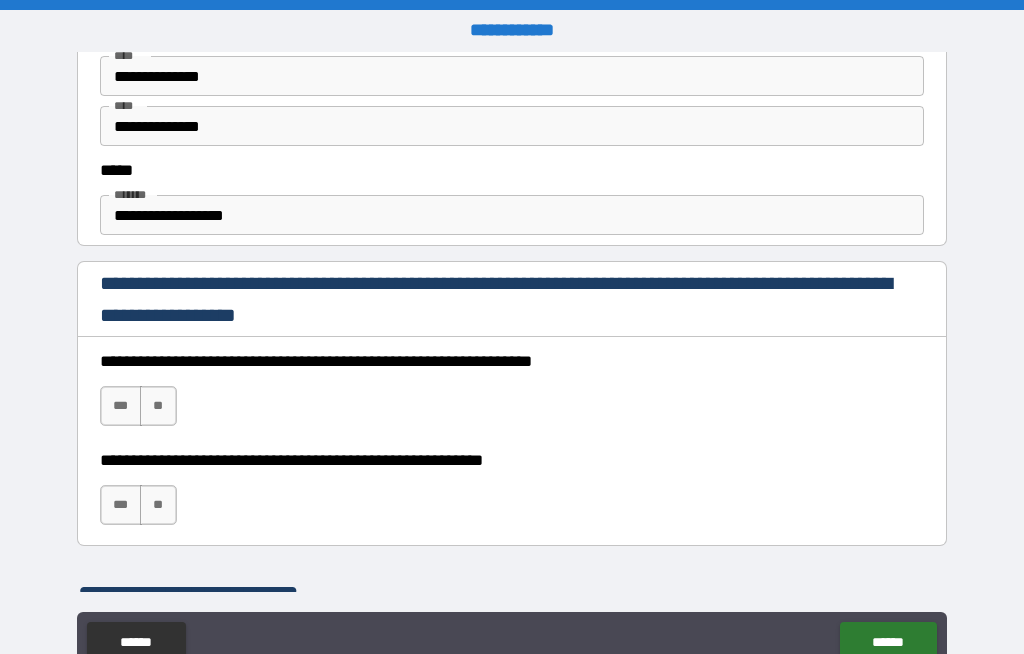 scroll, scrollTop: 1149, scrollLeft: 0, axis: vertical 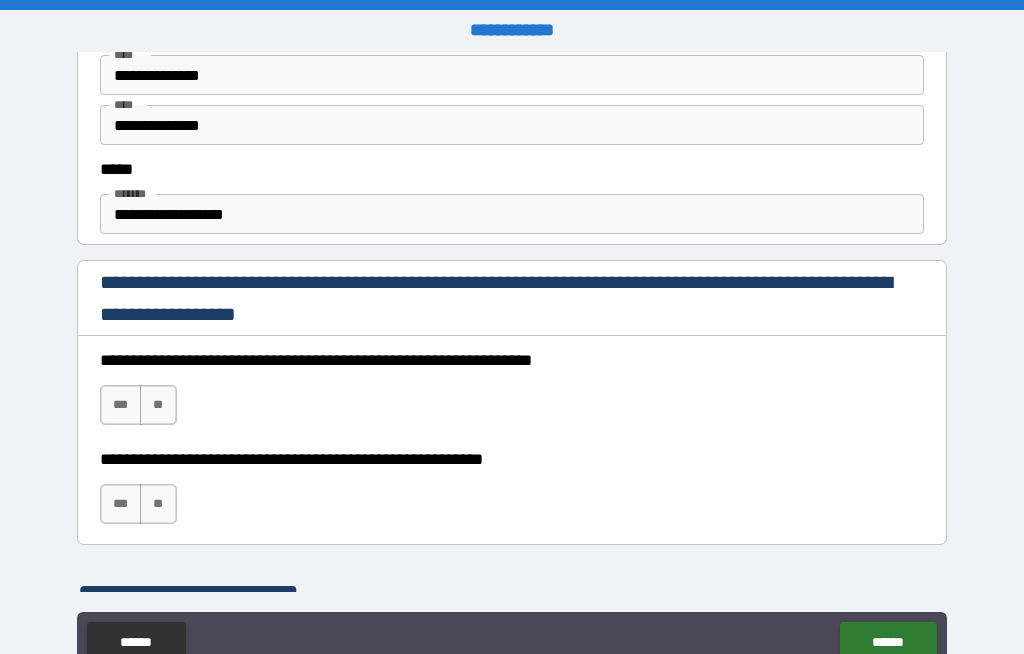 click on "**" at bounding box center [158, 405] 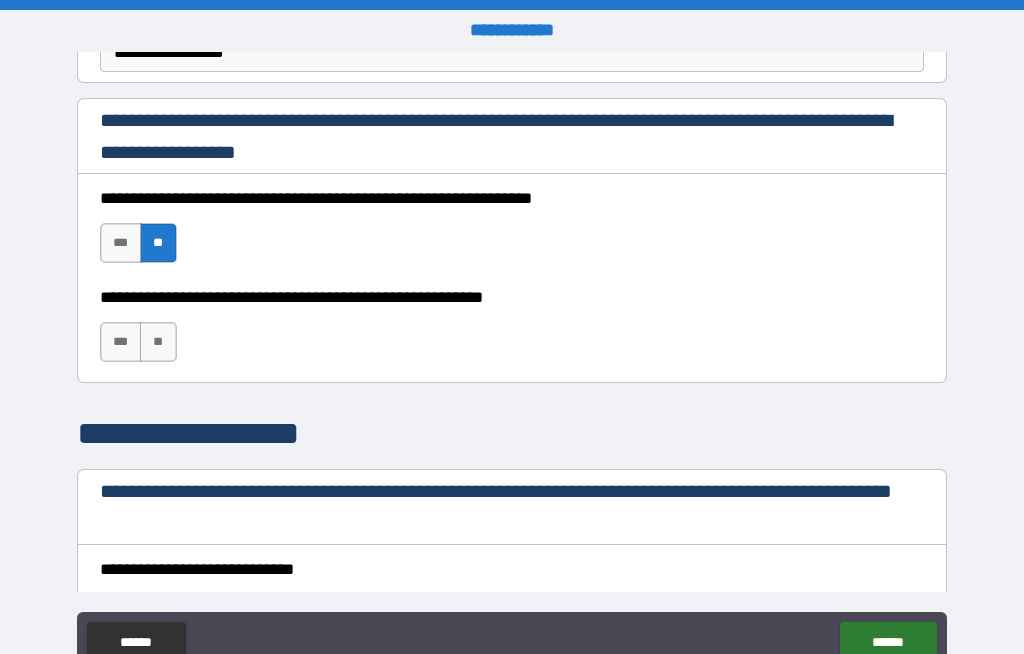 scroll, scrollTop: 1312, scrollLeft: 0, axis: vertical 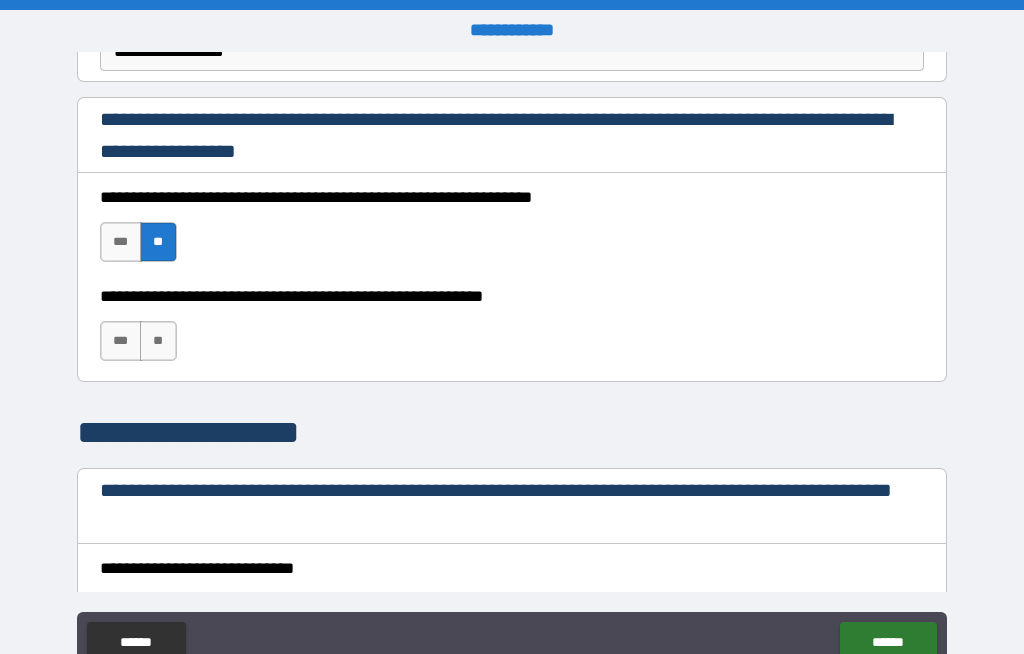 click on "***" at bounding box center (121, 341) 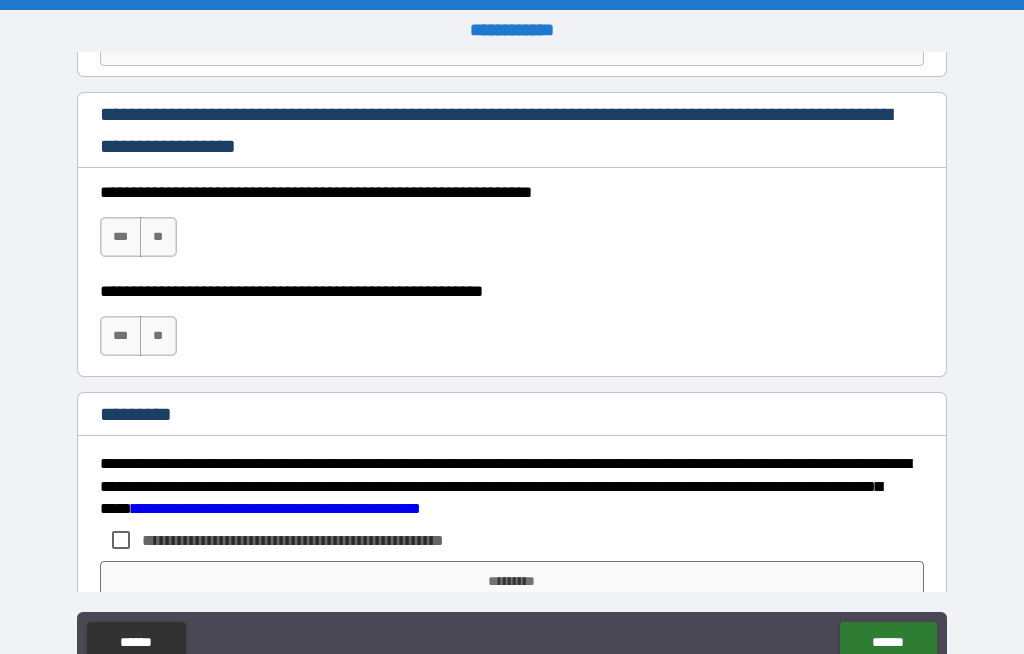 scroll, scrollTop: 2956, scrollLeft: 0, axis: vertical 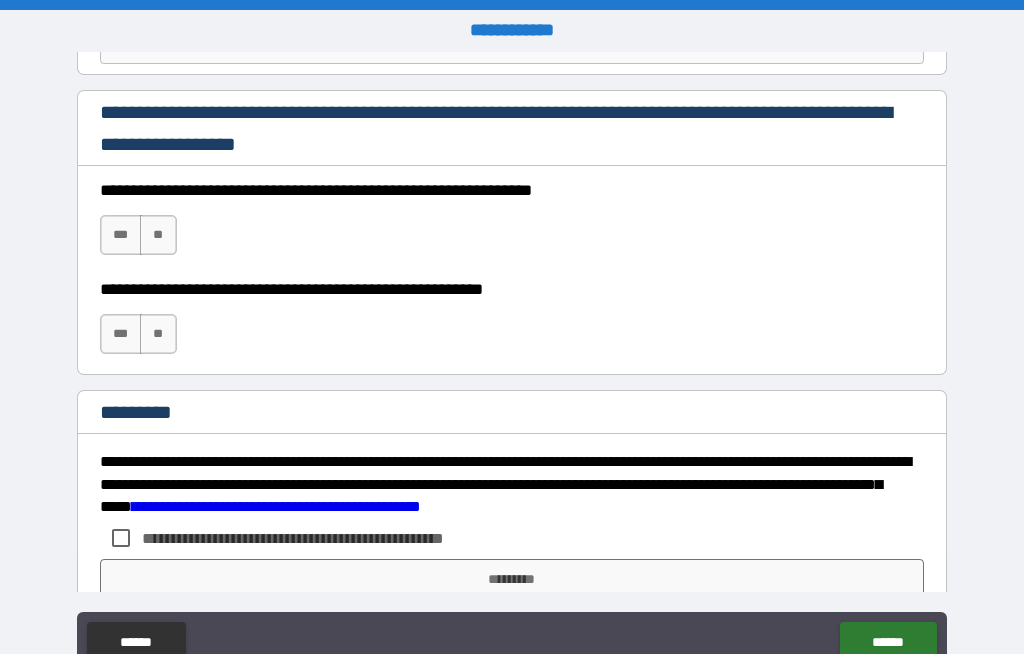 click on "***" at bounding box center (121, 235) 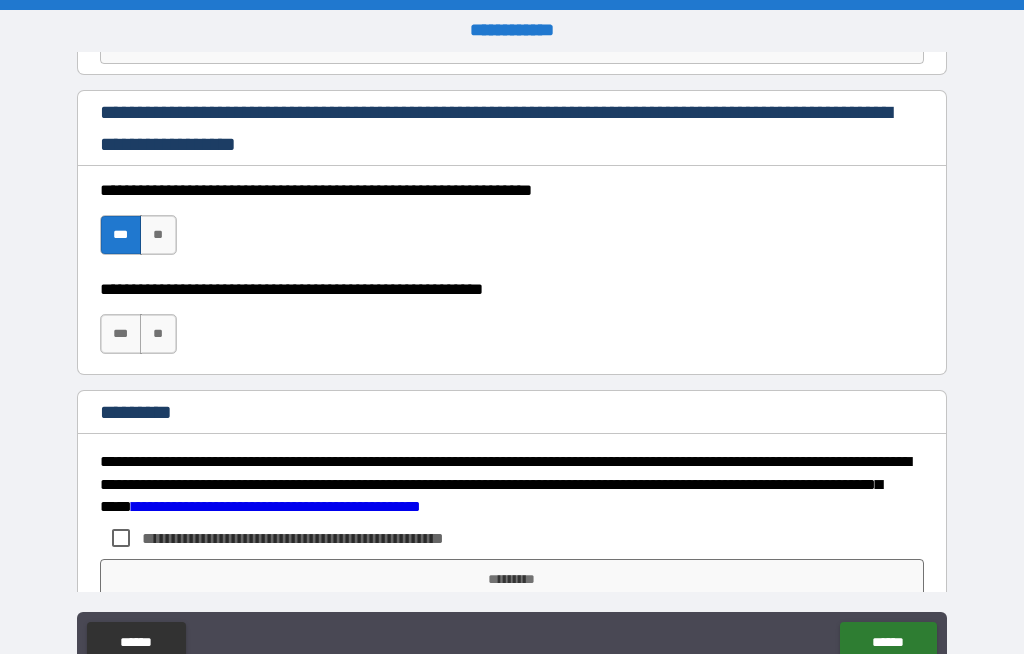click on "**********" at bounding box center (512, 325) 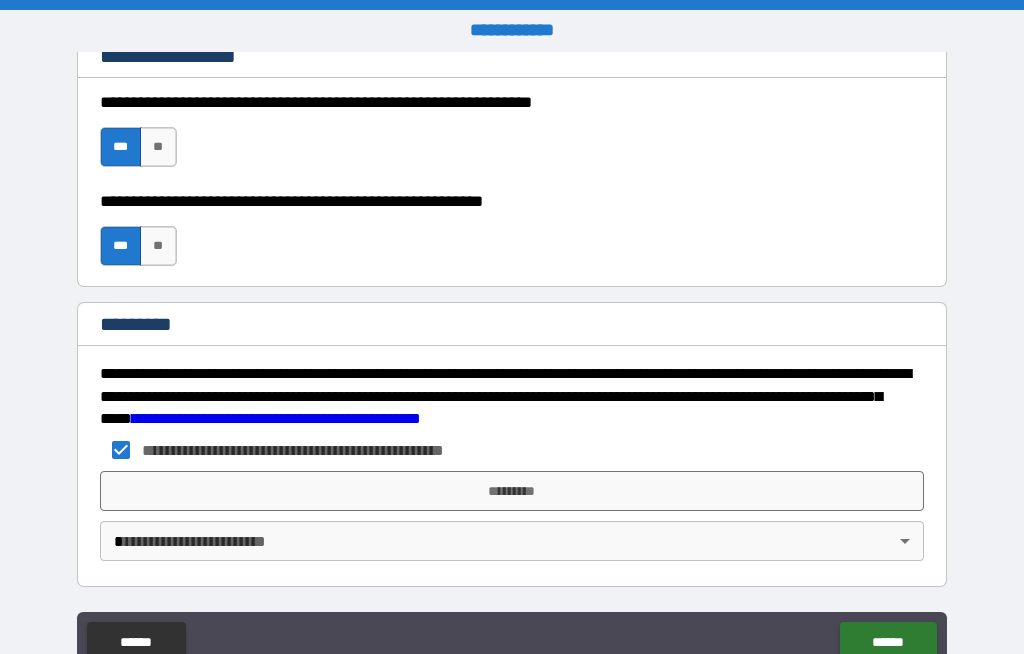 scroll, scrollTop: 3044, scrollLeft: 0, axis: vertical 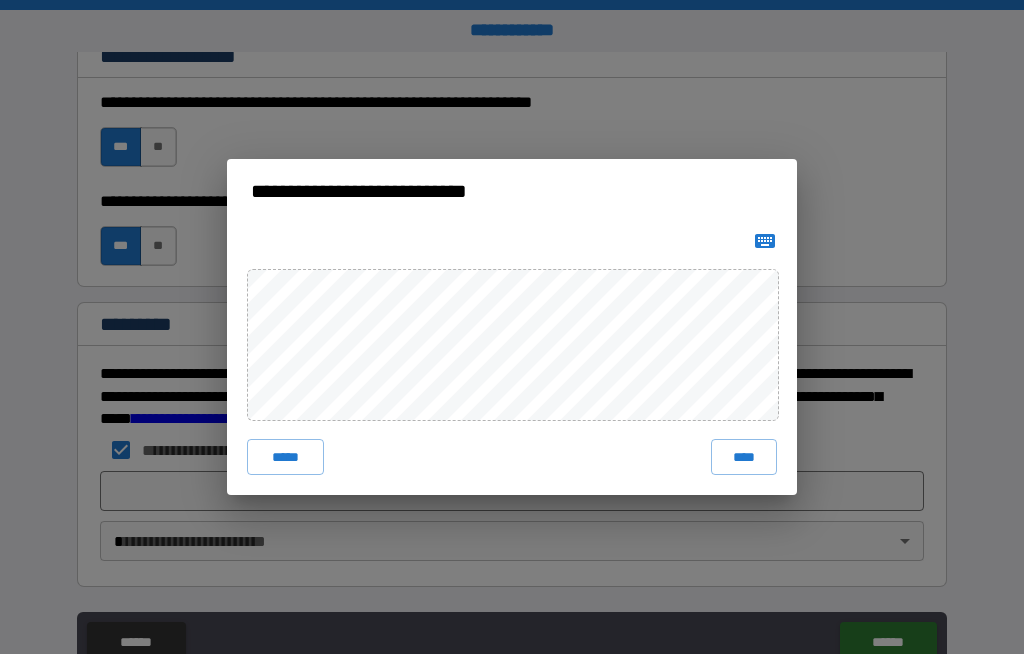 click on "****" at bounding box center (744, 457) 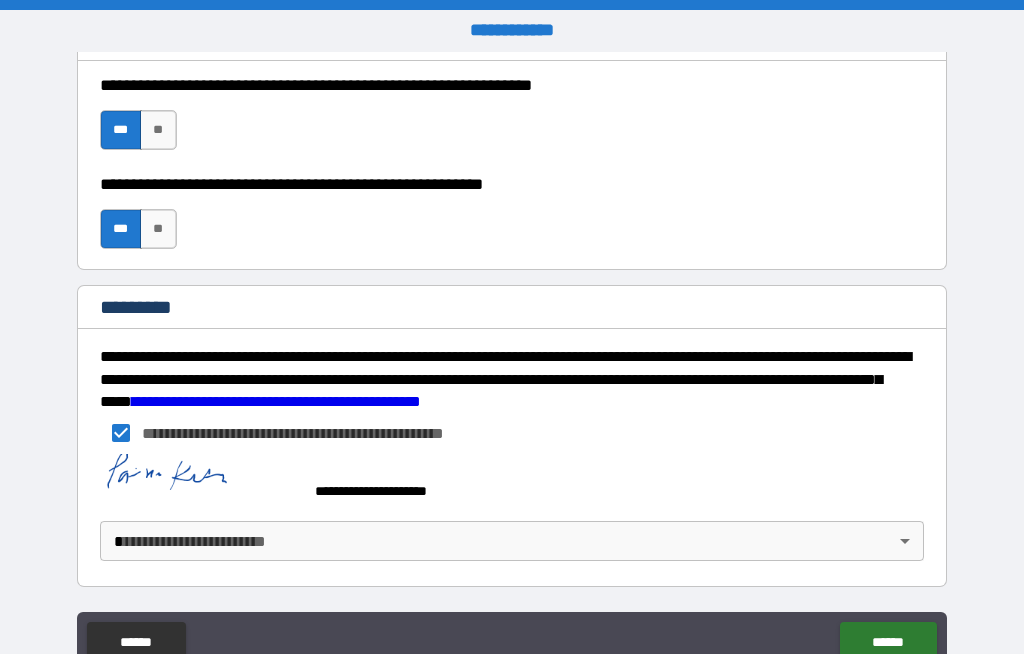 scroll, scrollTop: 3061, scrollLeft: 0, axis: vertical 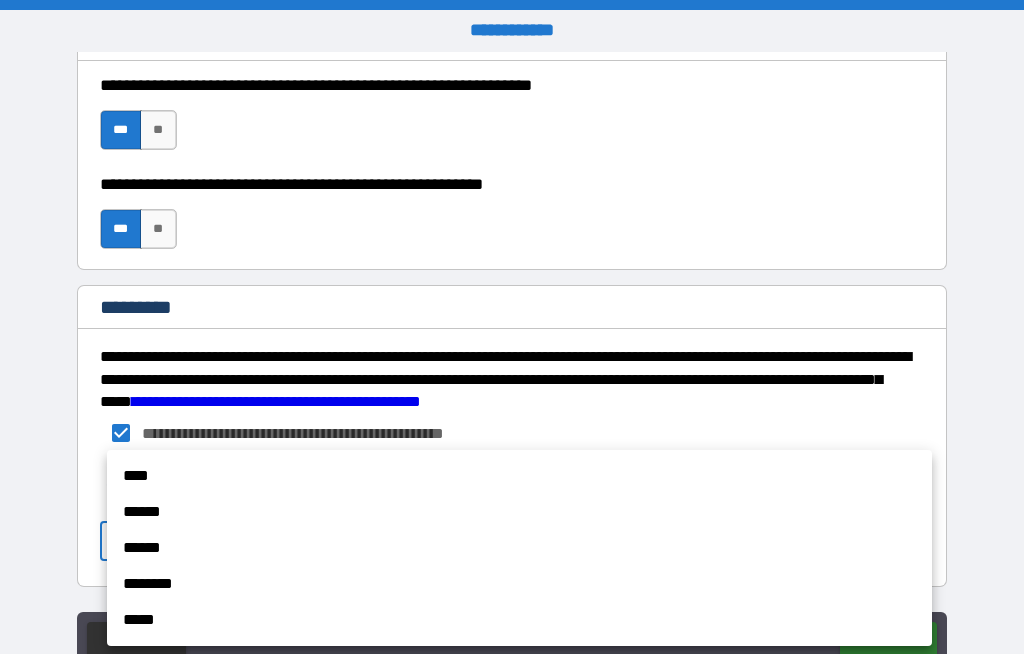 click on "****" at bounding box center [519, 476] 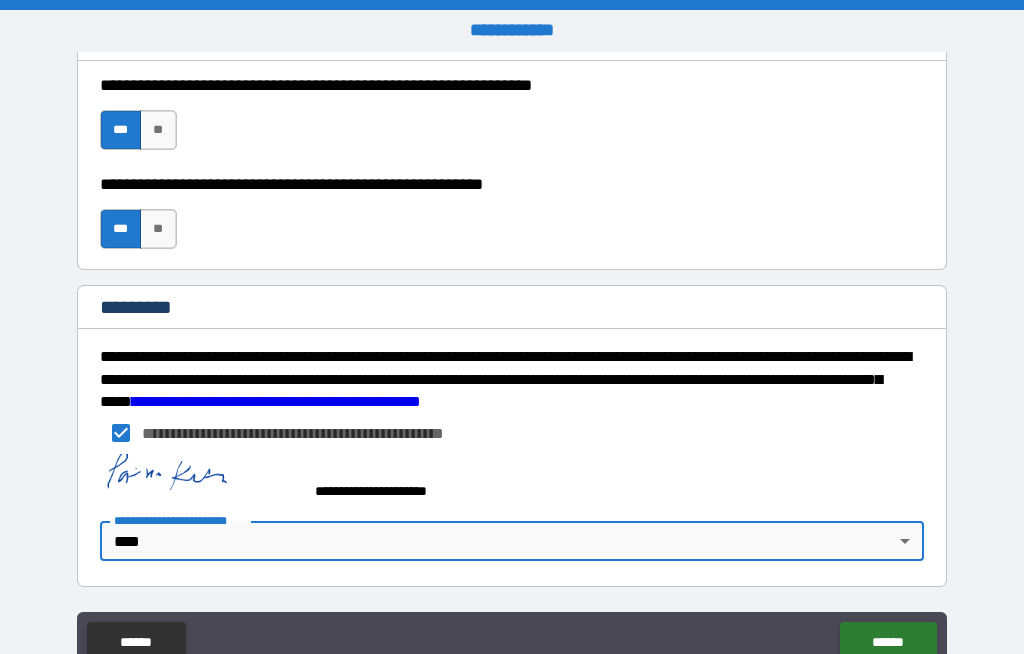 click on "******" at bounding box center (888, 642) 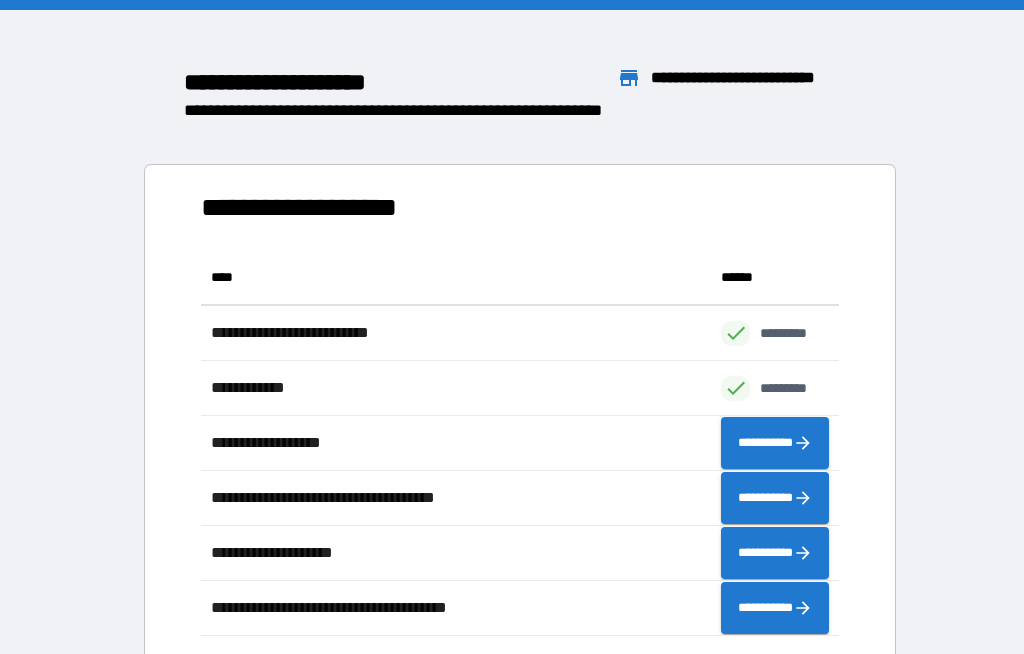 scroll, scrollTop: 386, scrollLeft: 638, axis: both 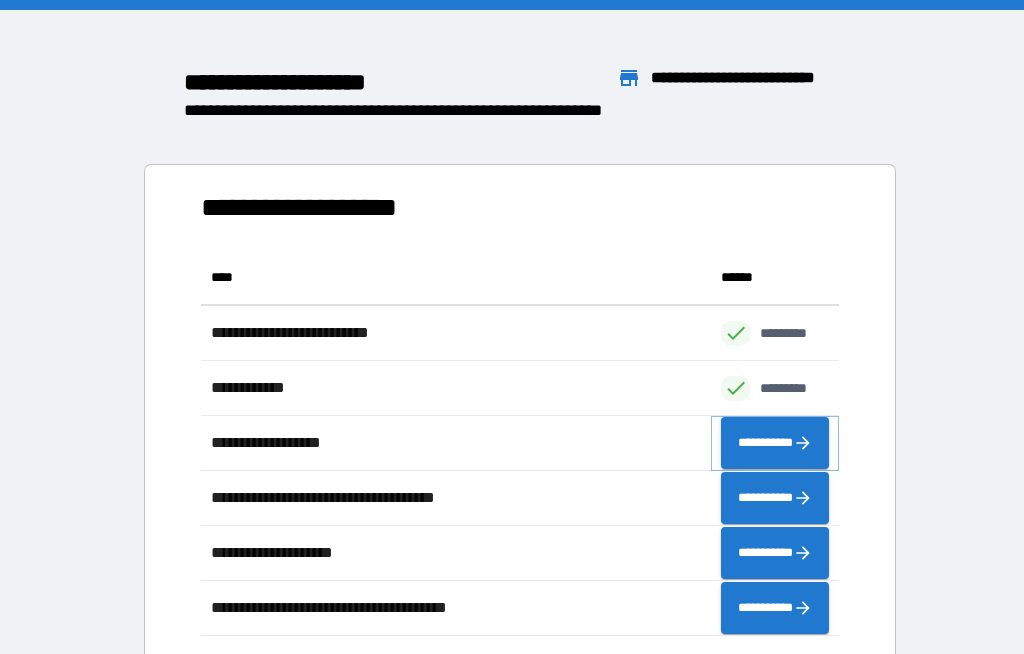 click on "**********" at bounding box center [775, 443] 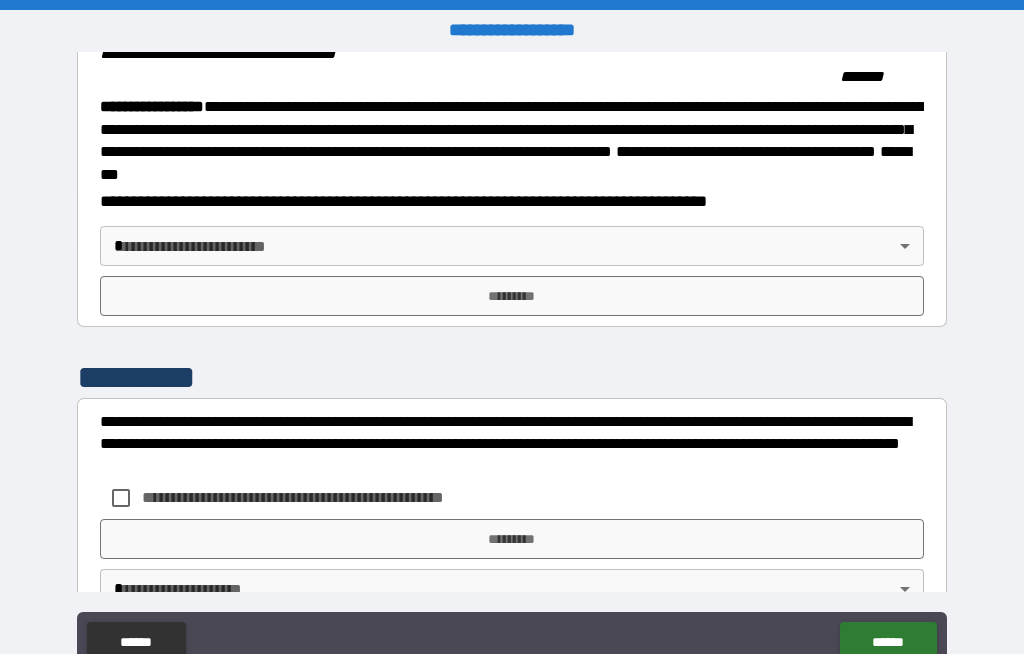 scroll, scrollTop: 2143, scrollLeft: 0, axis: vertical 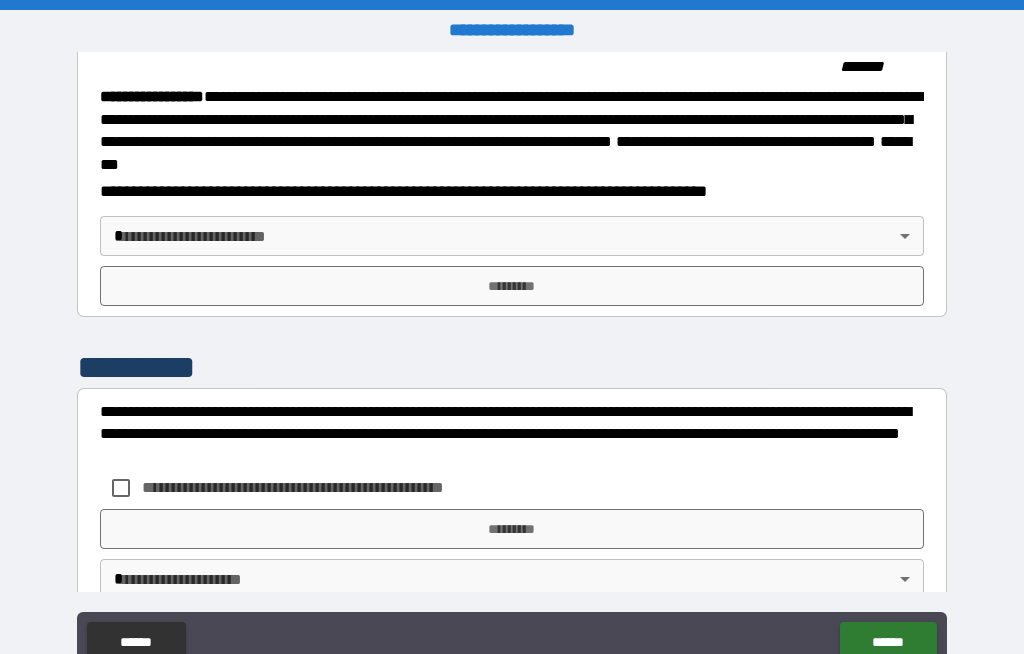click on "**********" at bounding box center (512, 361) 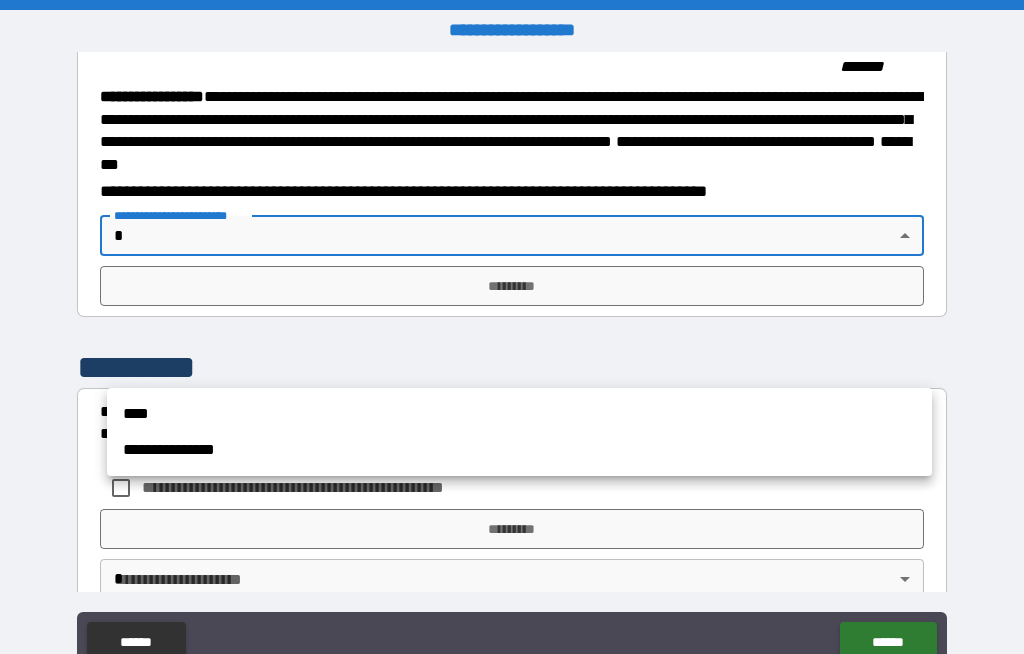 click on "****" at bounding box center [519, 414] 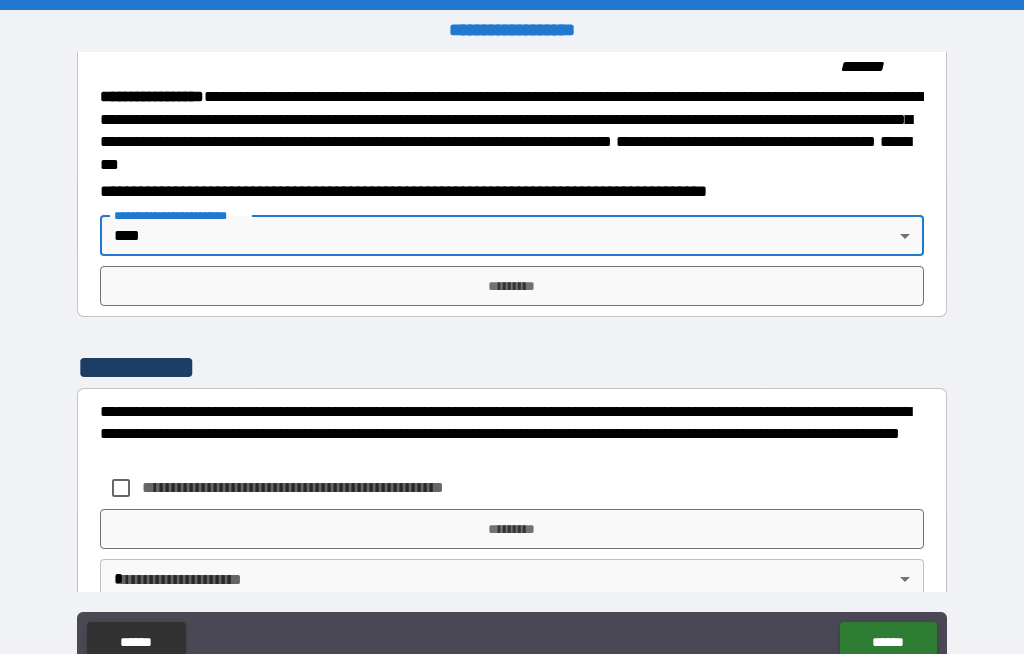 type on "****" 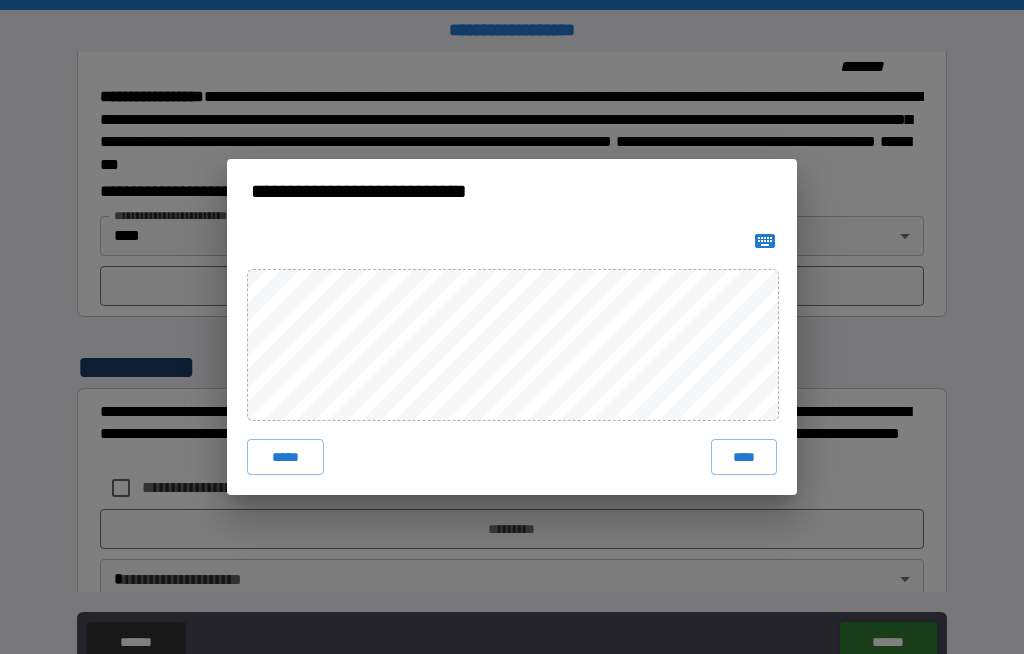 click on "****" at bounding box center [744, 457] 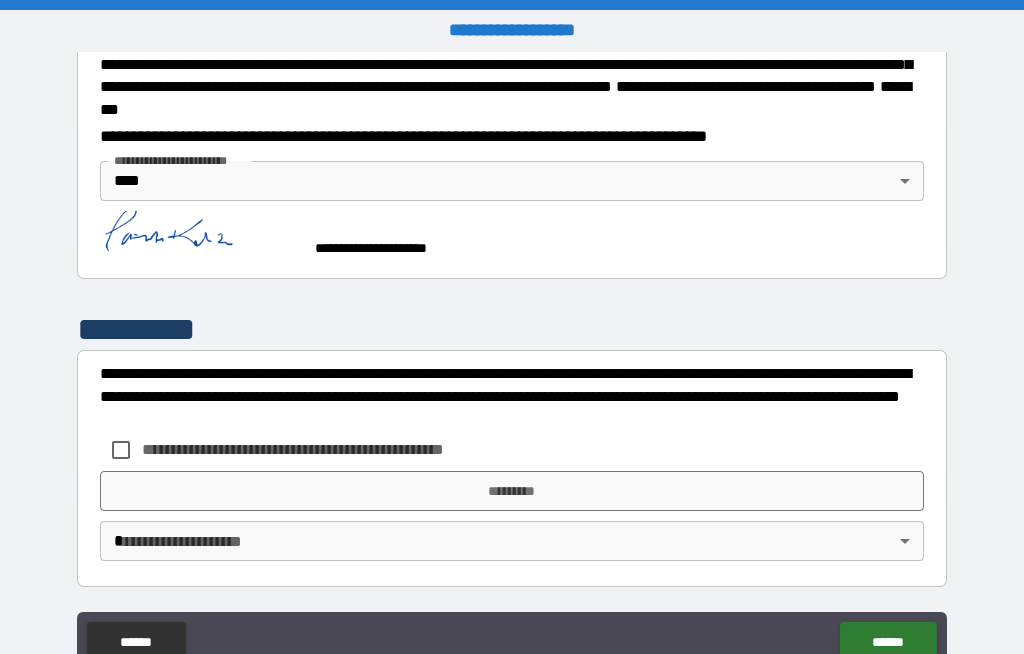 scroll, scrollTop: 2322, scrollLeft: 0, axis: vertical 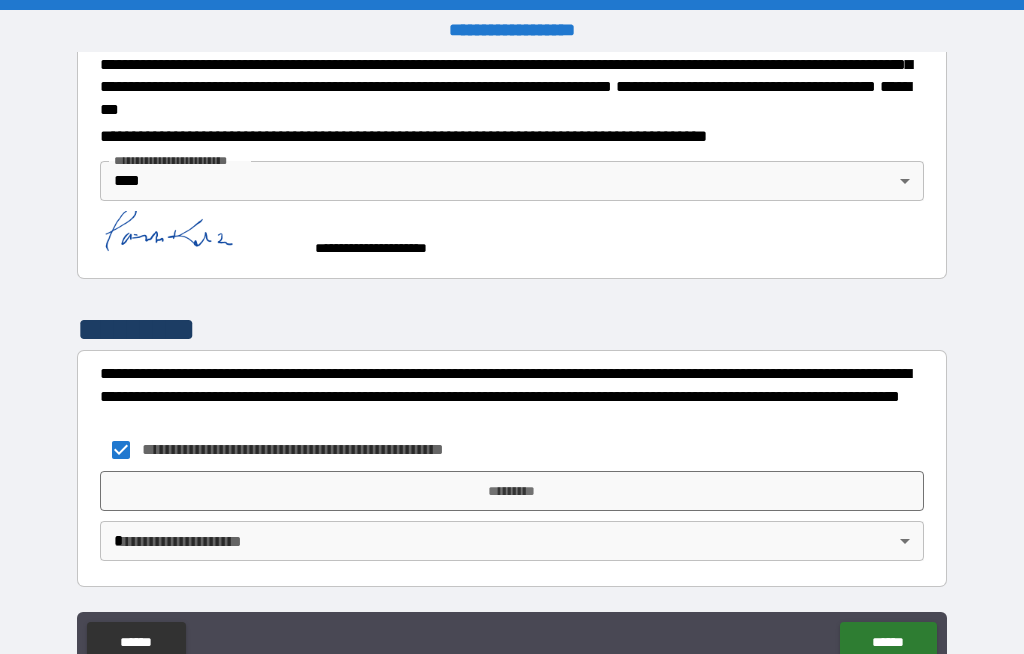 click on "*********" at bounding box center (512, 491) 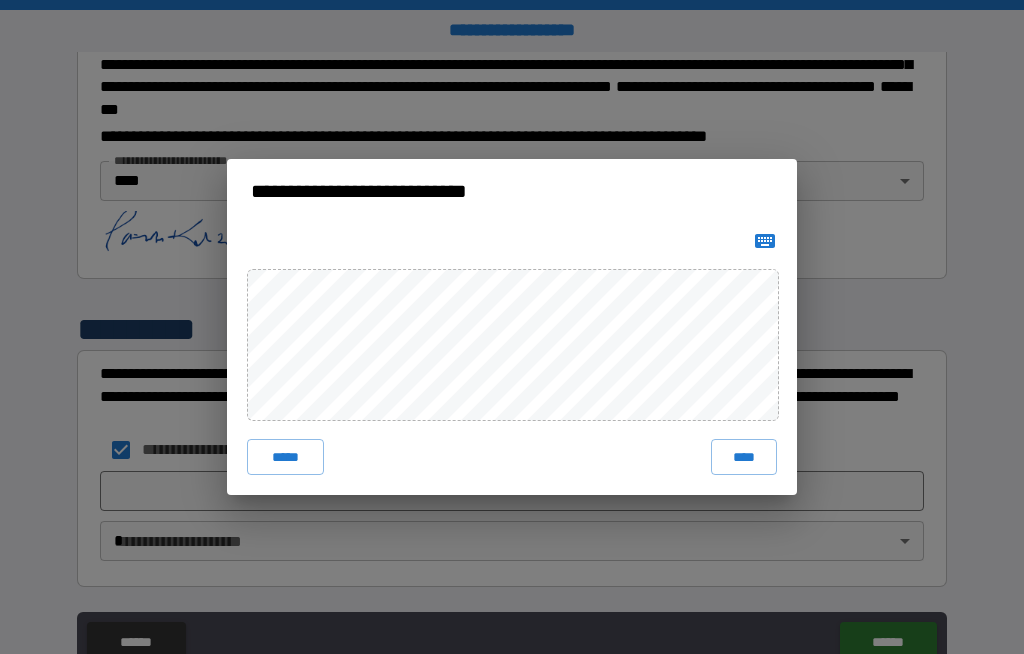 click on "****" at bounding box center (744, 457) 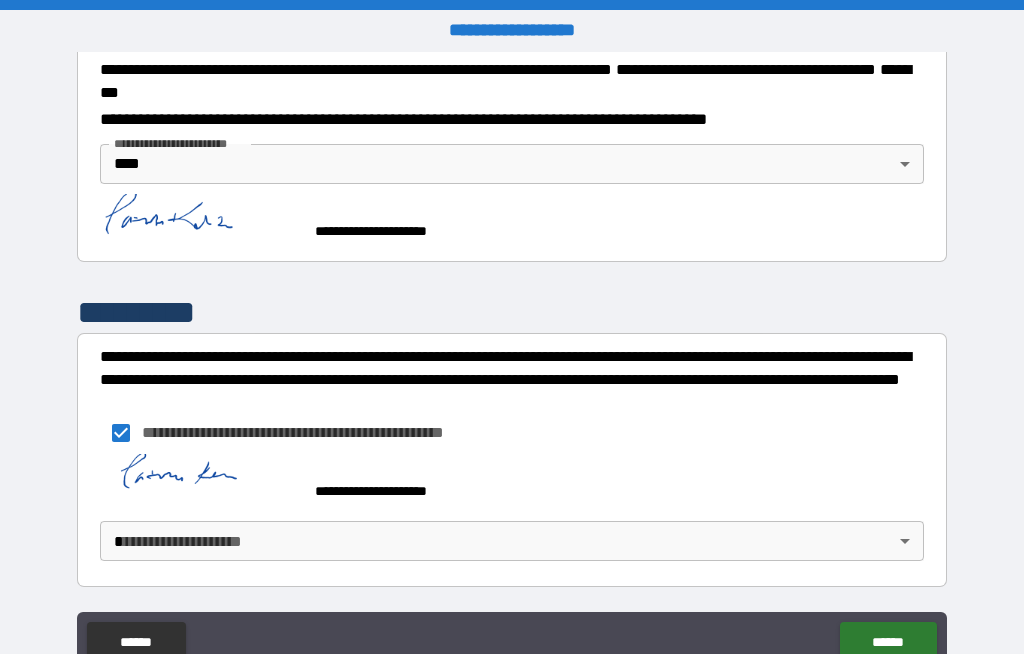 scroll, scrollTop: 2339, scrollLeft: 0, axis: vertical 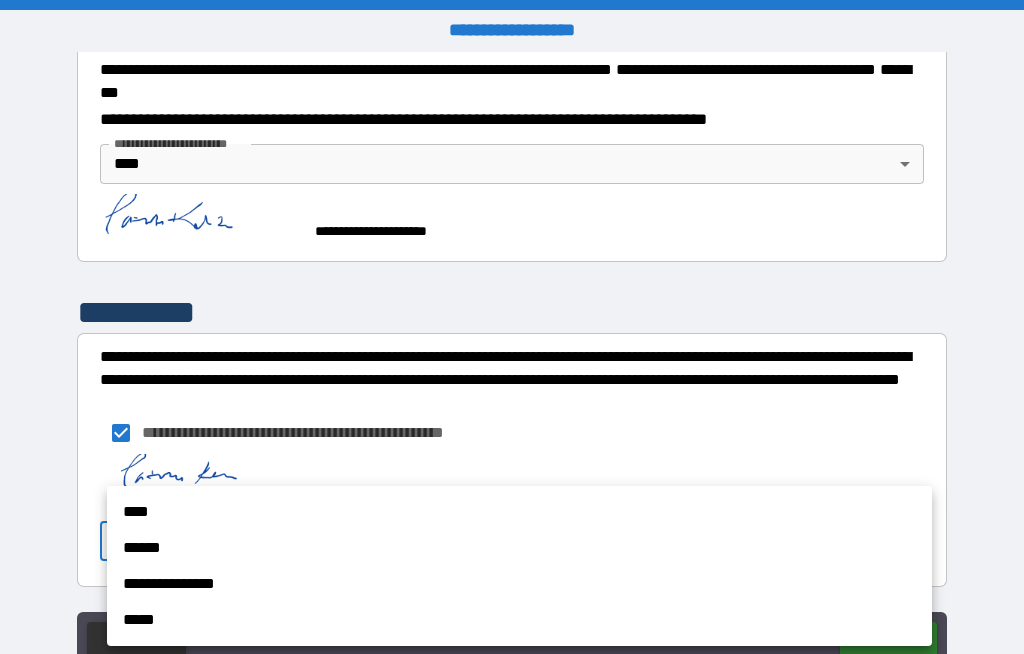 click on "****" at bounding box center (519, 512) 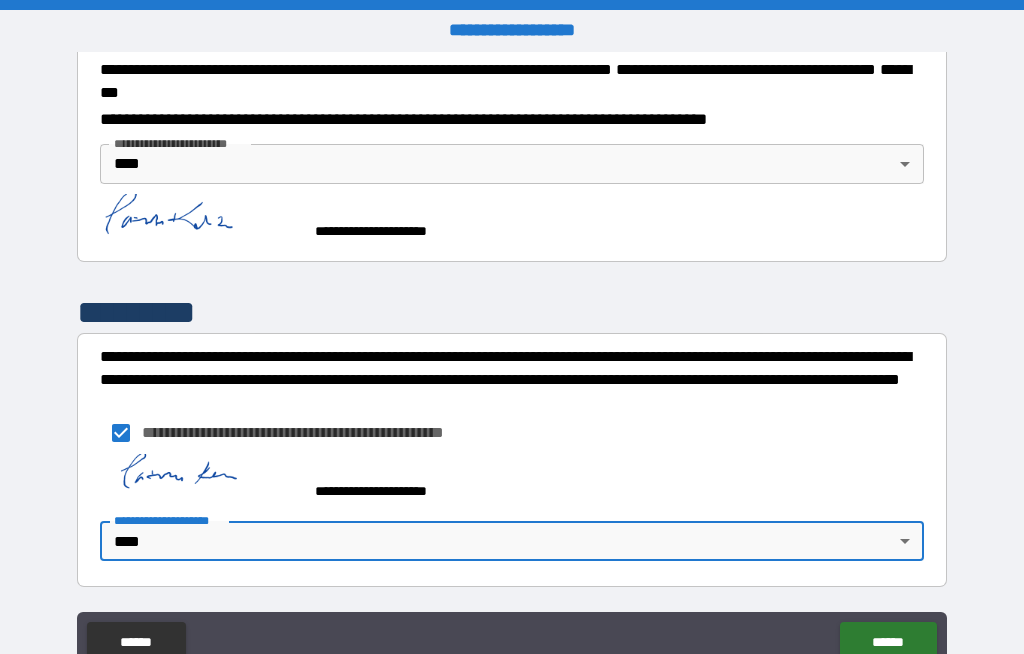 type on "****" 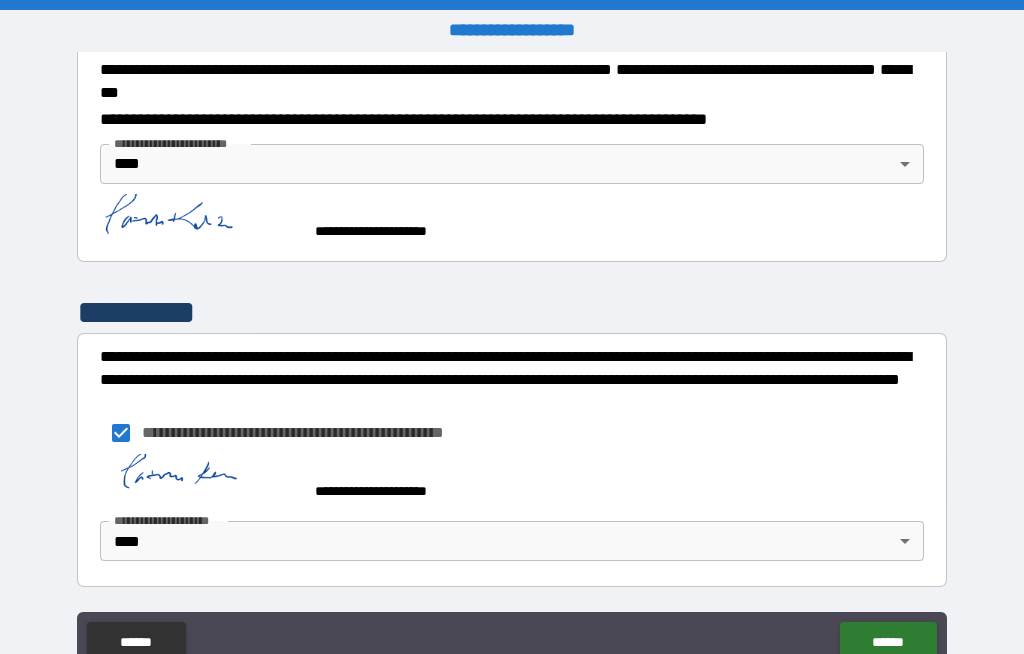 click on "******" at bounding box center [888, 642] 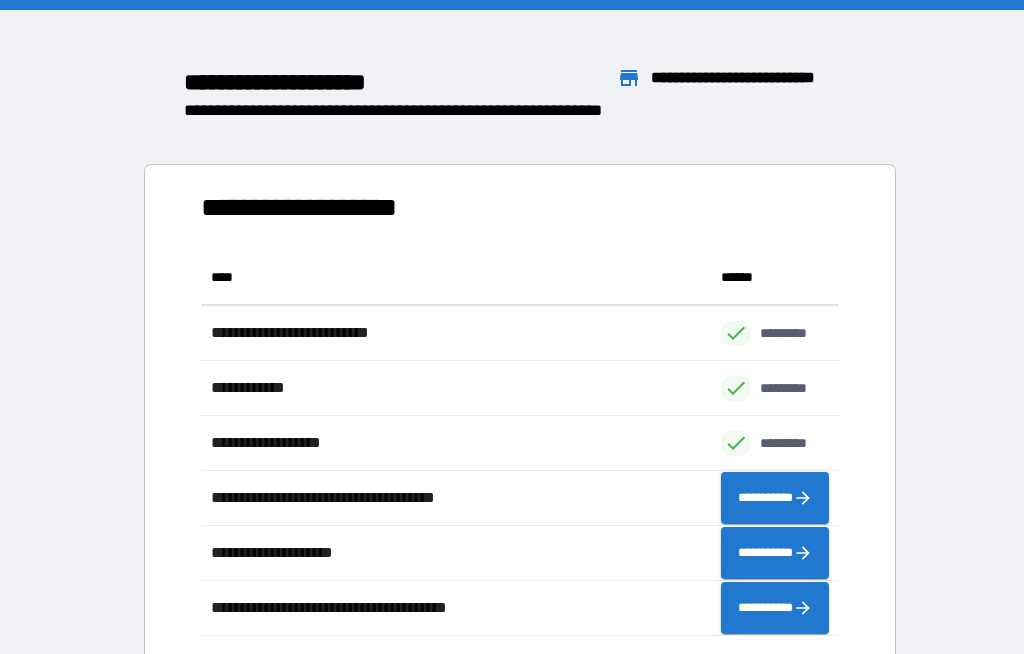 scroll, scrollTop: 1, scrollLeft: 1, axis: both 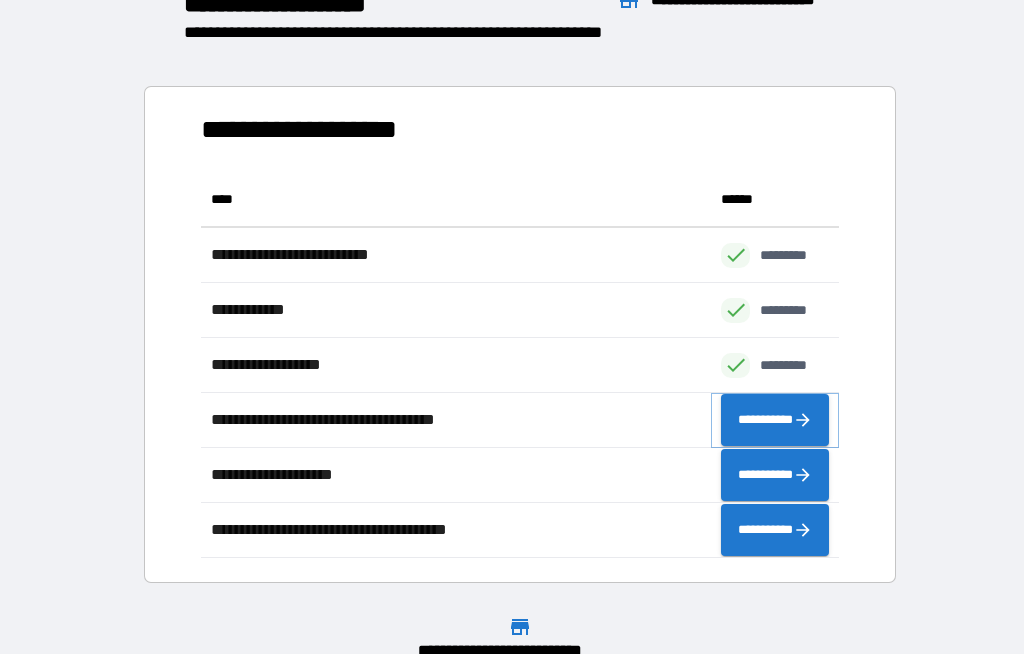 click on "**********" at bounding box center (775, 420) 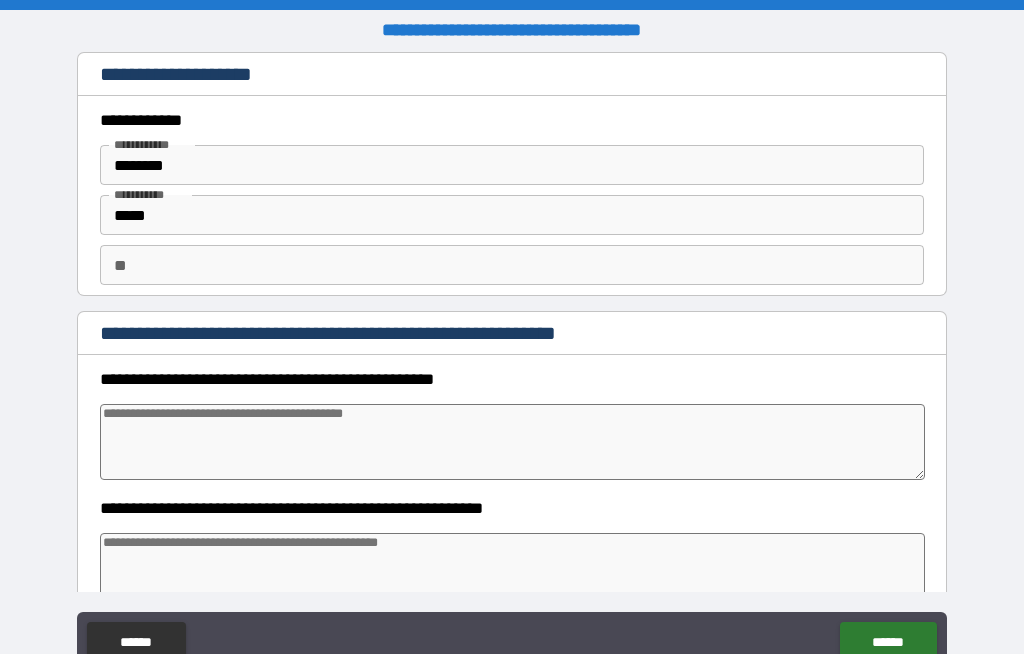 type on "*" 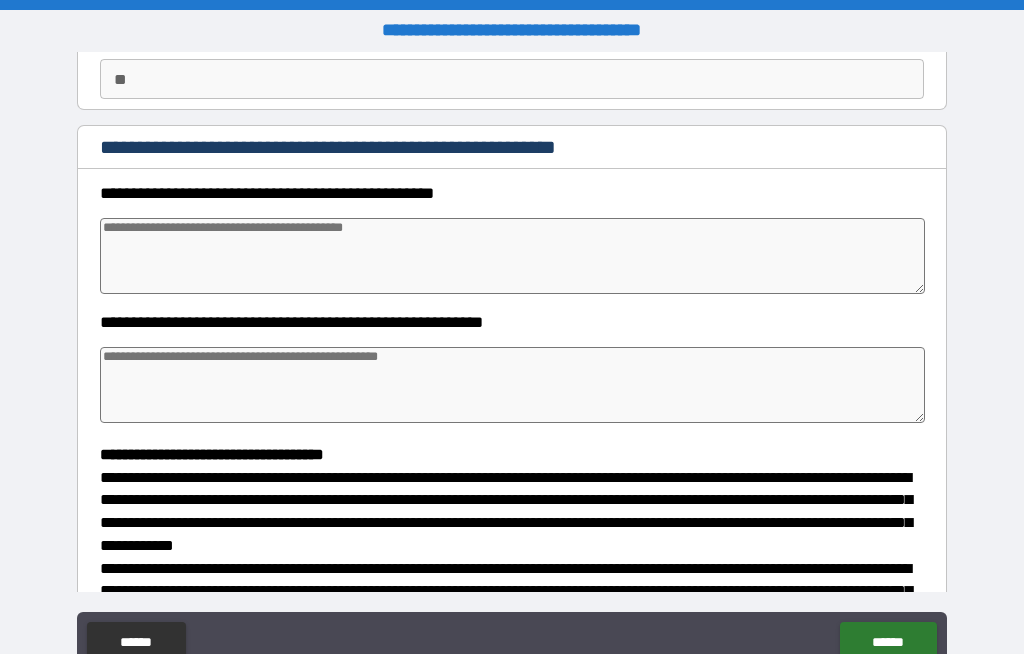 scroll, scrollTop: 183, scrollLeft: 0, axis: vertical 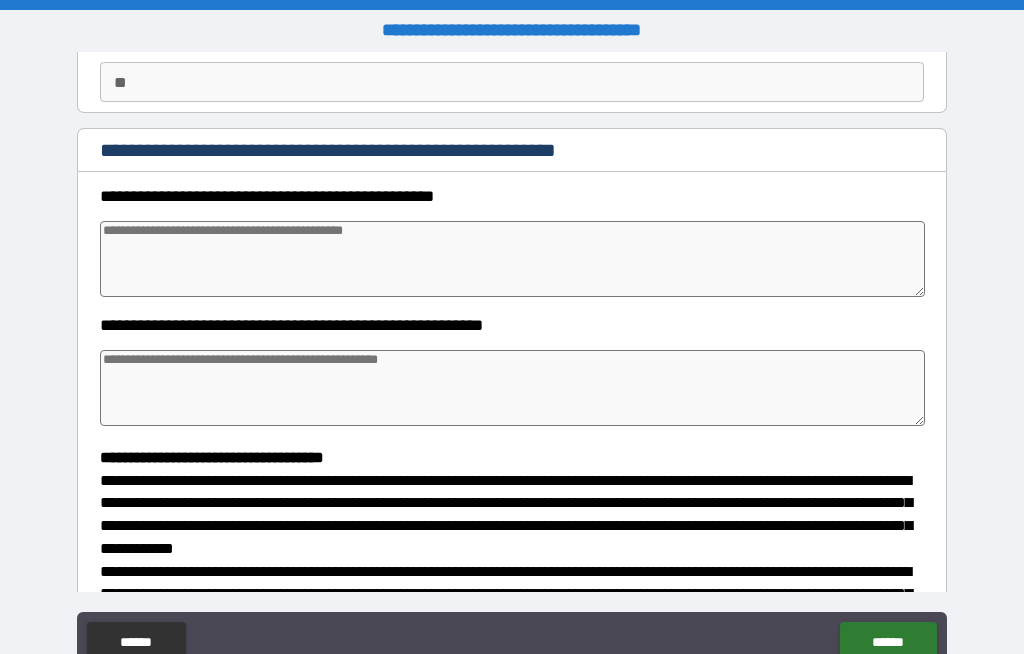click at bounding box center (513, 259) 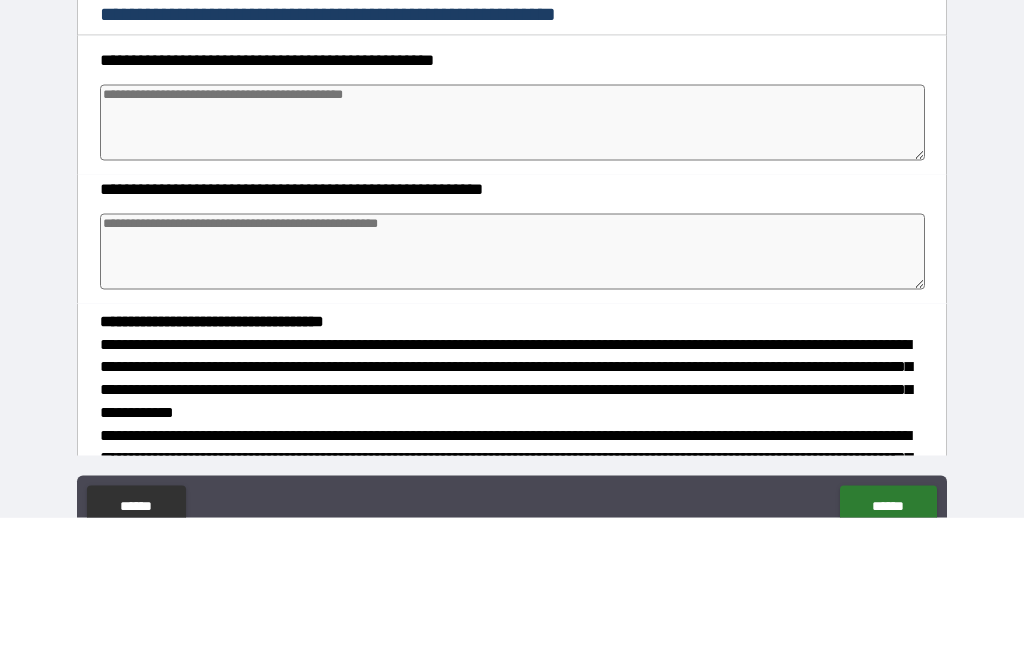 type on "*" 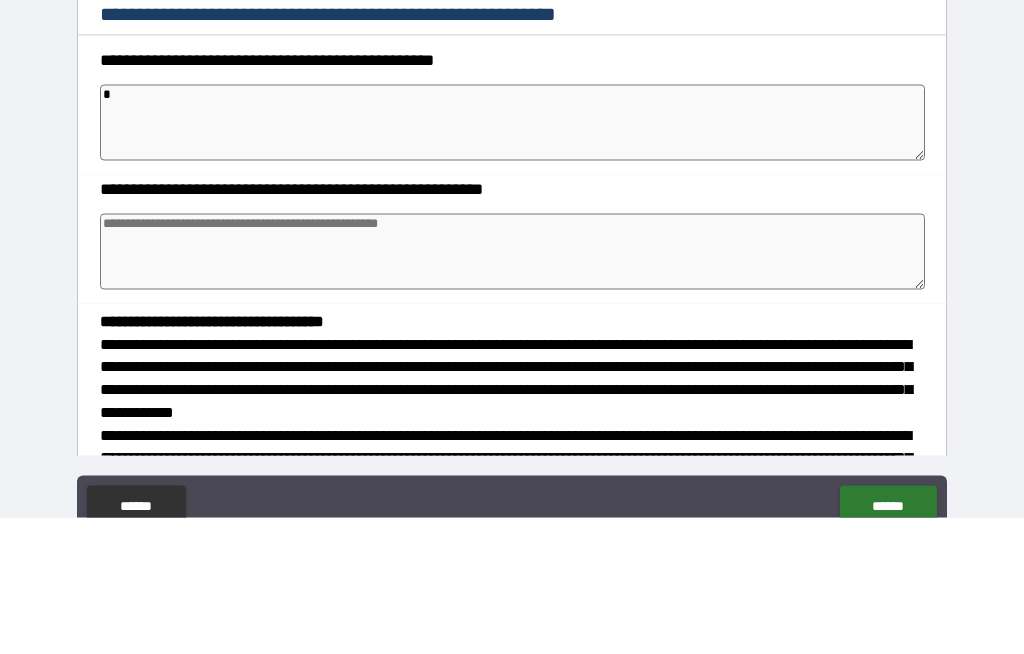 type on "*" 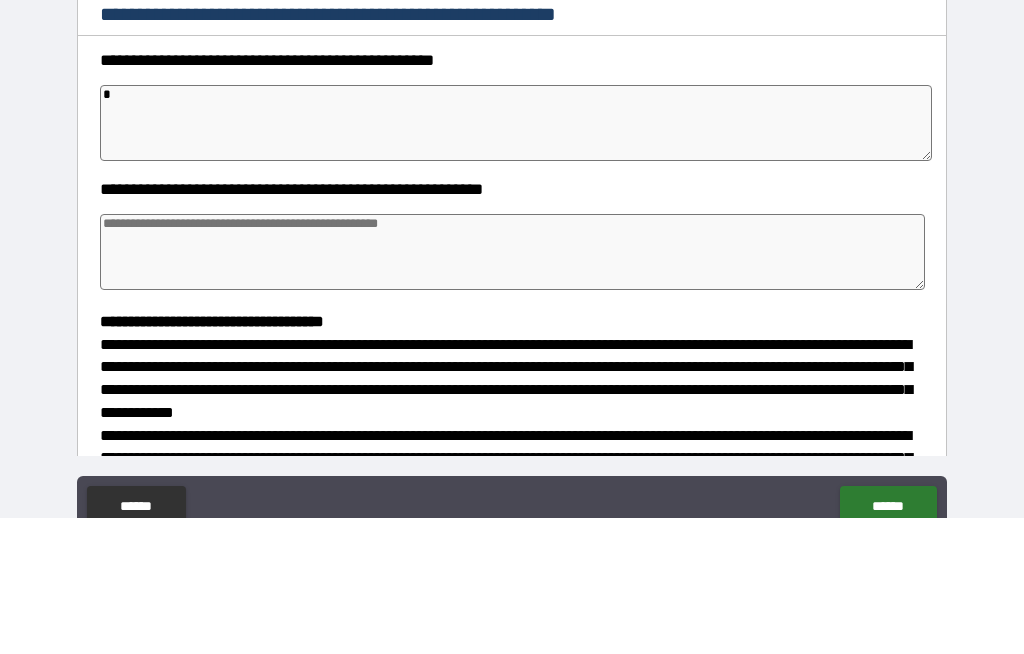 type on "*" 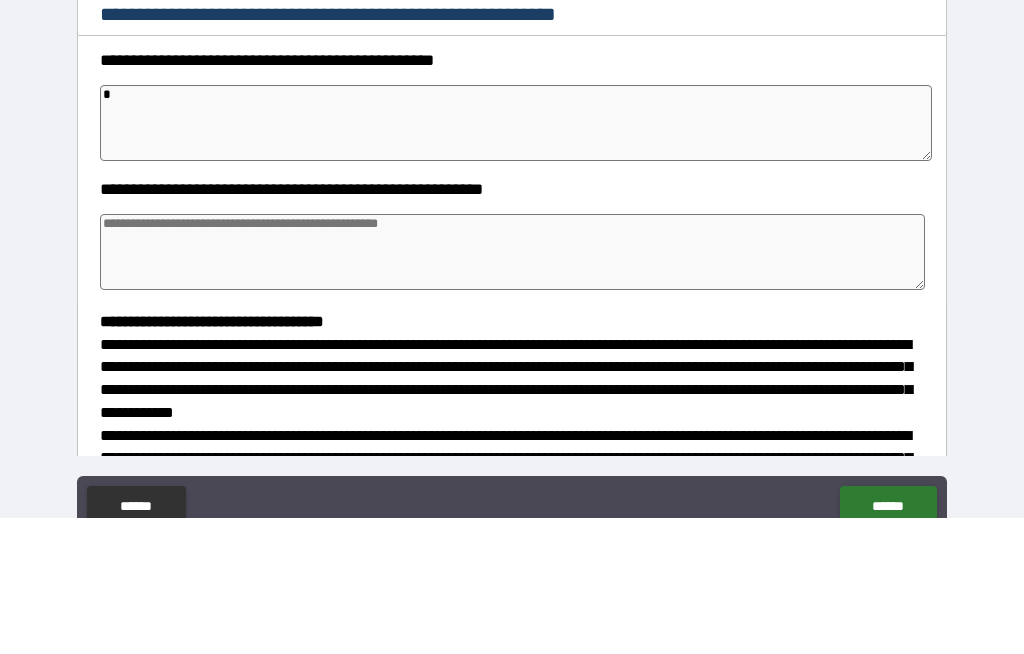 type on "*" 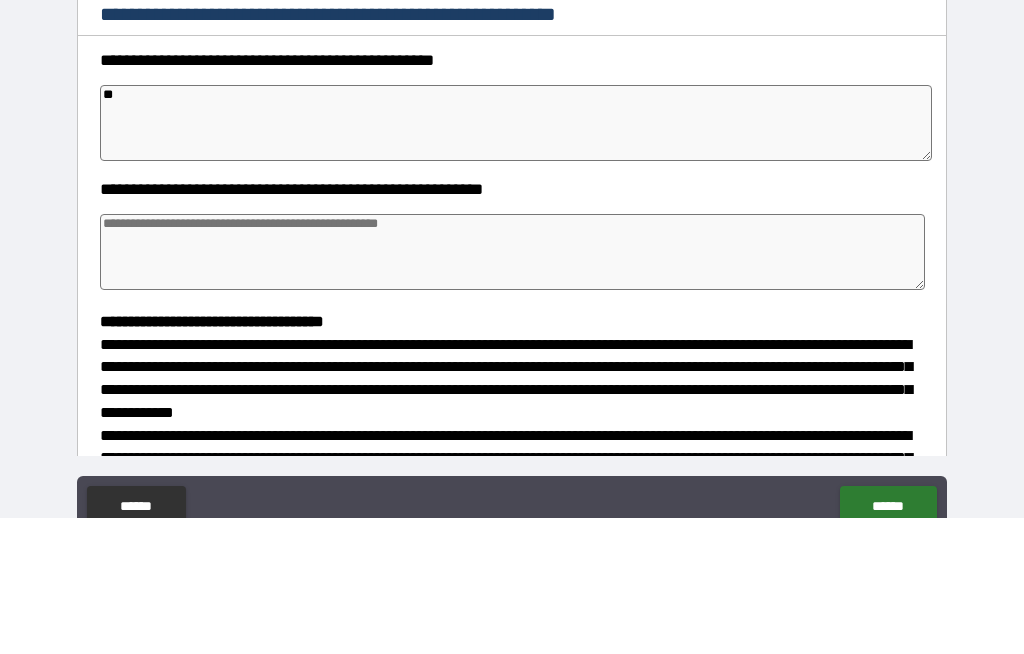 type on "*" 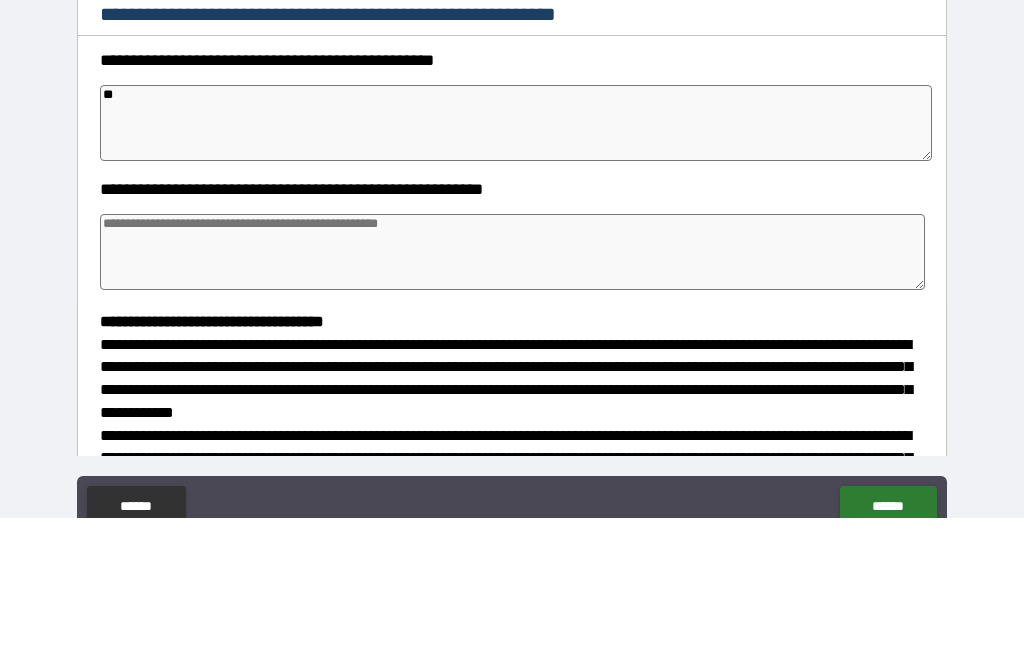 type on "*" 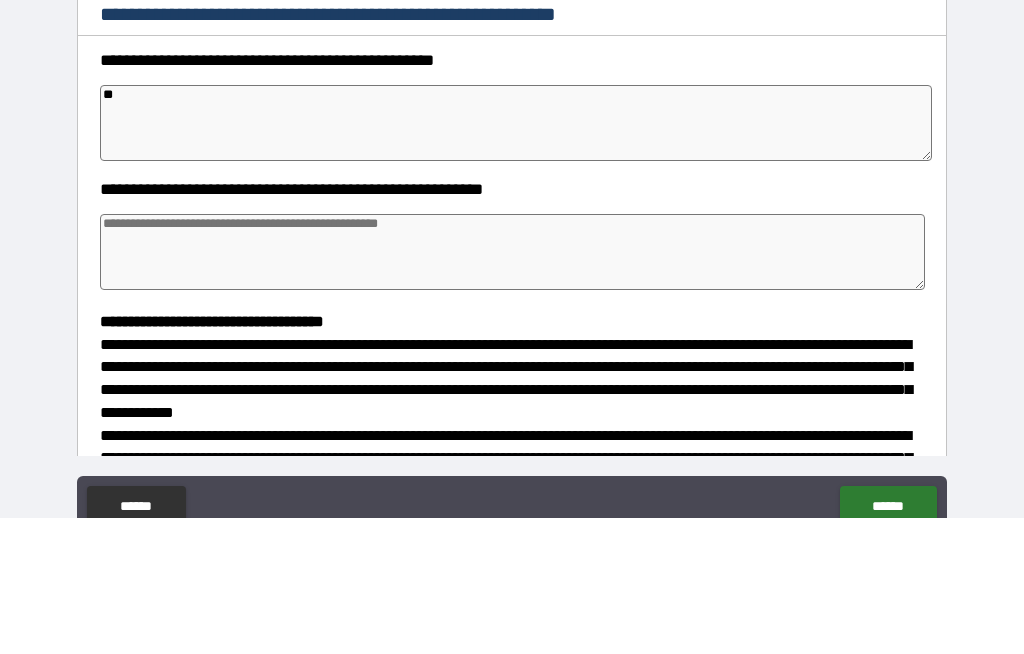 type on "*" 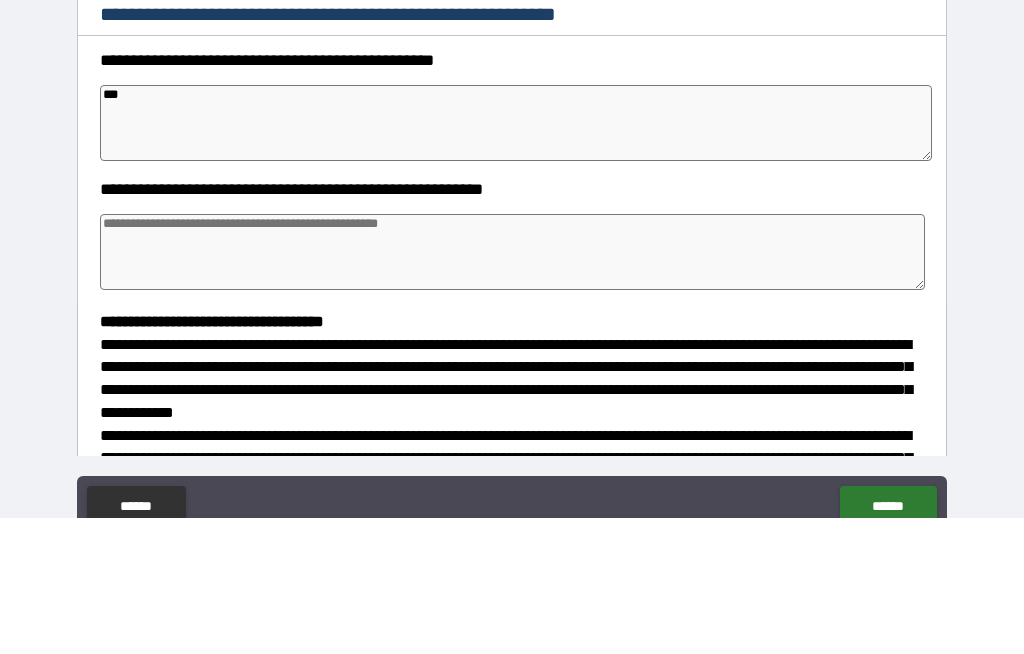 type on "*" 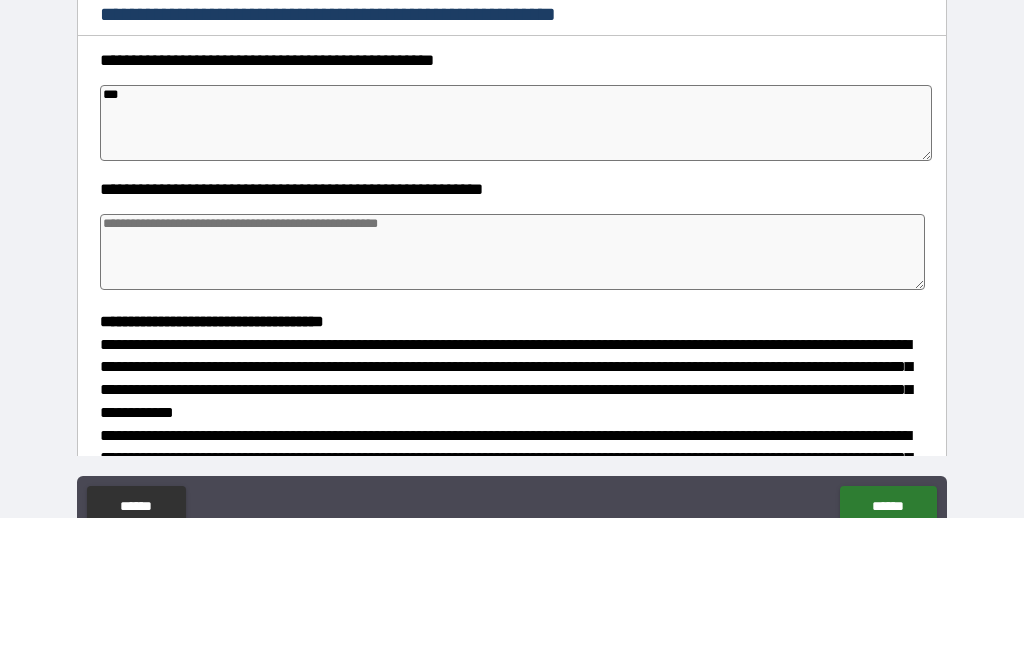 type on "*" 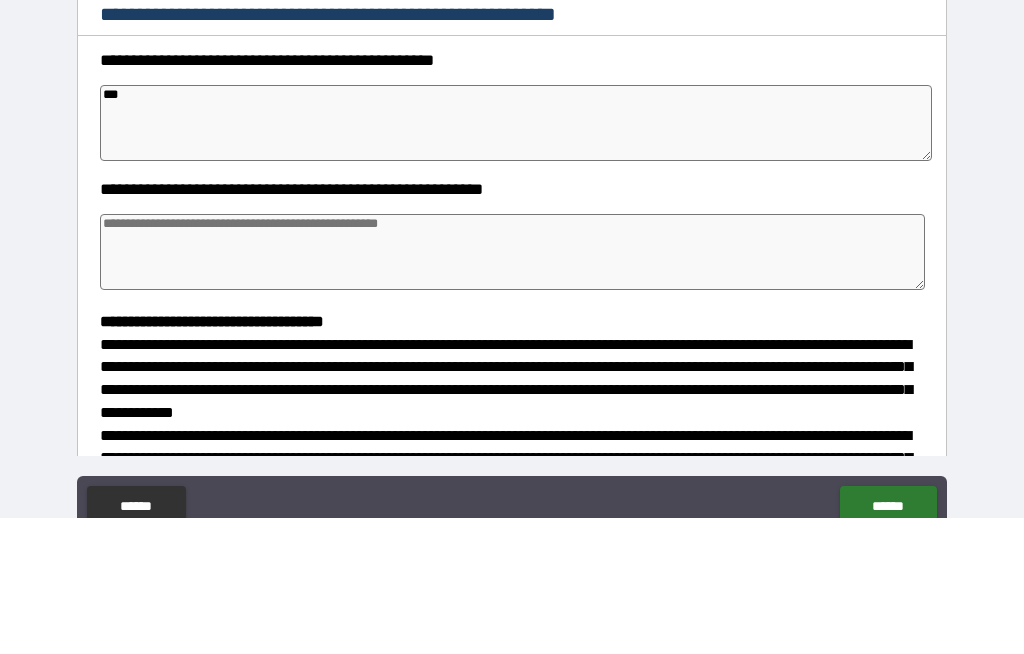 type on "*" 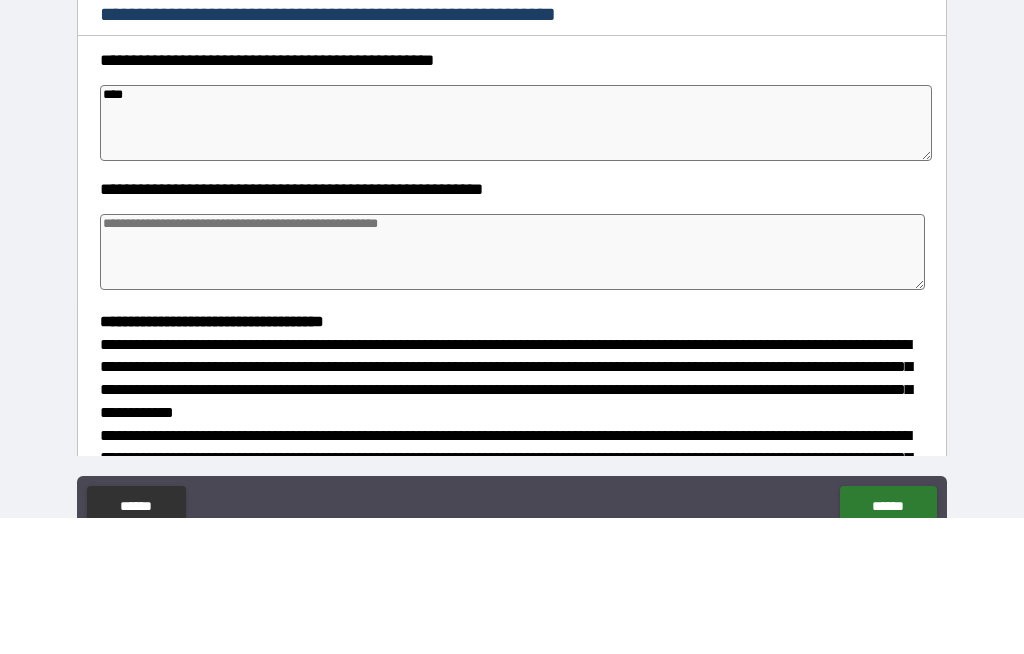 type on "*" 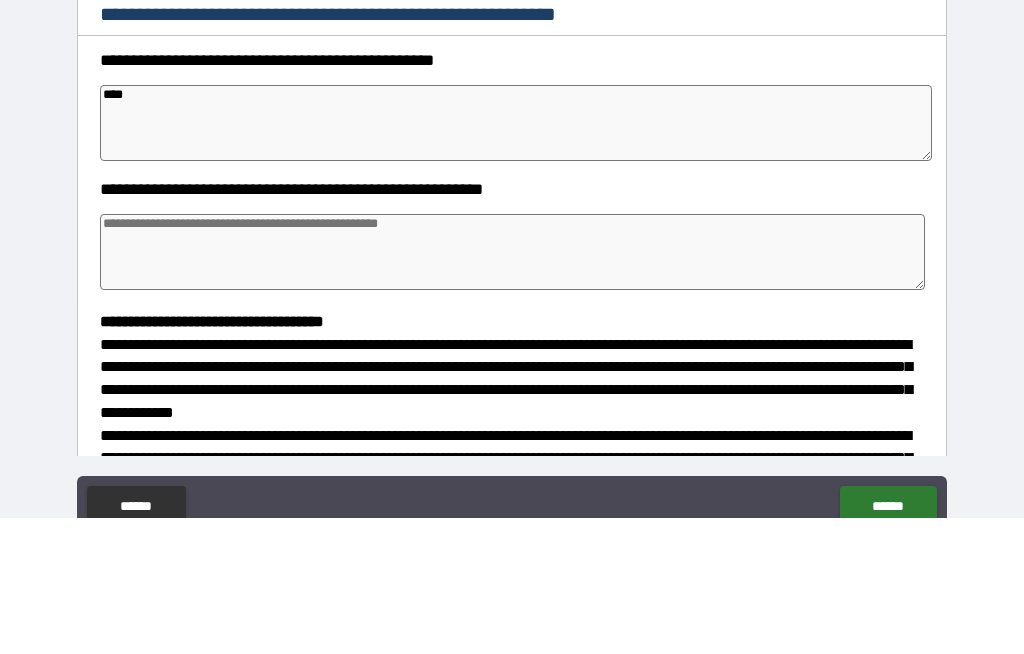 type on "*****" 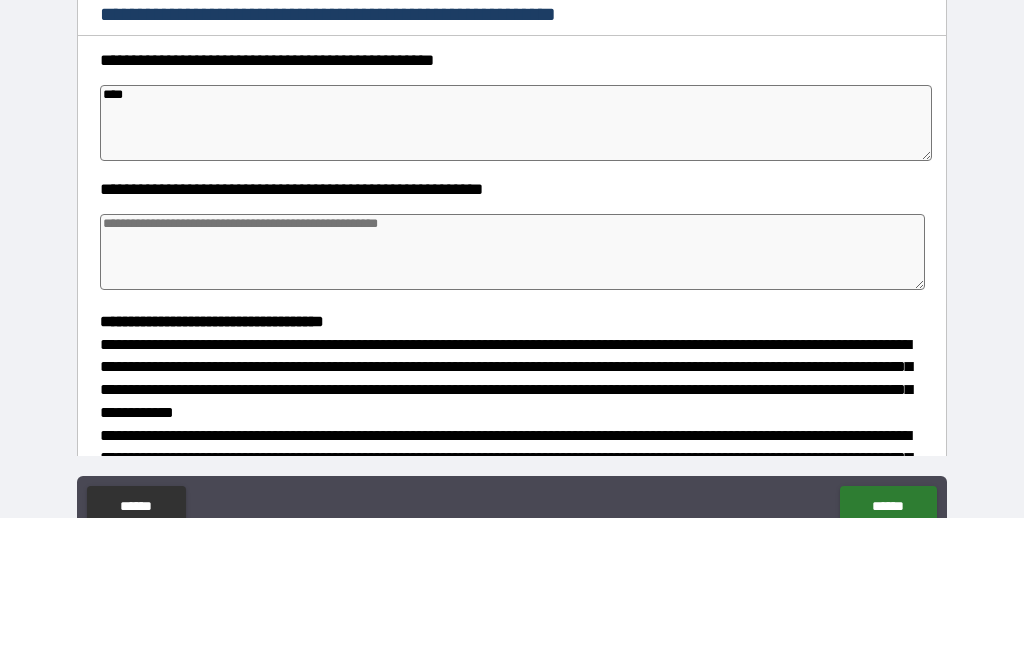 type on "*" 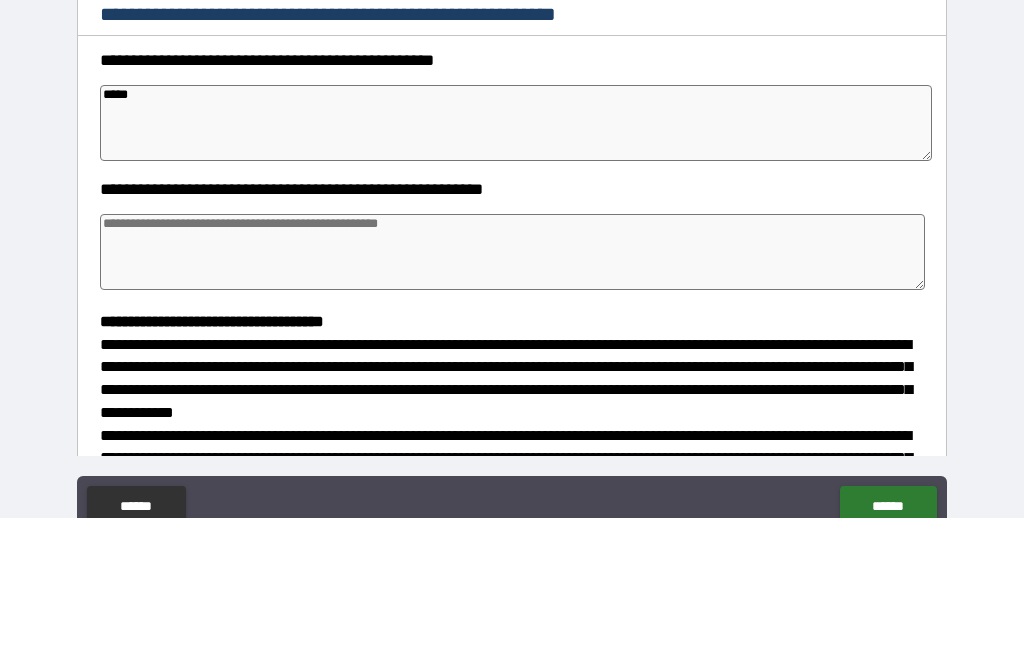 type on "*" 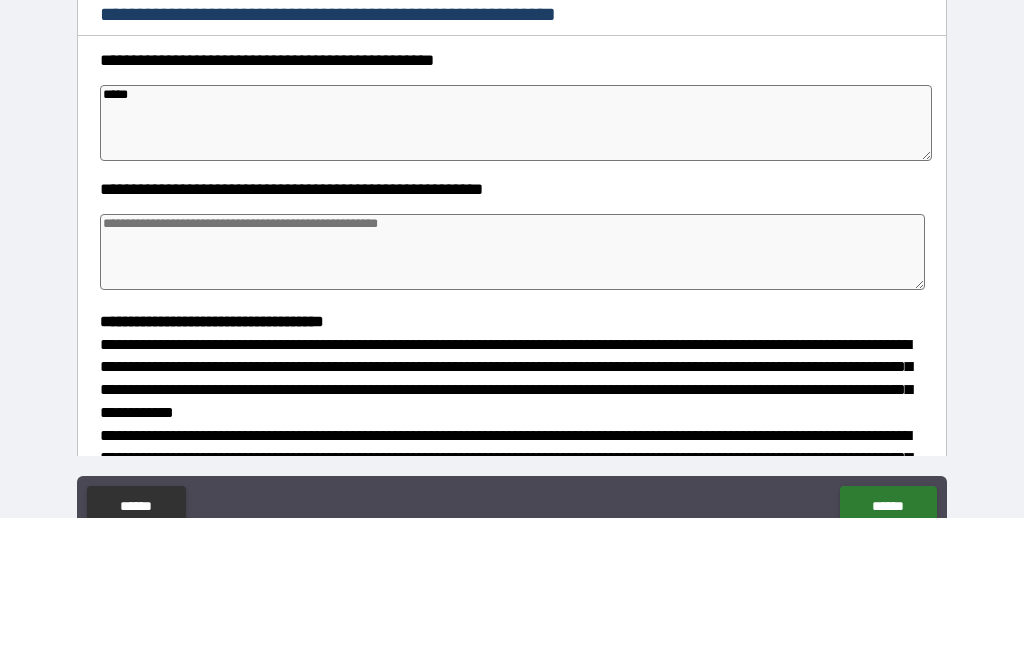 type on "*****" 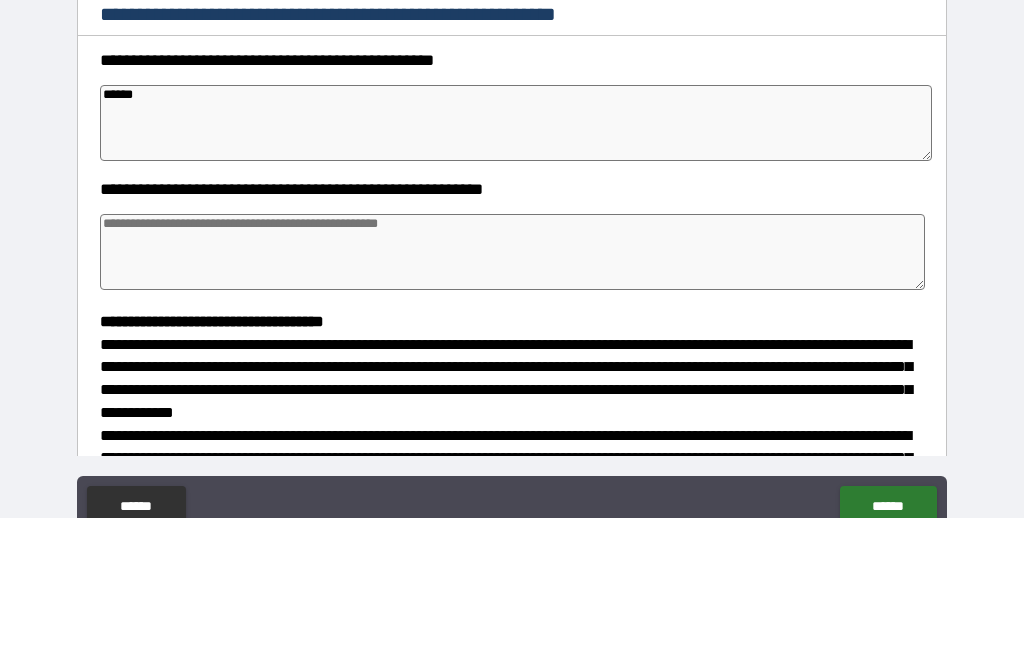 type on "*" 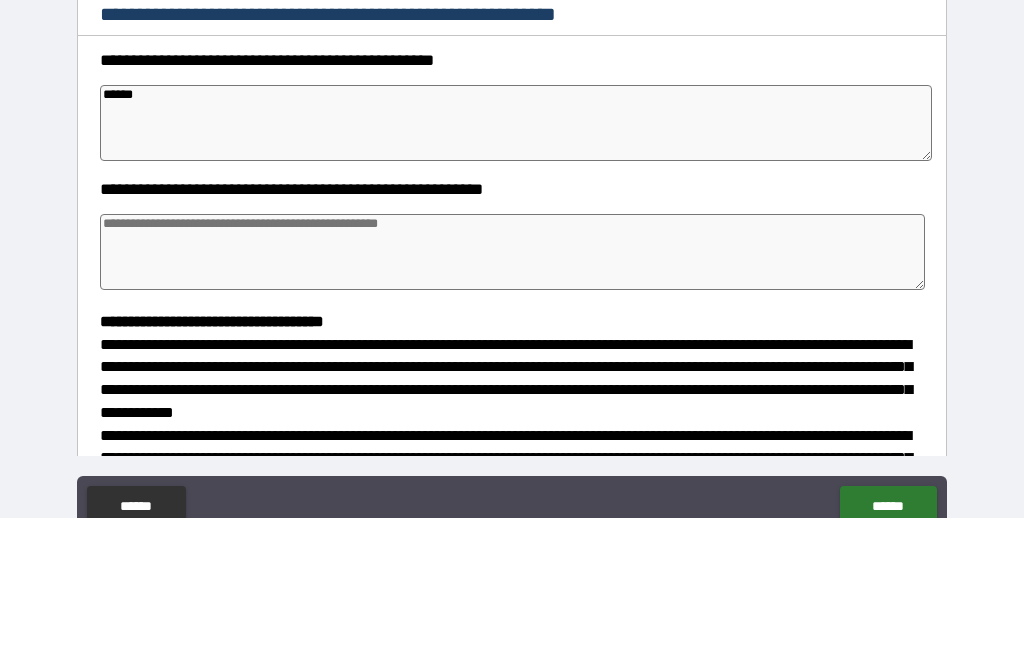 type on "*" 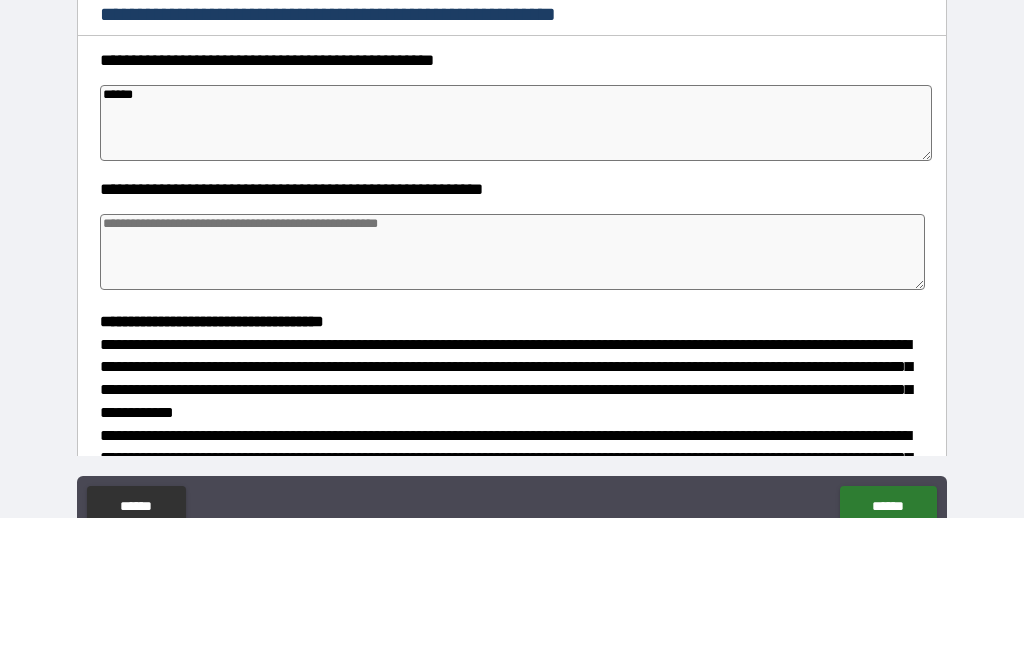type on "*" 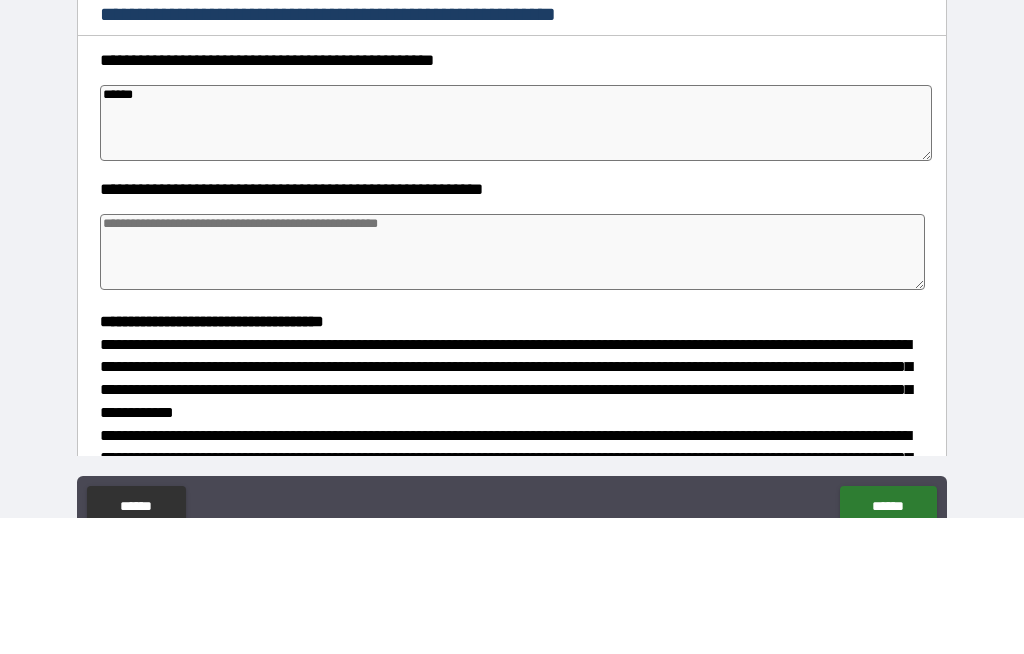 type on "*******" 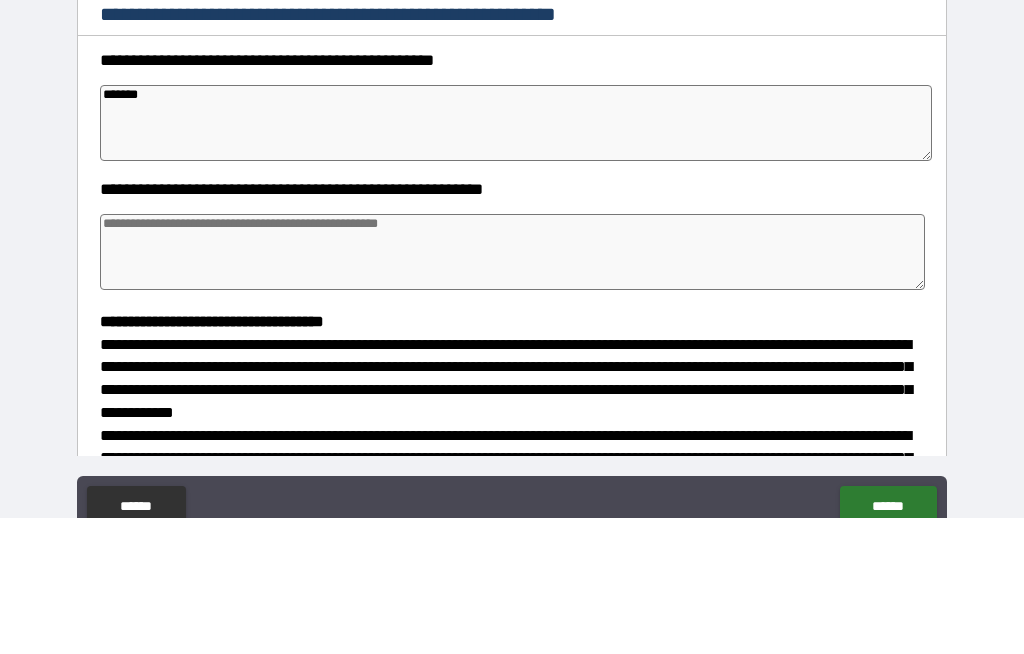 type on "*" 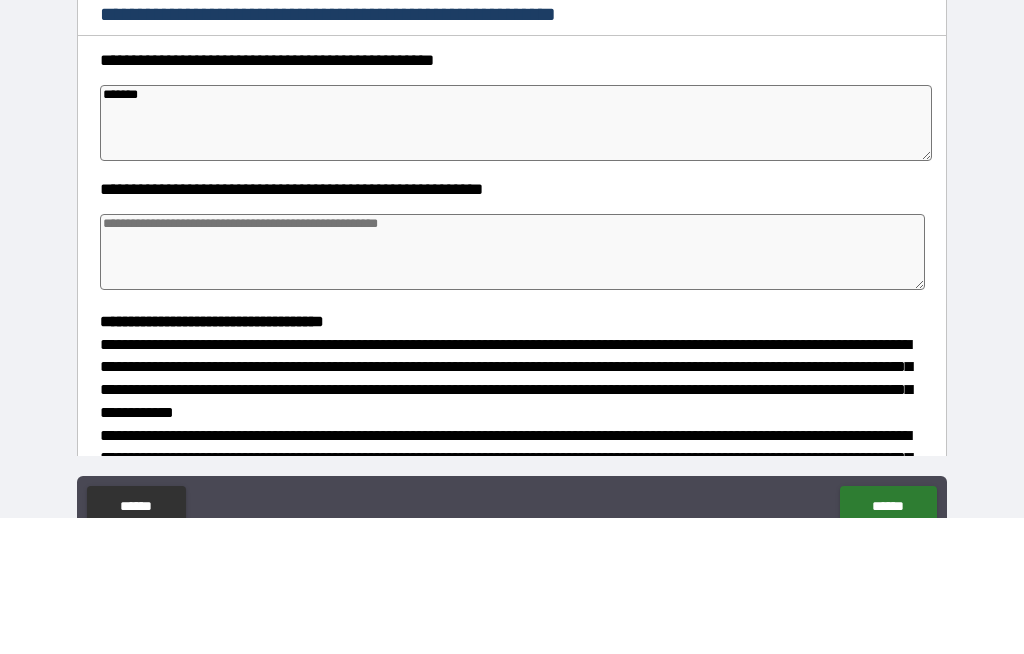 type on "*" 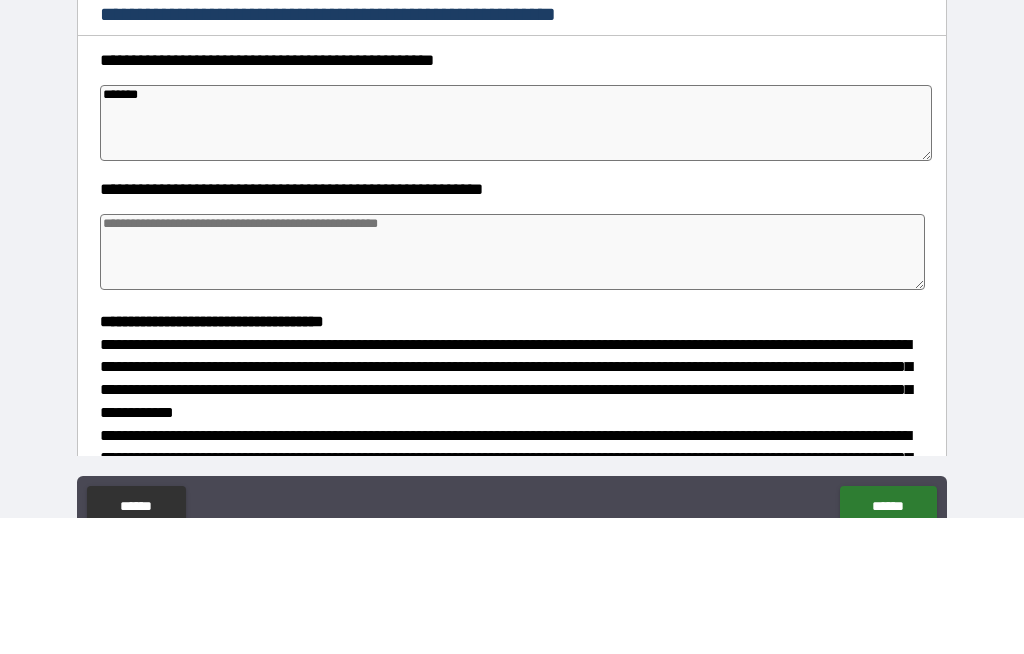 type on "*" 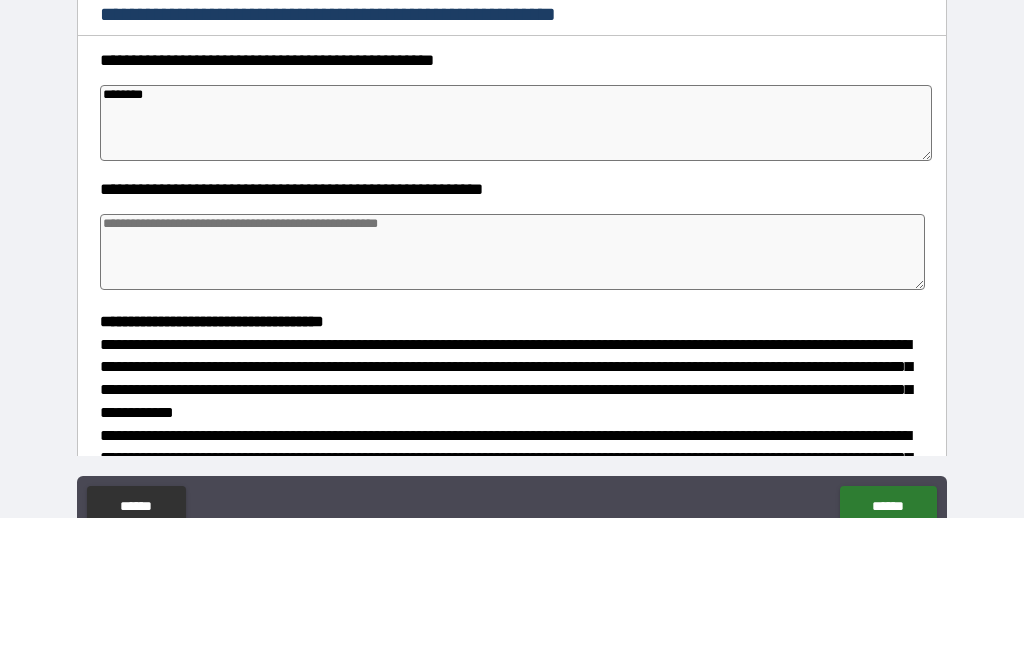 type on "*" 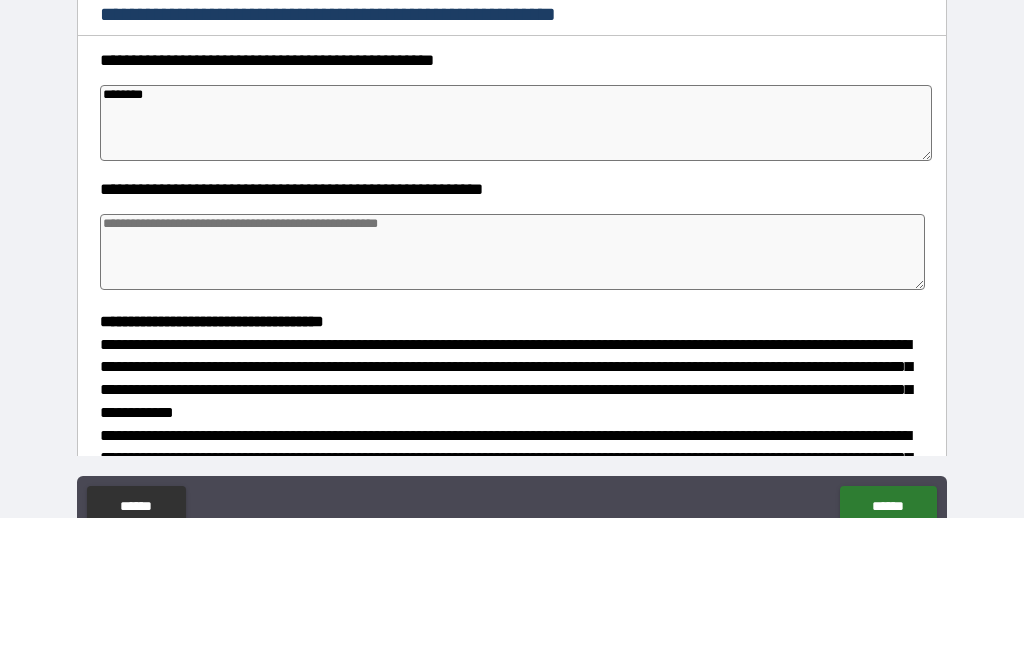 type on "*" 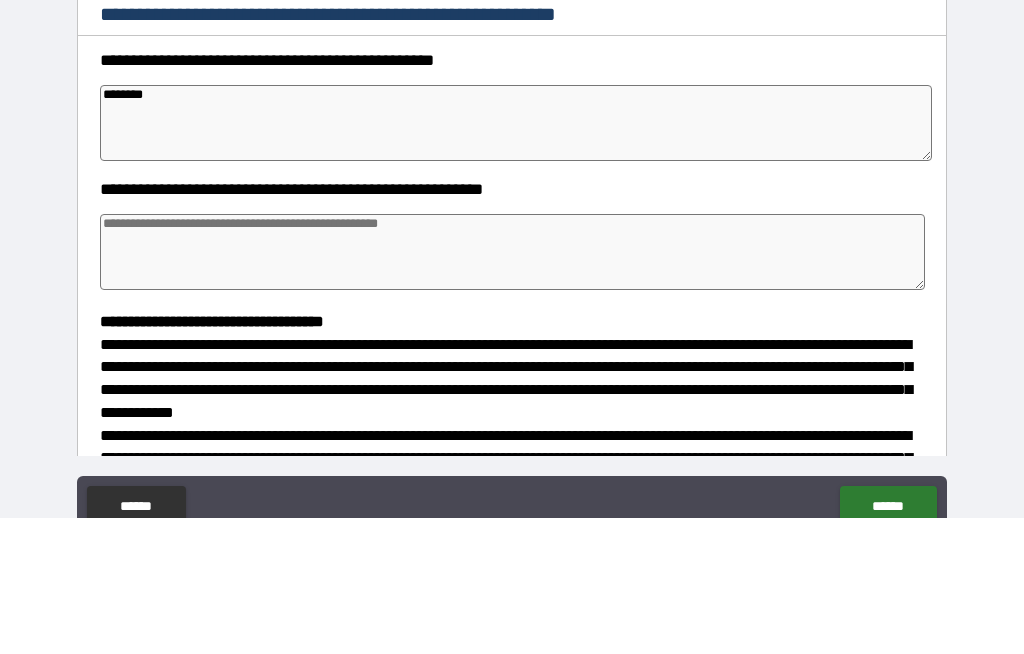 type on "*" 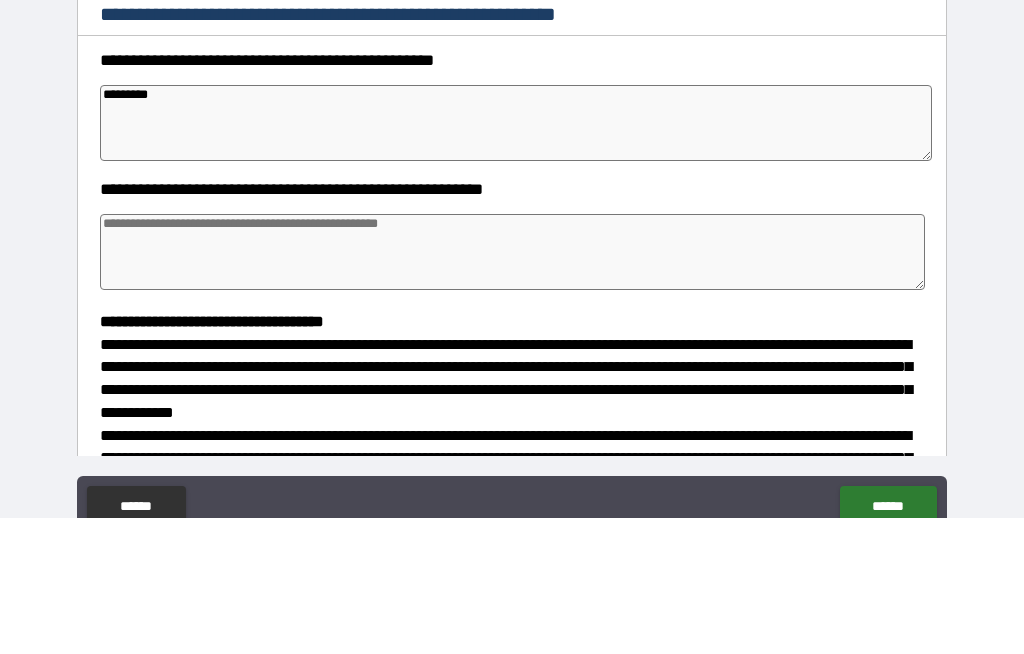 type on "*" 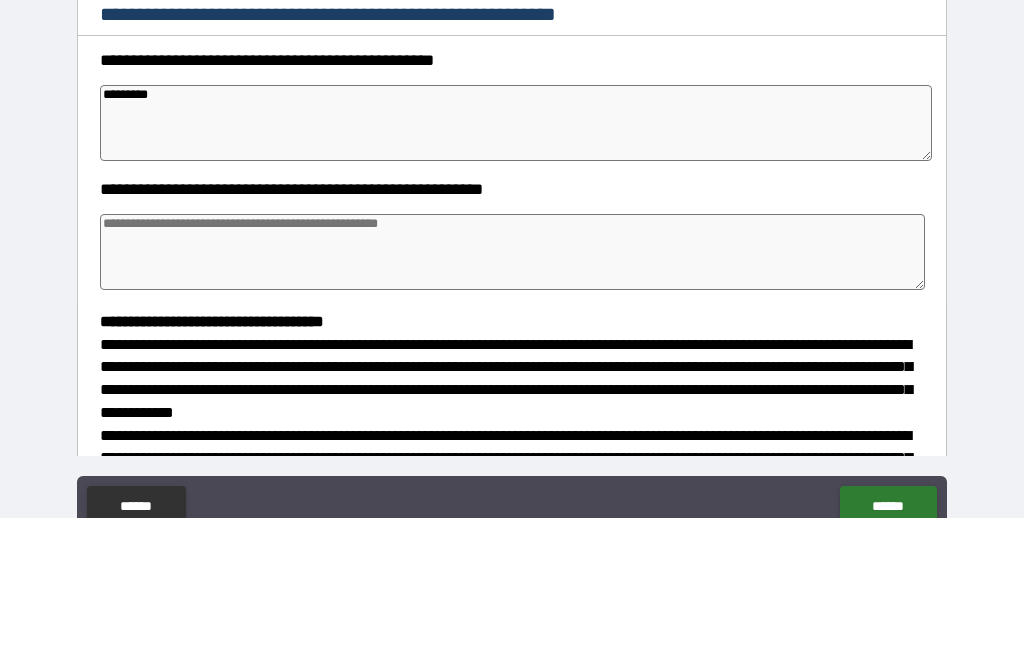 type on "*" 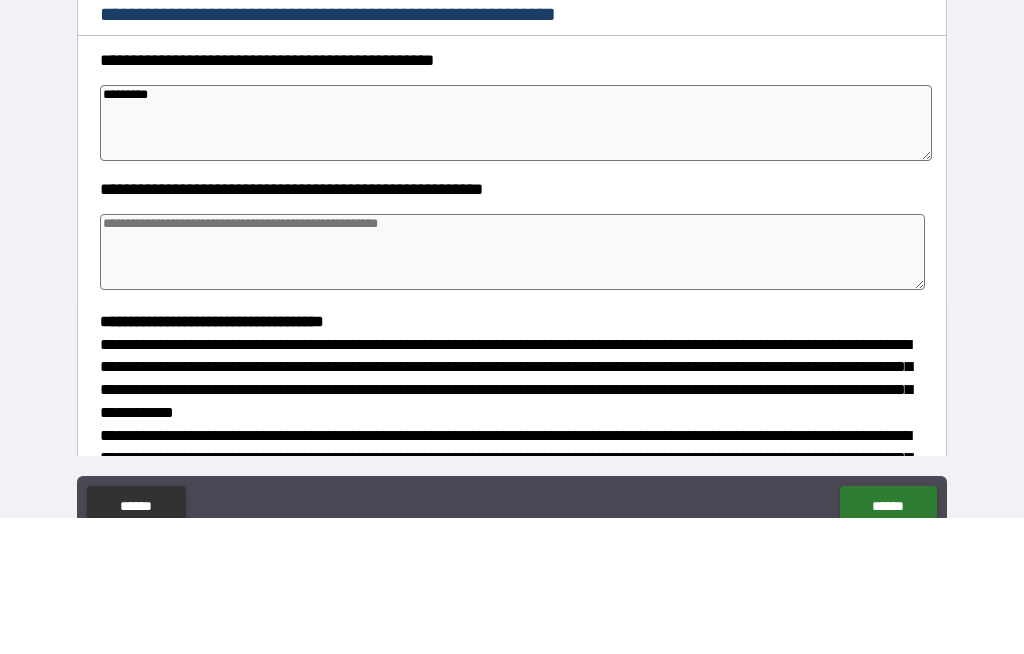 type on "*" 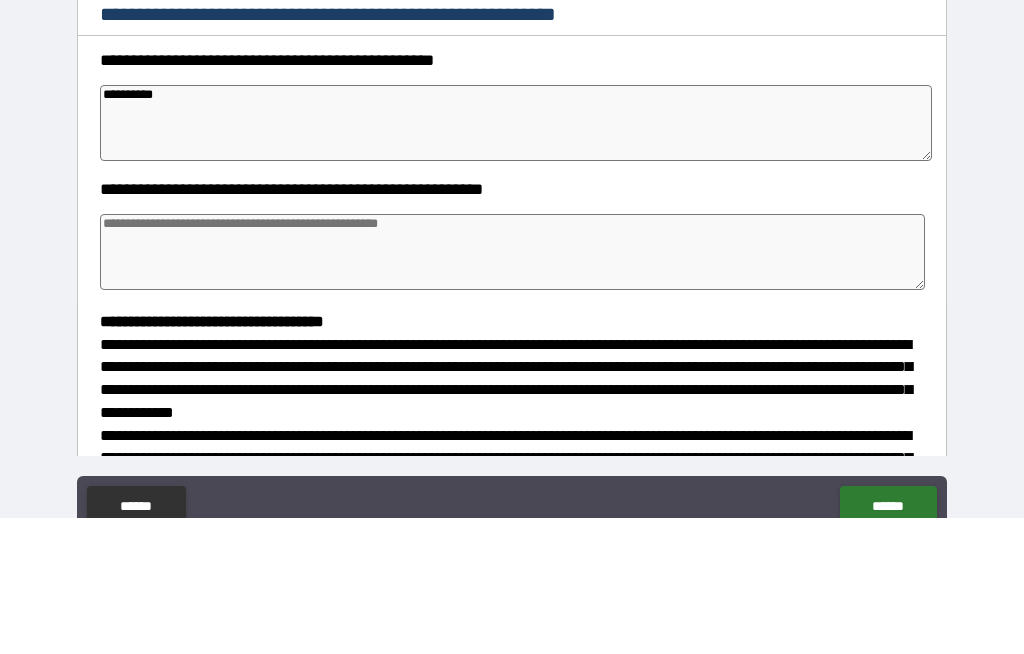 type on "*" 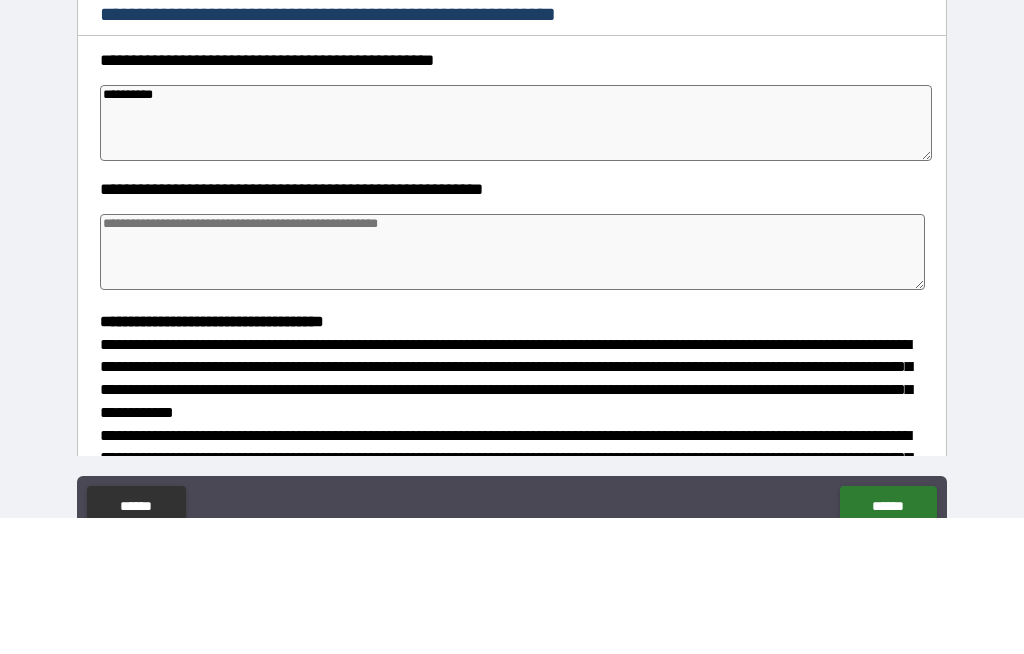 type on "**********" 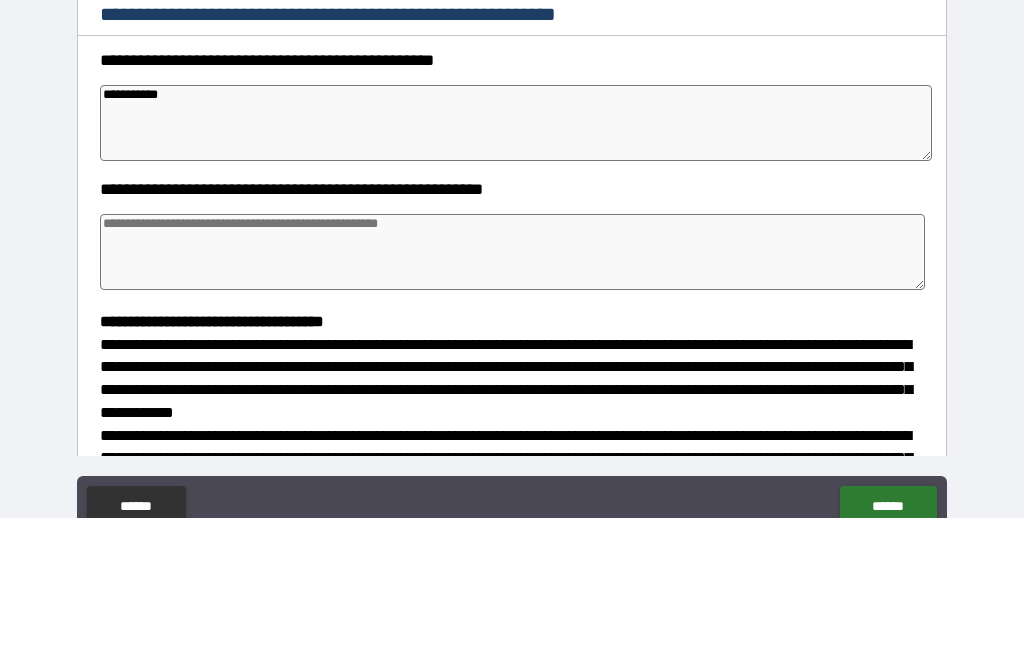 type on "*" 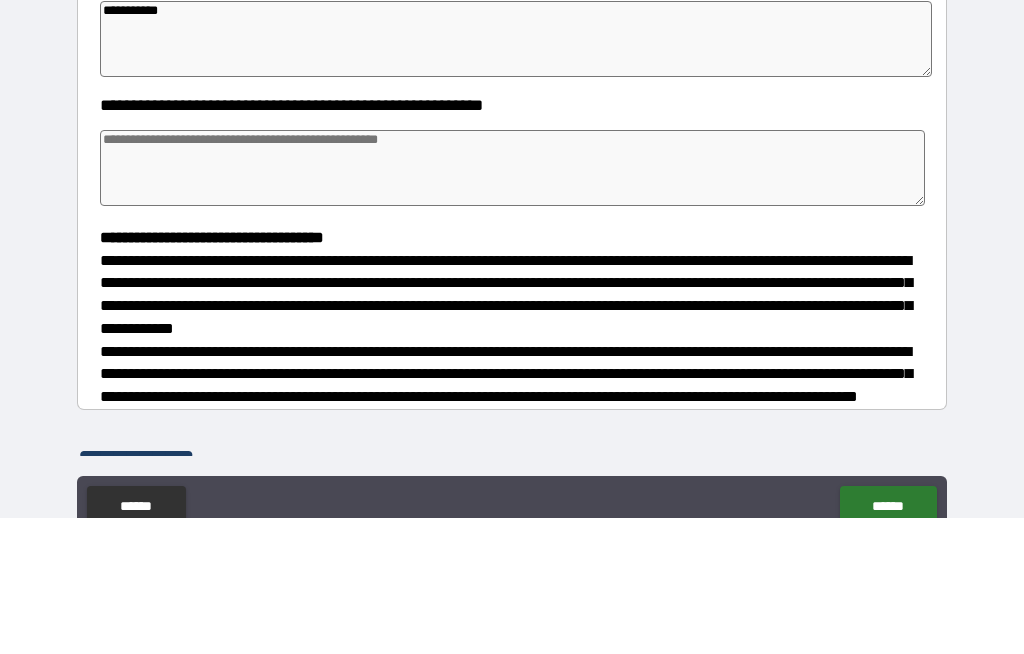 scroll, scrollTop: 268, scrollLeft: 0, axis: vertical 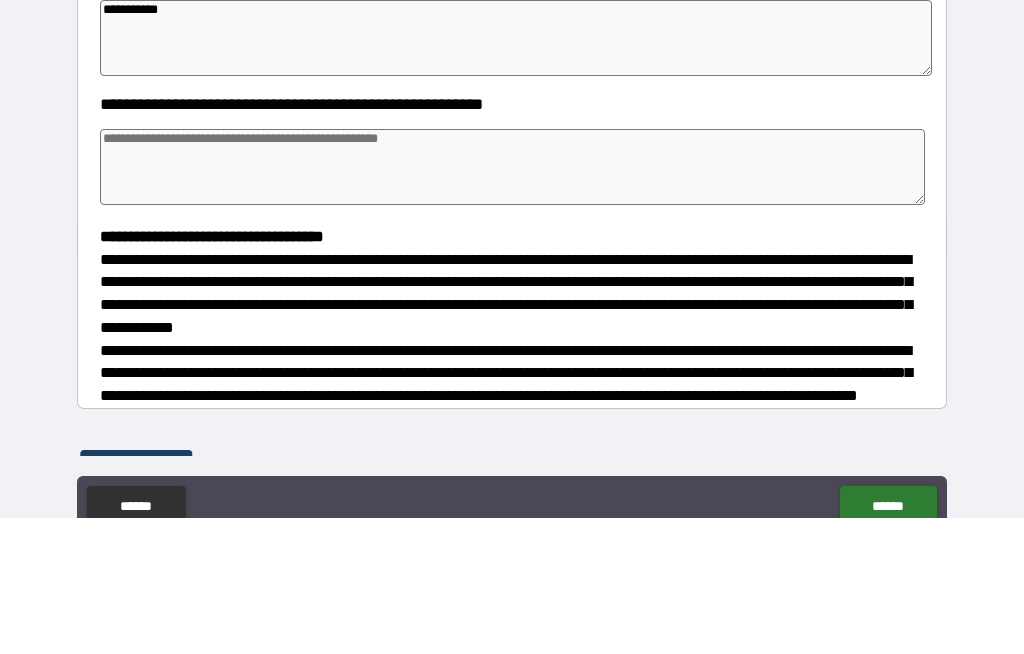type on "**********" 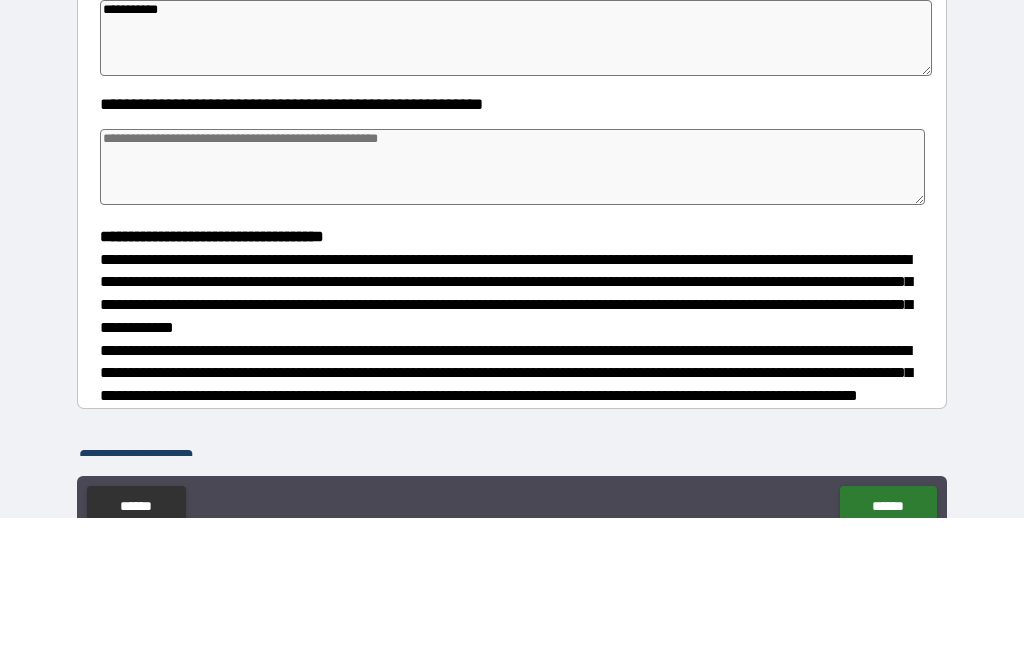 click at bounding box center (513, 303) 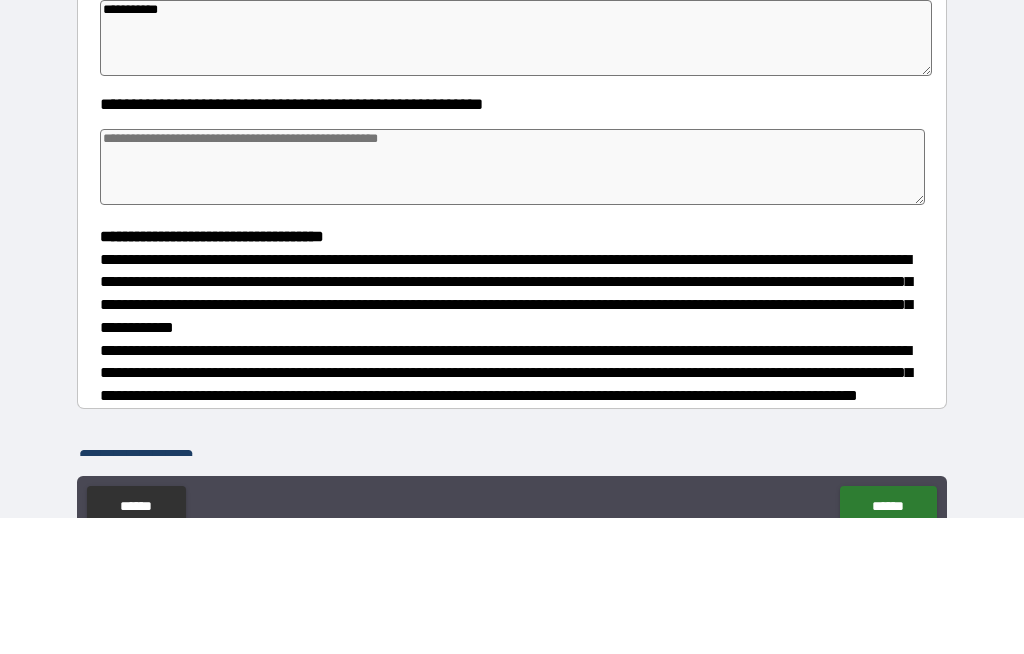 type on "*" 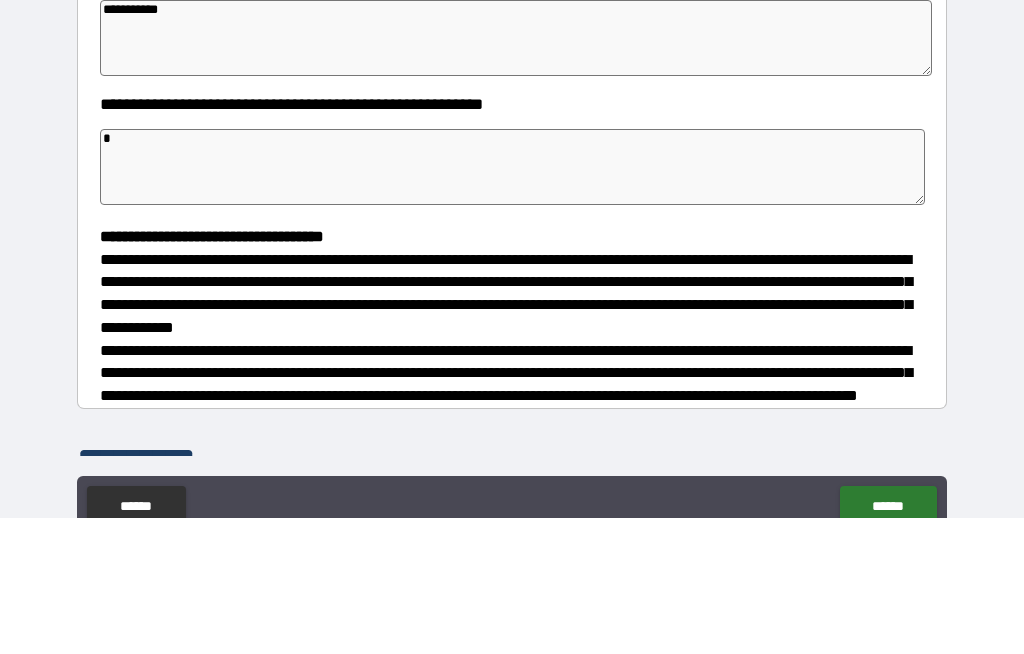 type on "*" 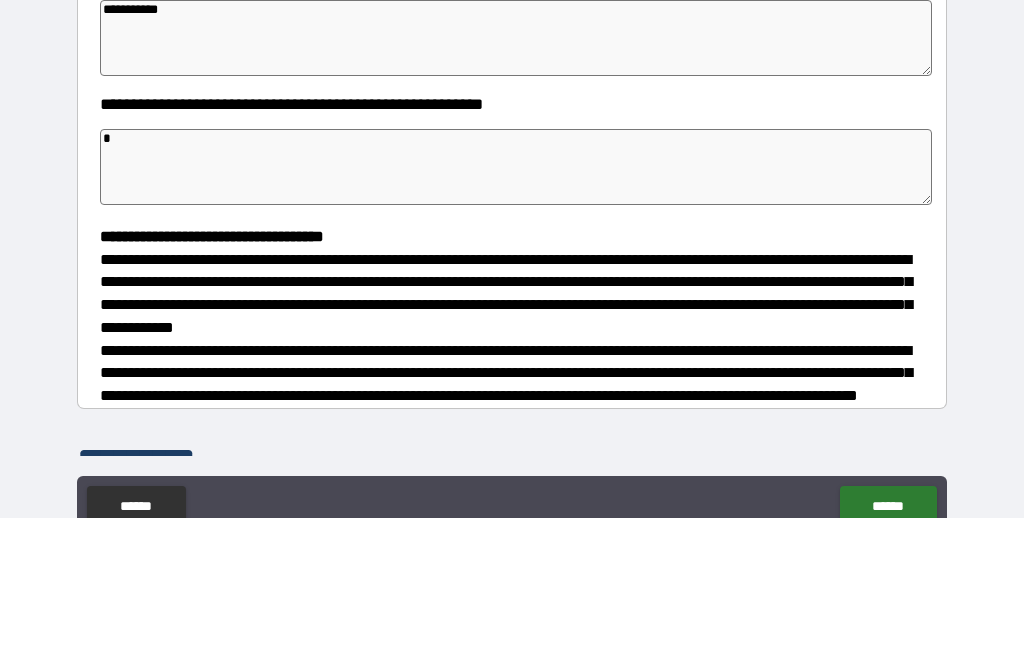 type on "*" 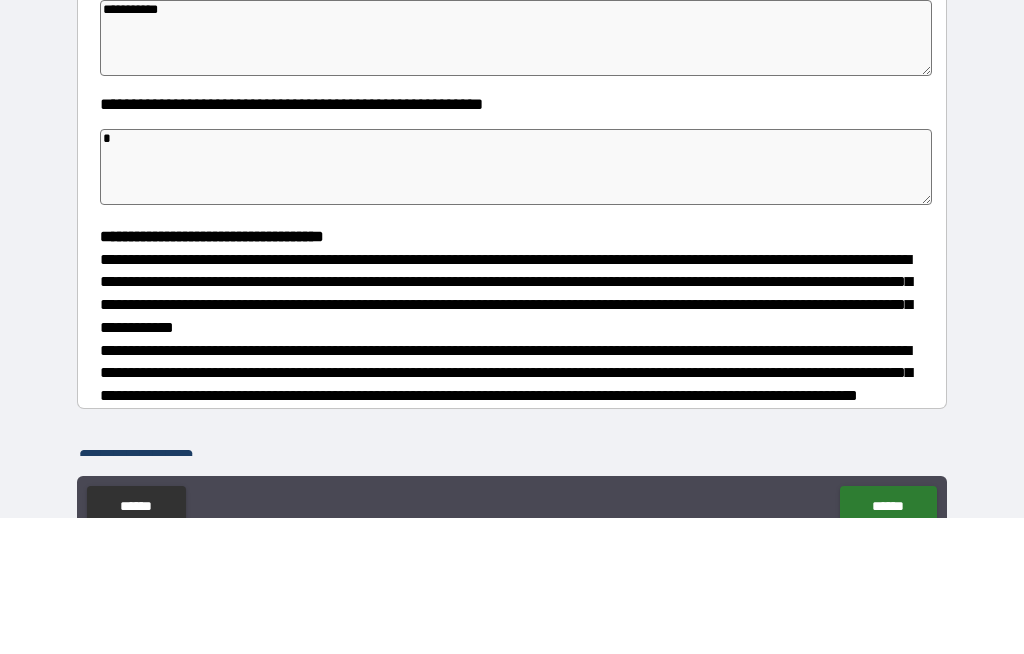 type on "*" 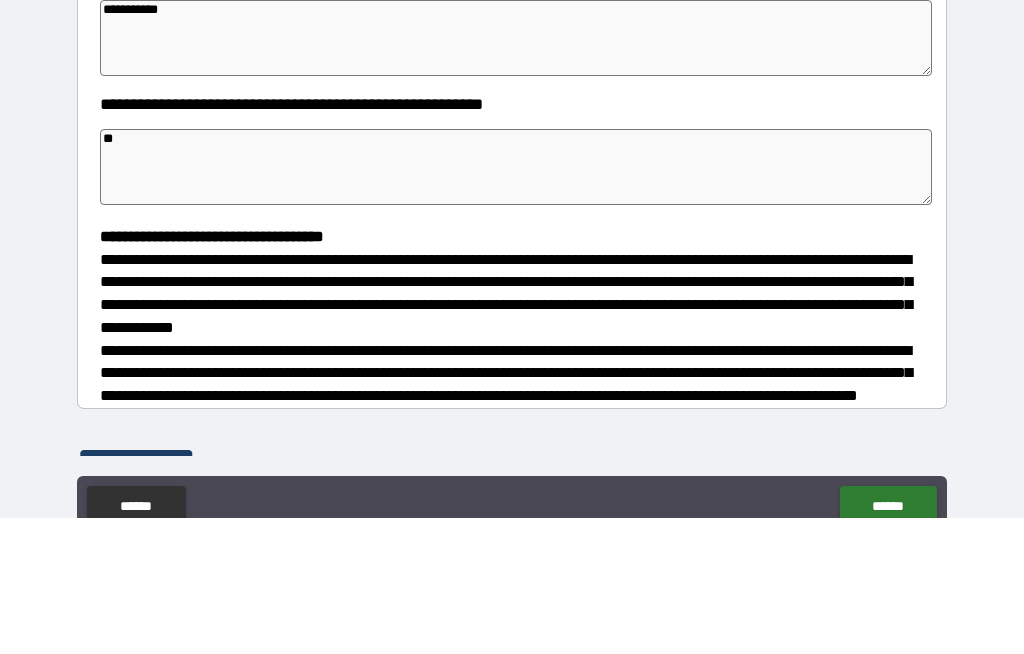 type on "*" 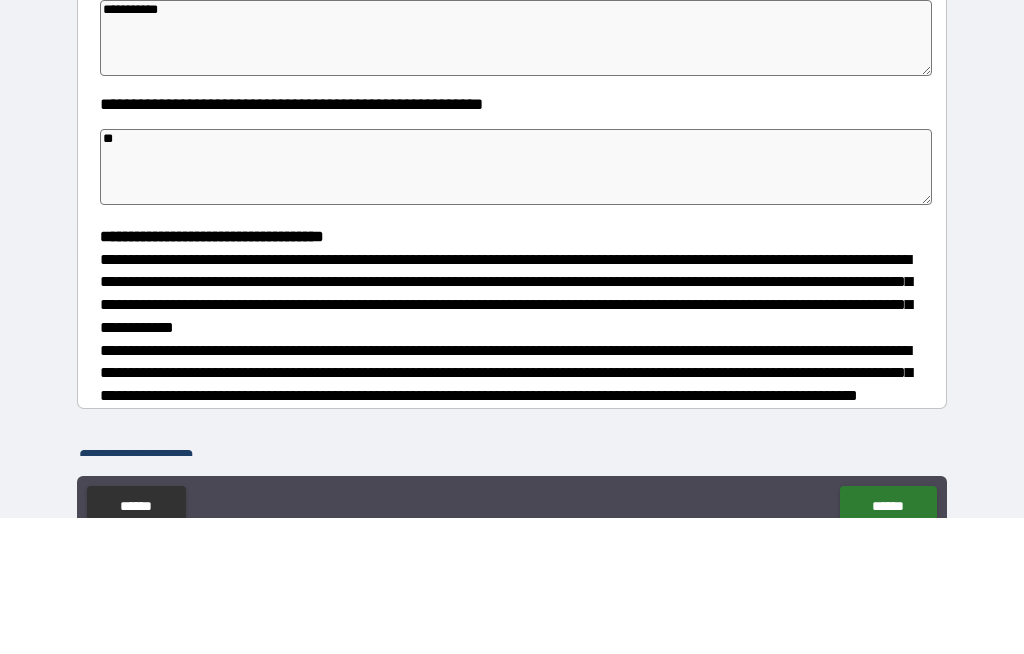 type on "*" 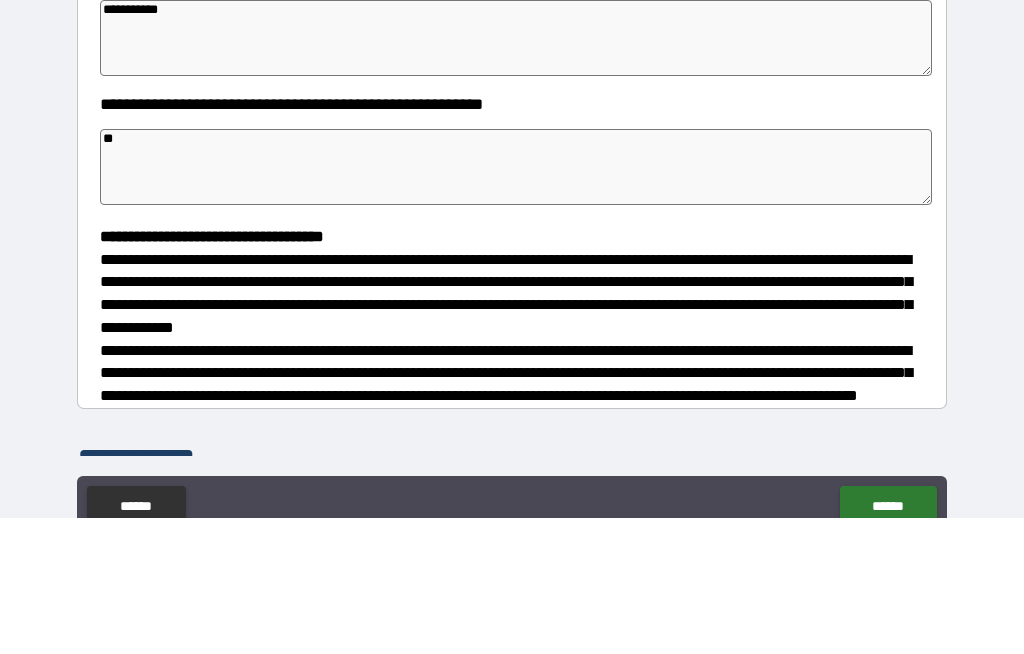 type on "*" 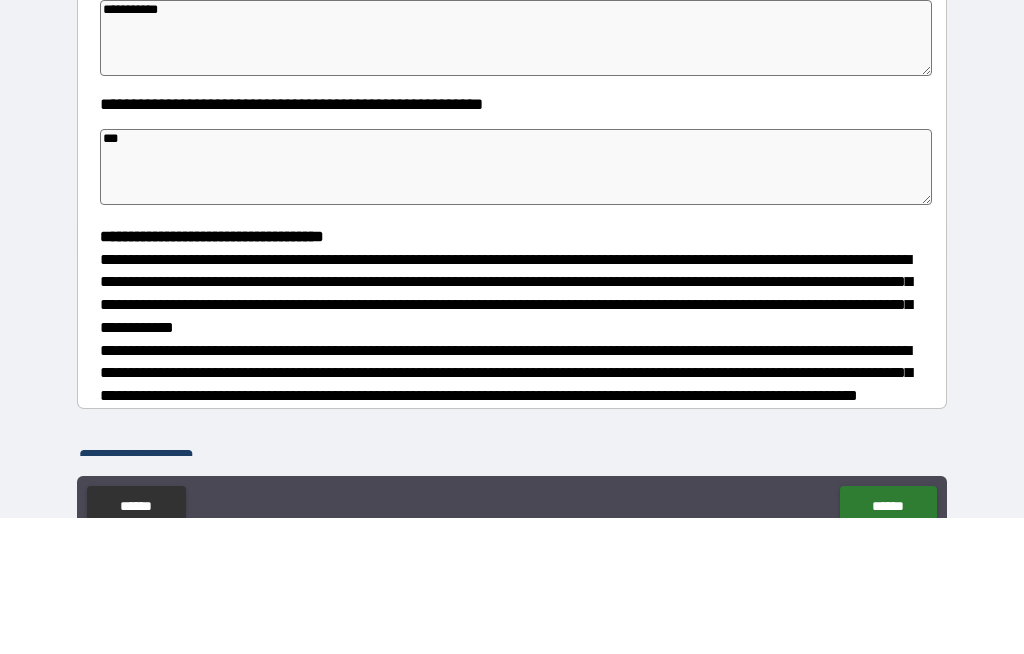 type on "*" 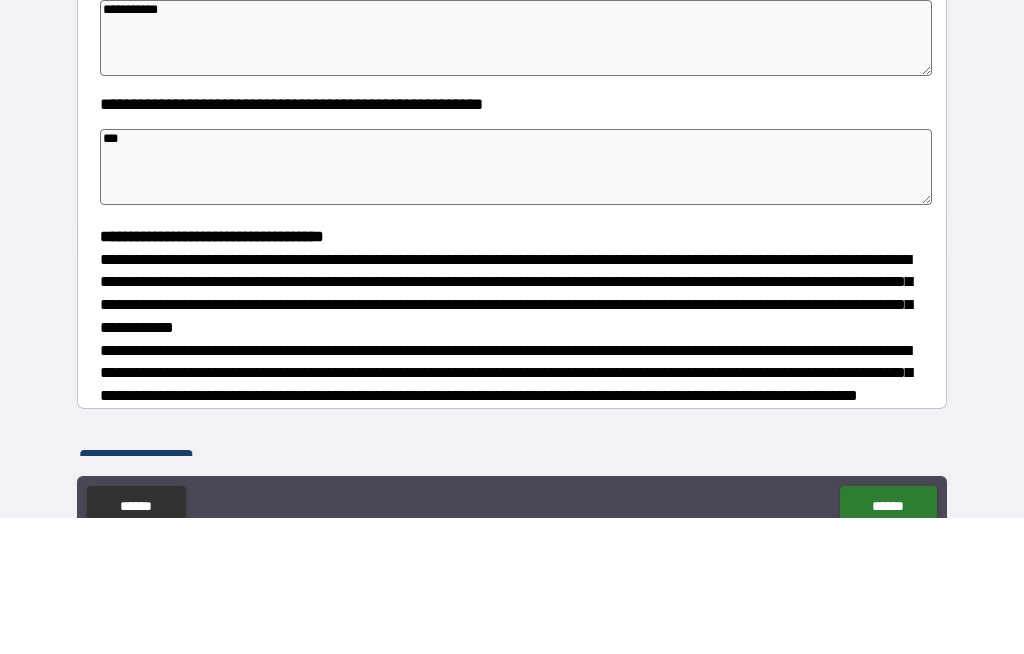 type on "****" 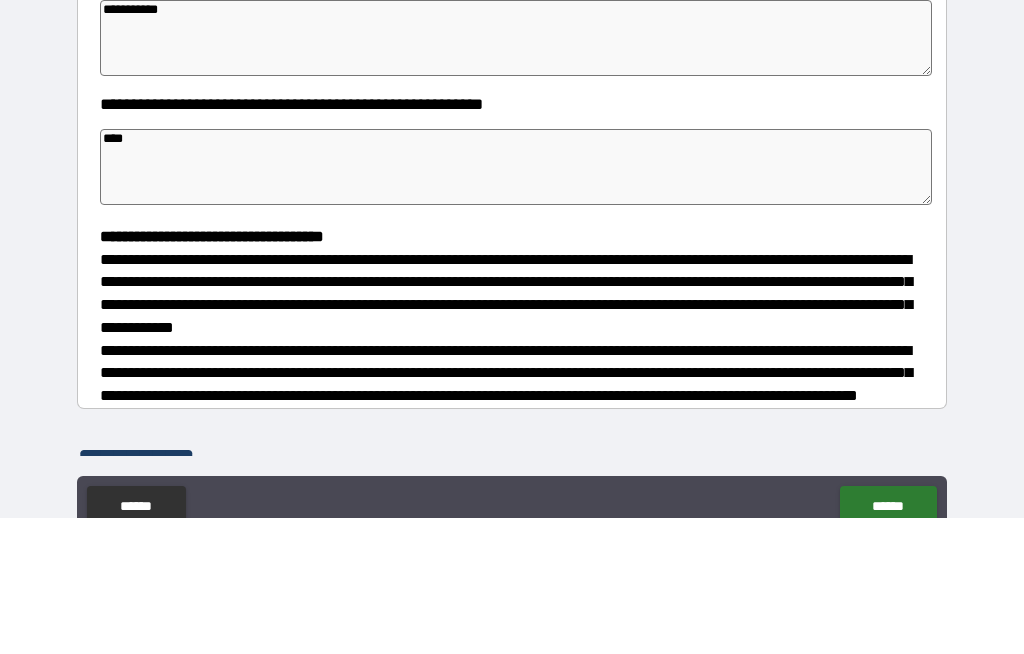 type on "*" 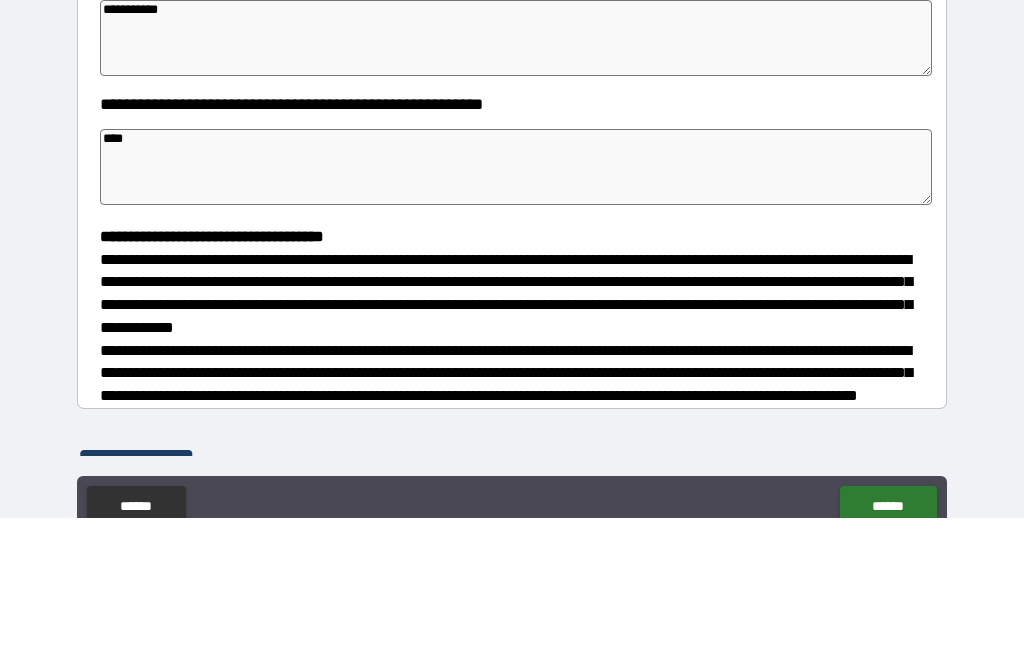 type on "*" 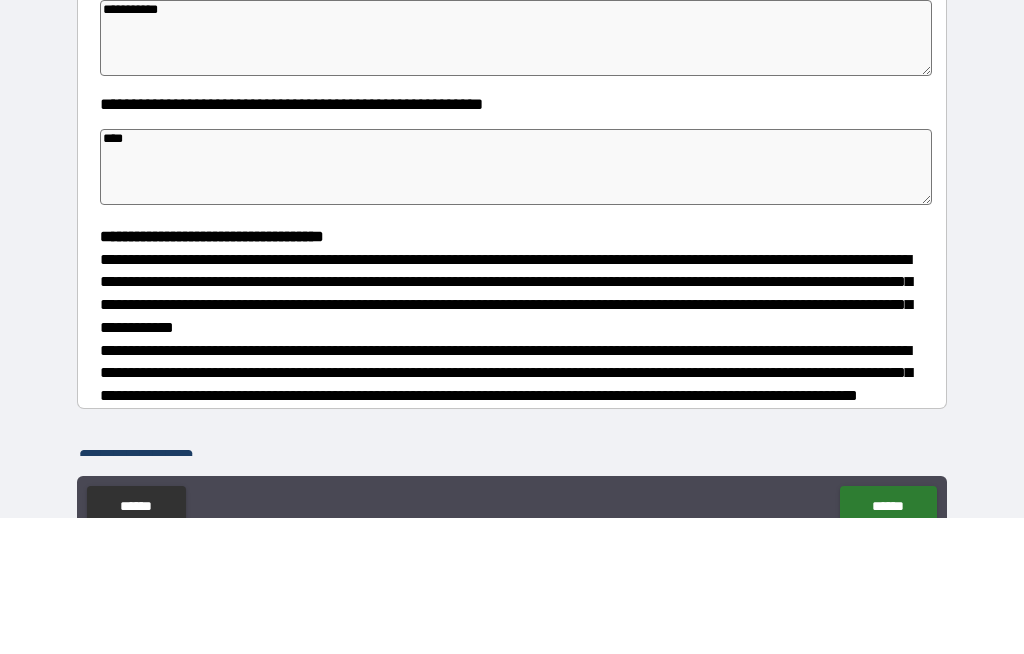 type on "*" 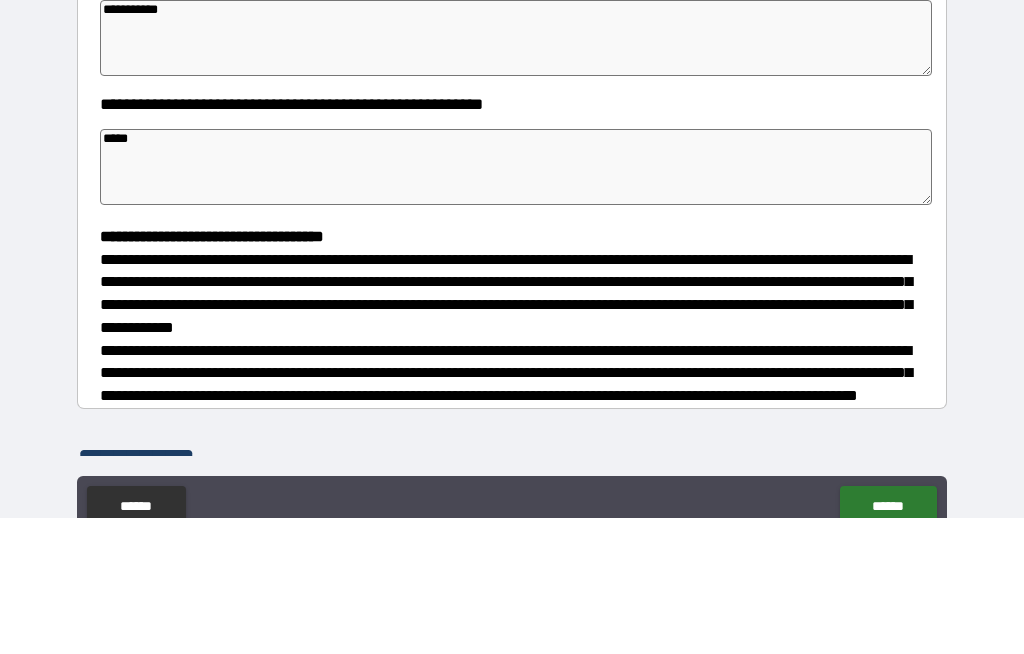 type on "*" 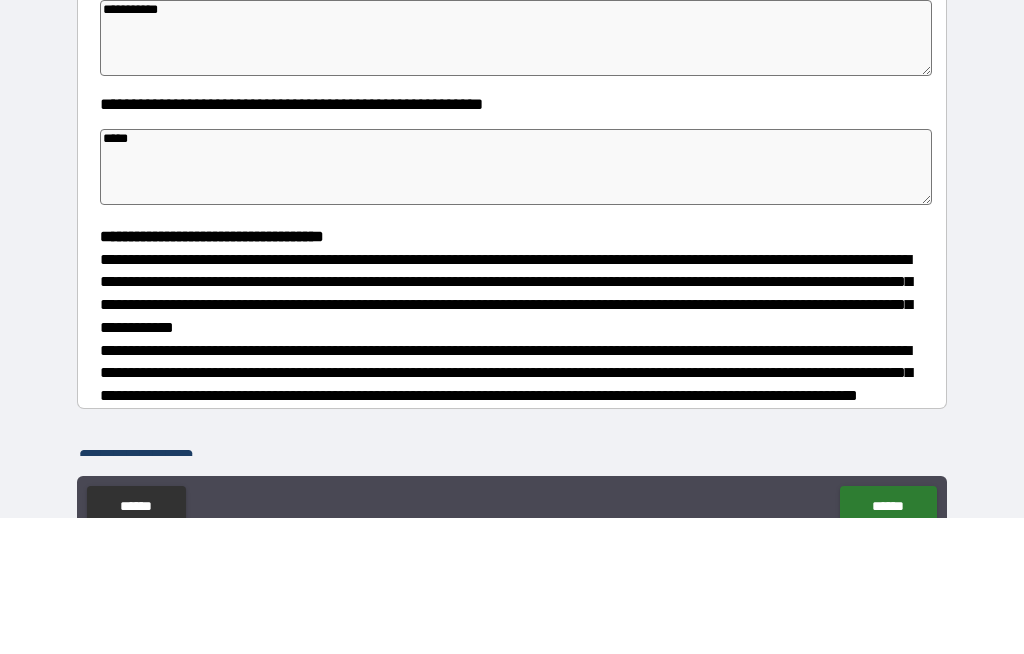 type on "*" 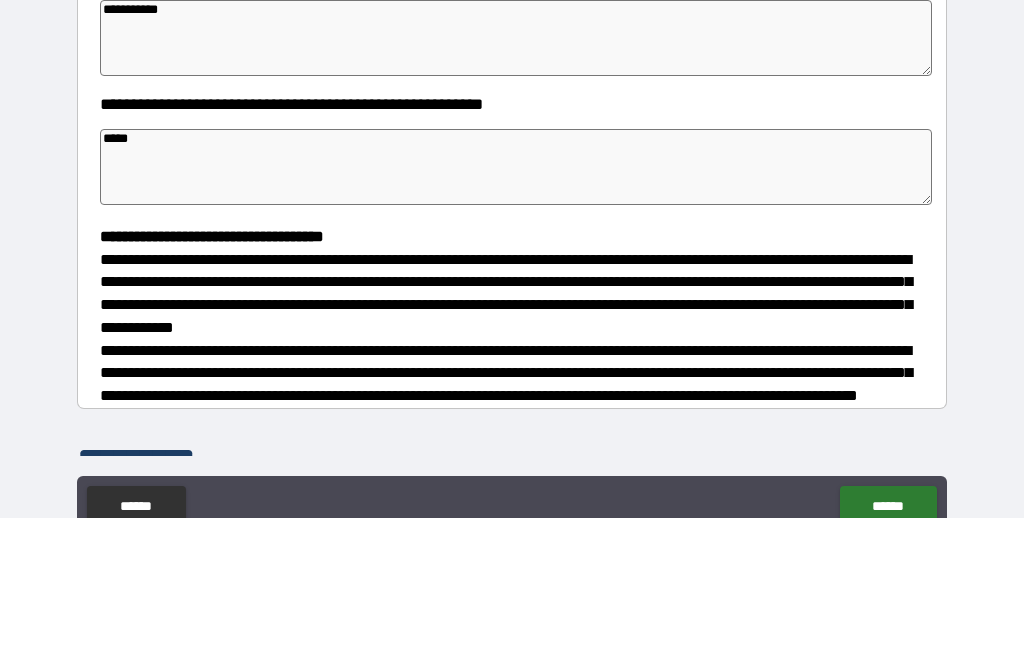 type on "*" 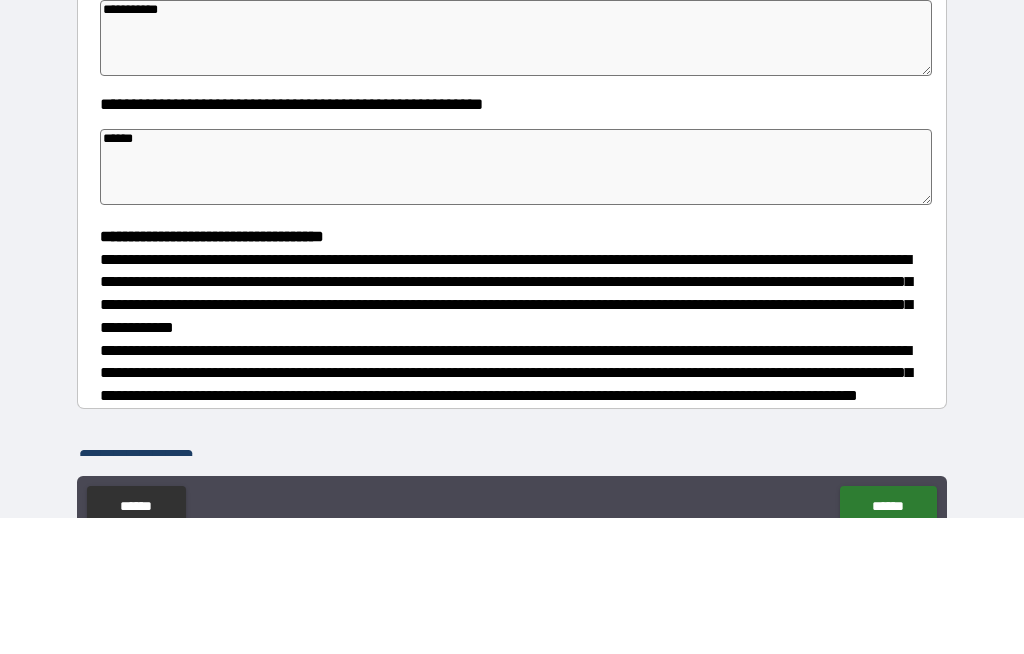 type on "*" 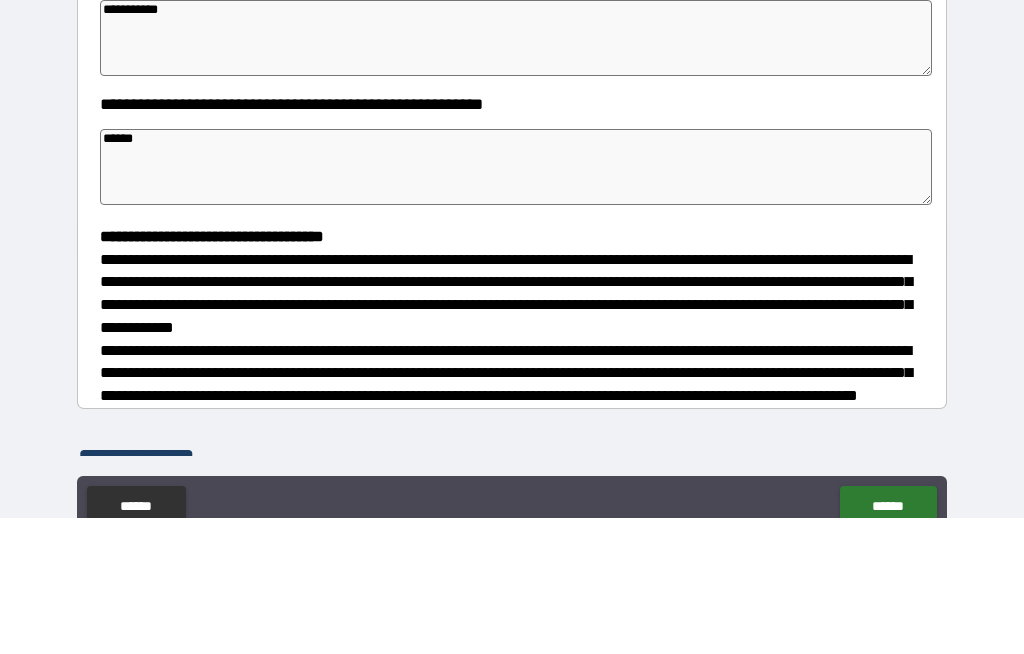type on "*" 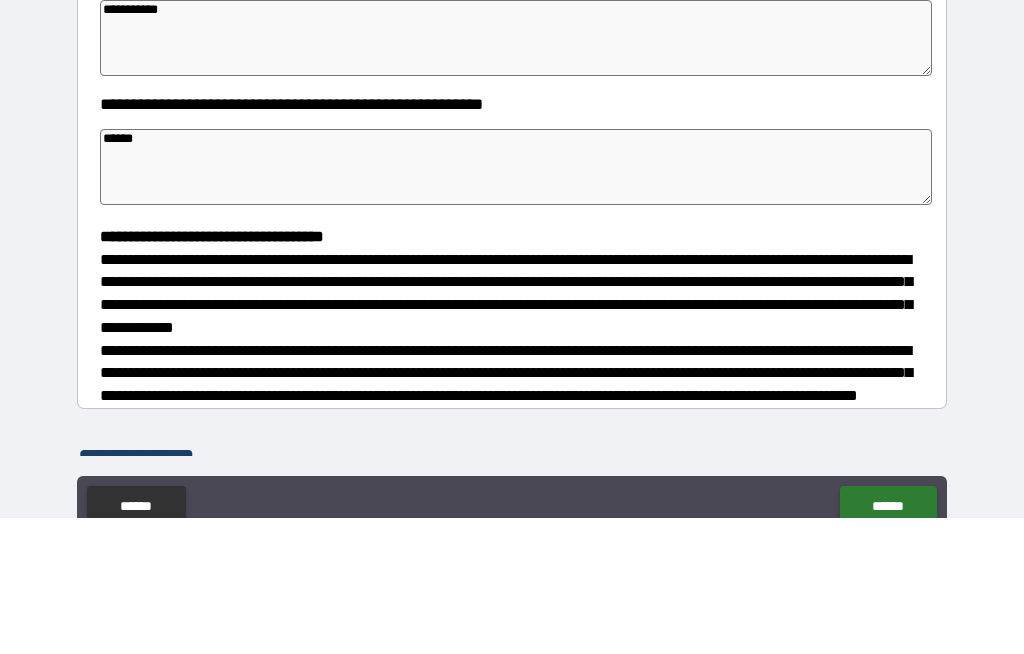 type on "*" 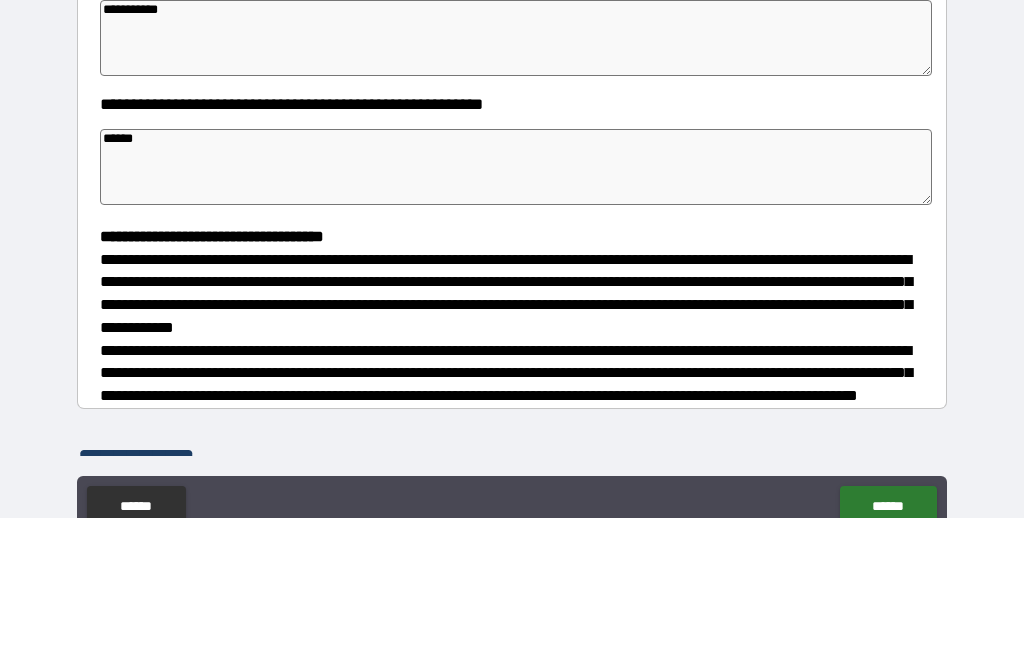 type on "*" 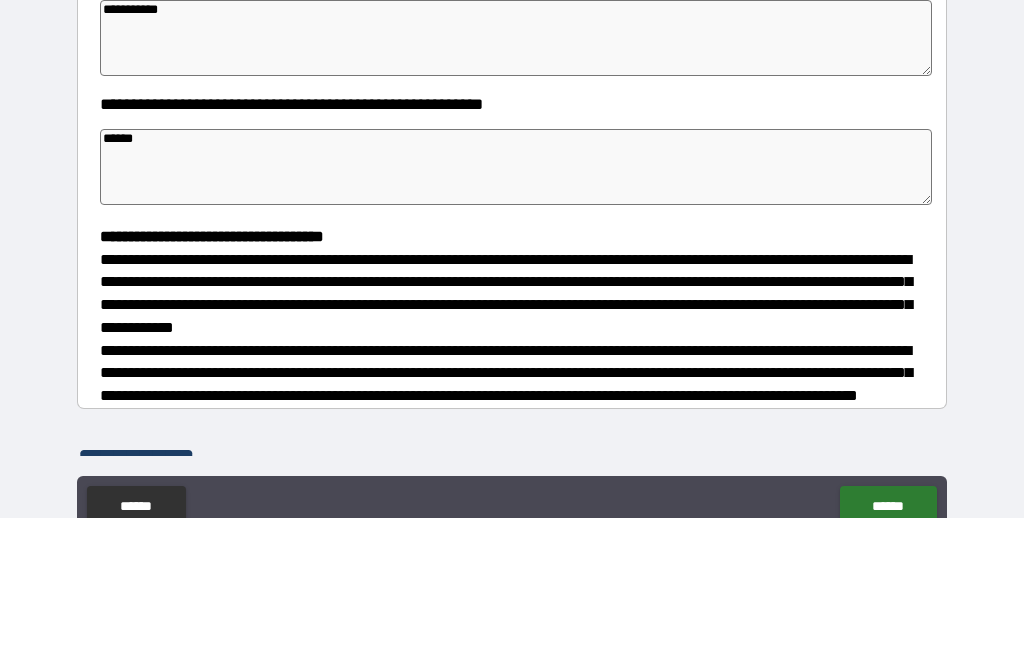 type on "*******" 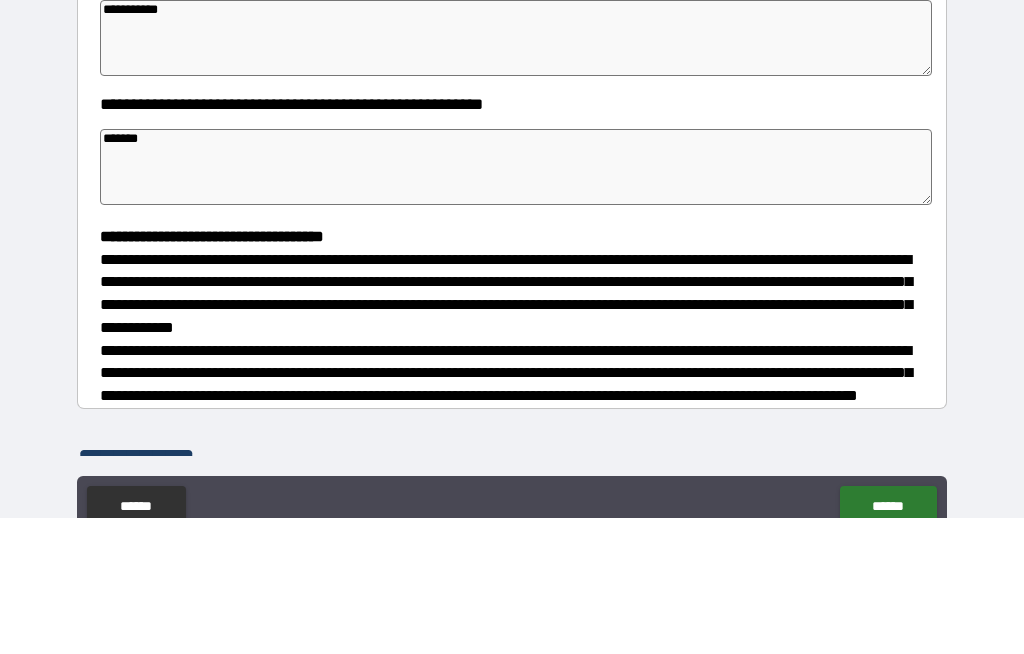 type on "*" 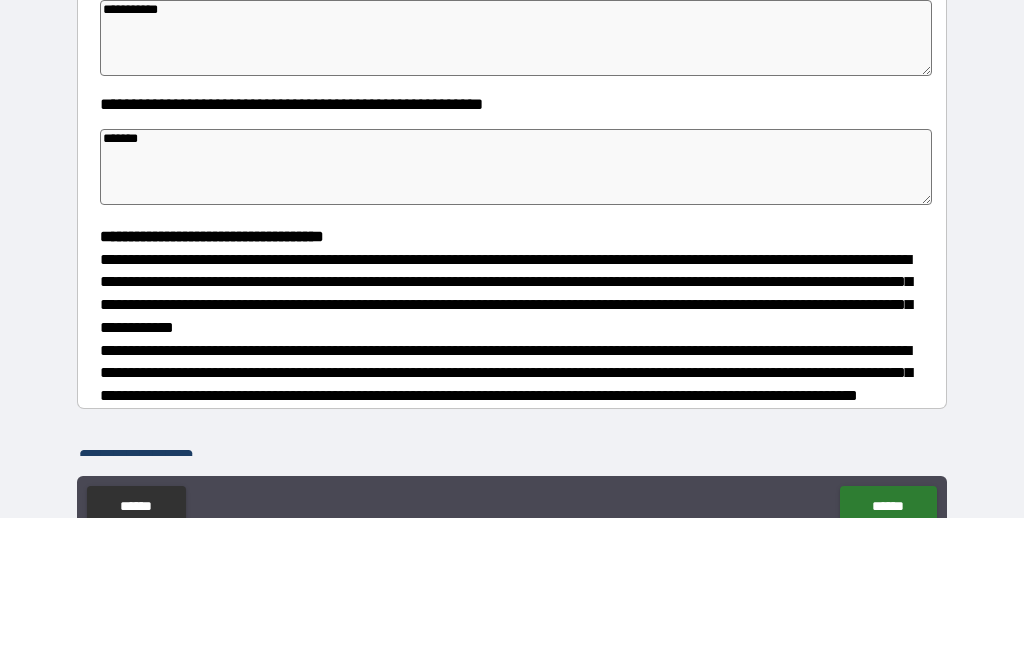 type on "********" 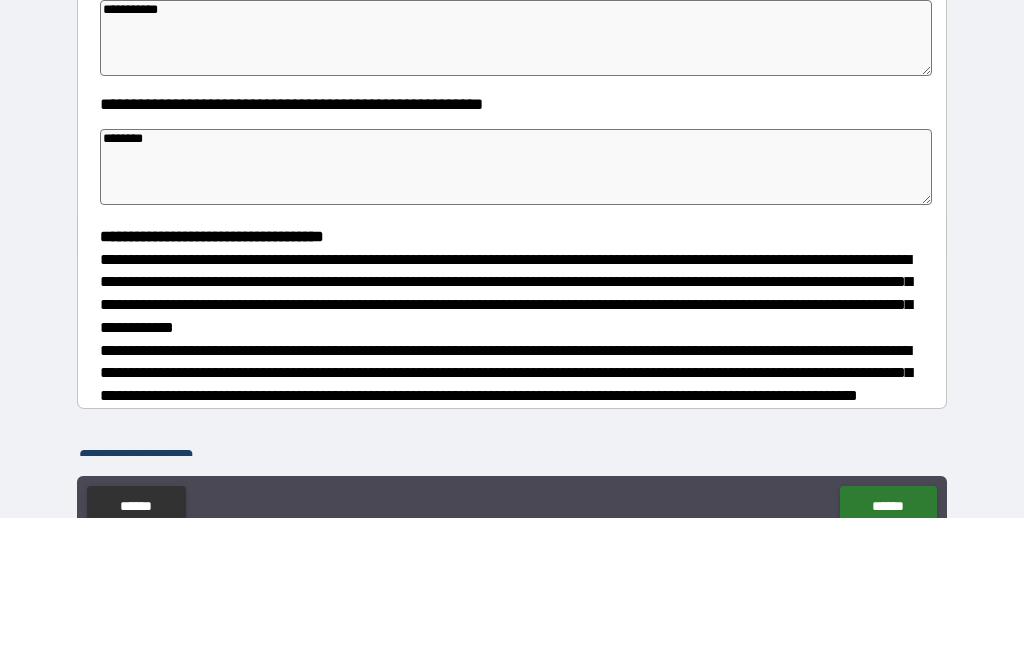 type on "*" 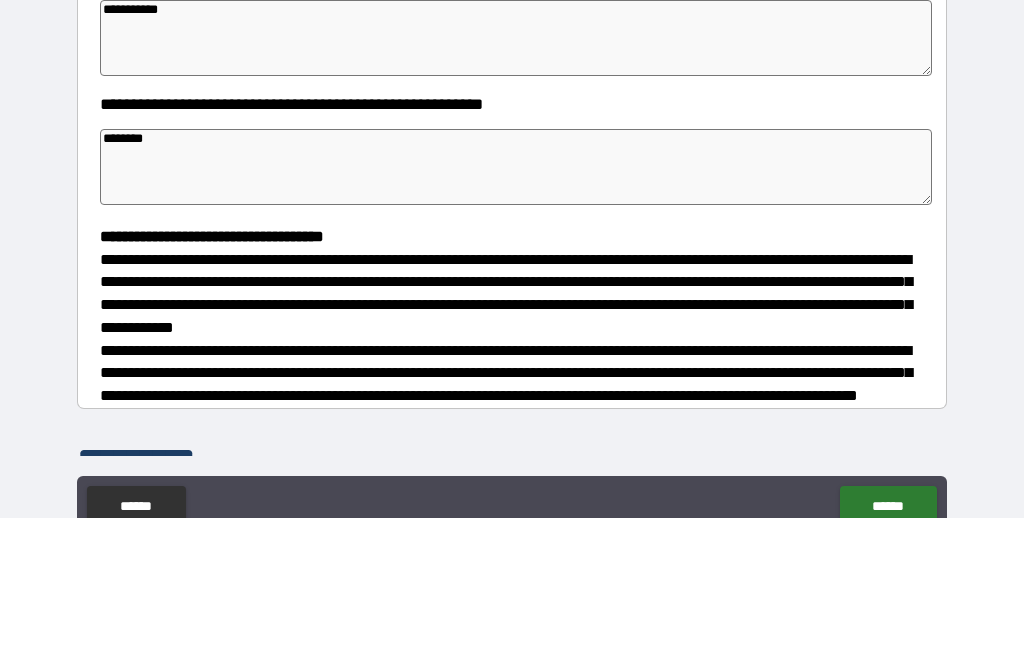 type on "*" 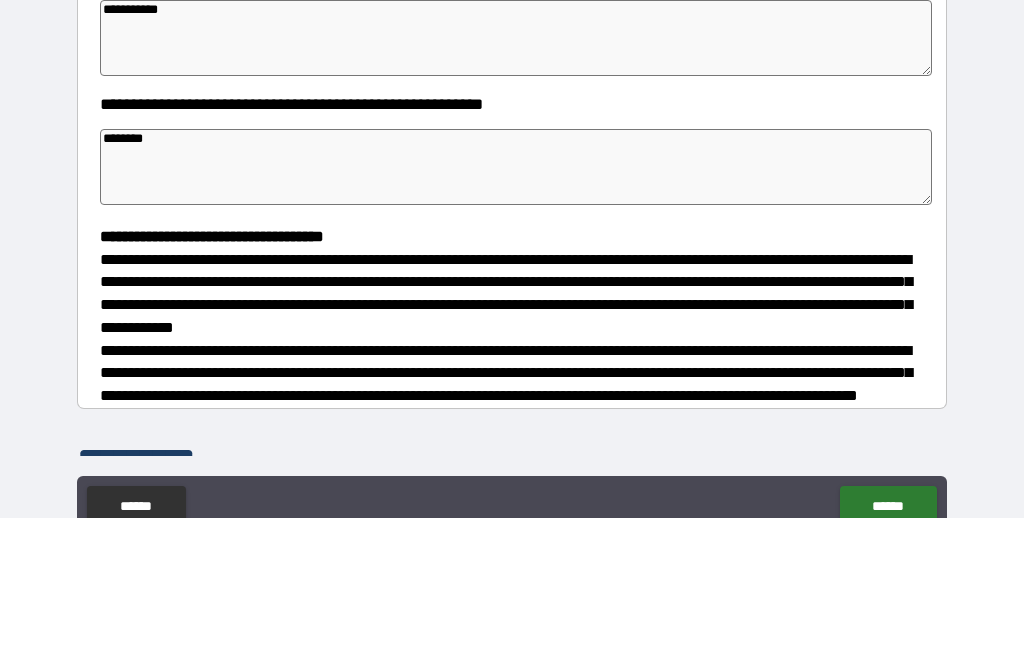 type on "*" 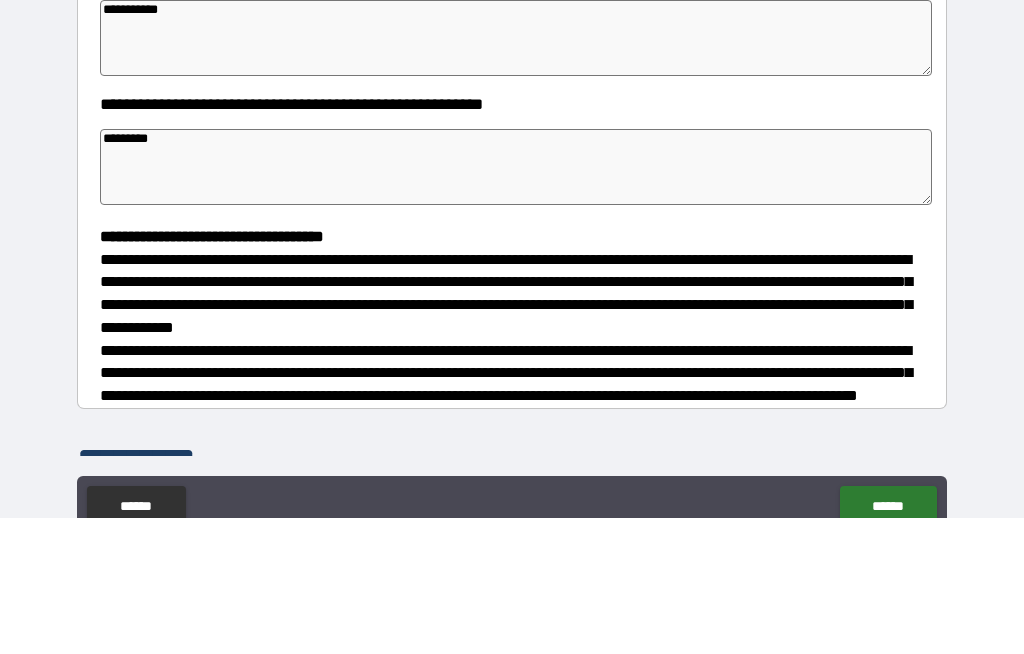 type on "*" 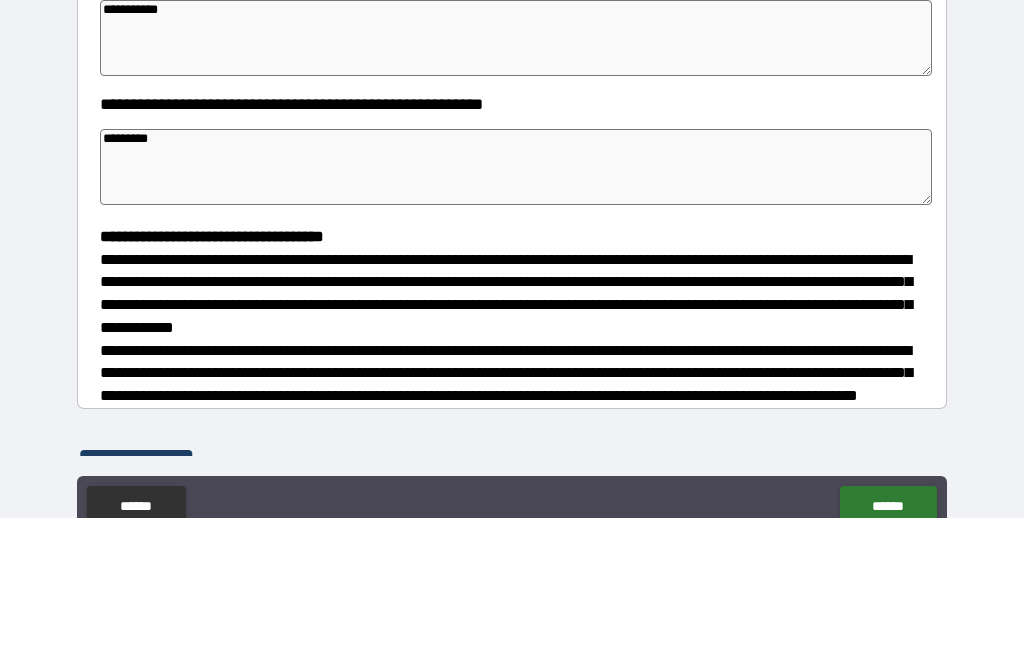 type on "*" 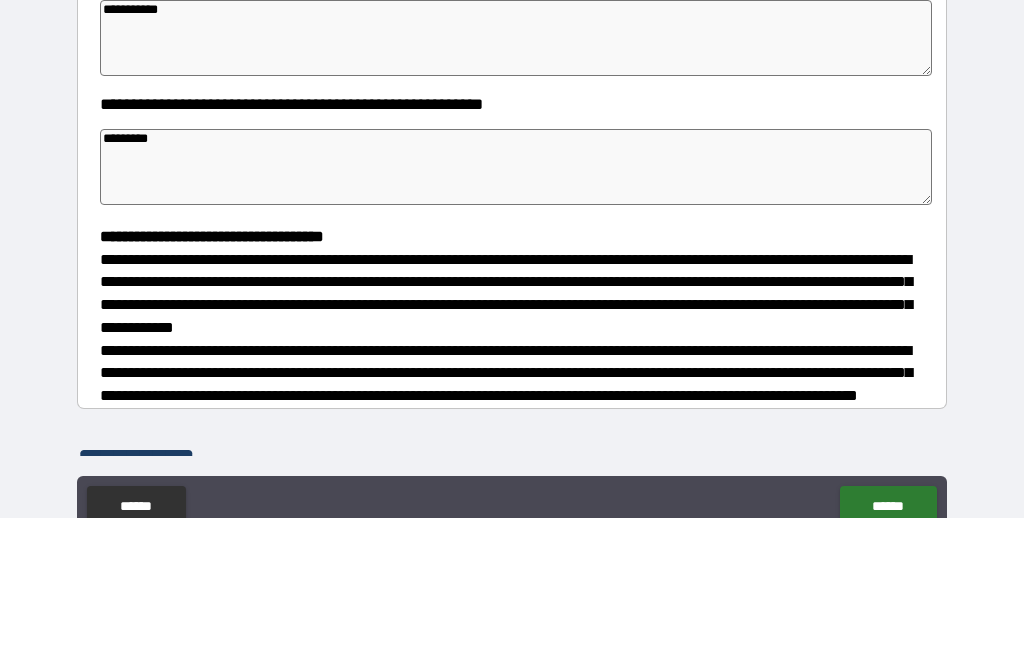 type on "*" 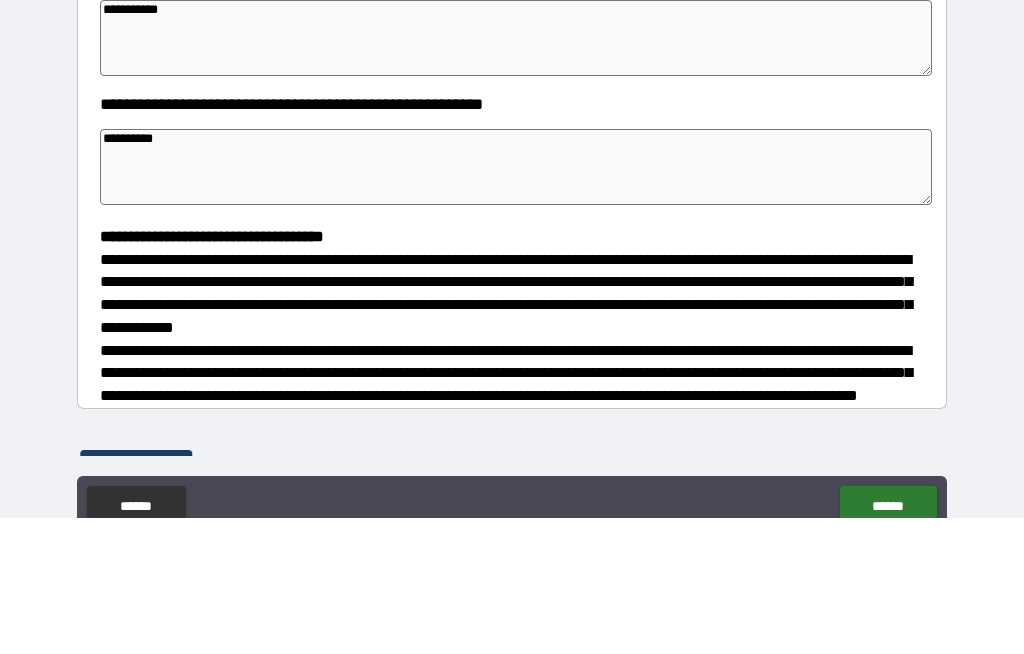 type on "*" 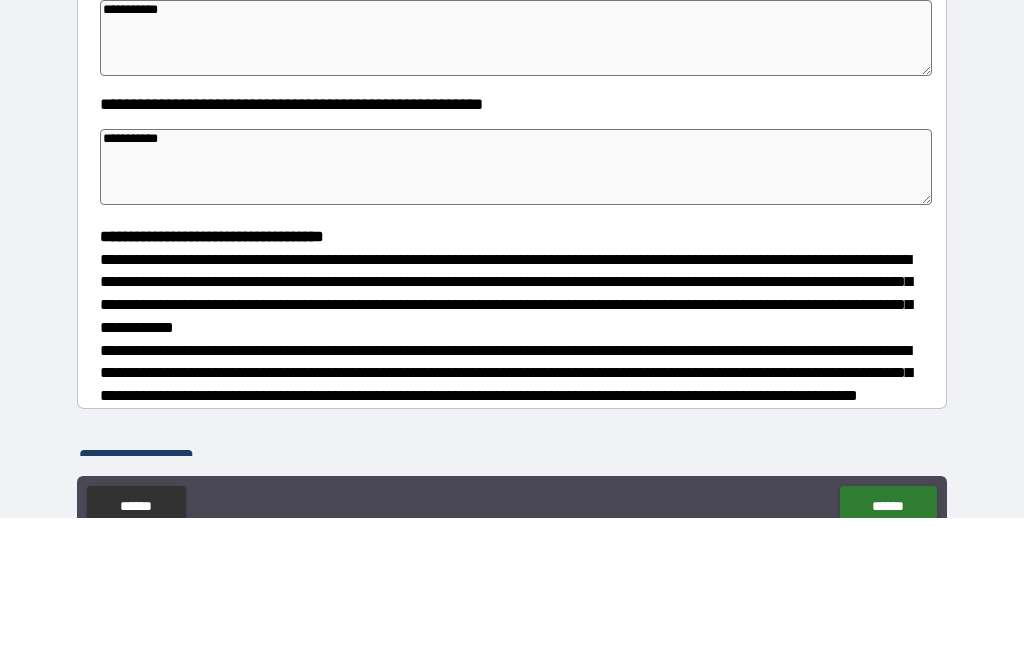 type on "*" 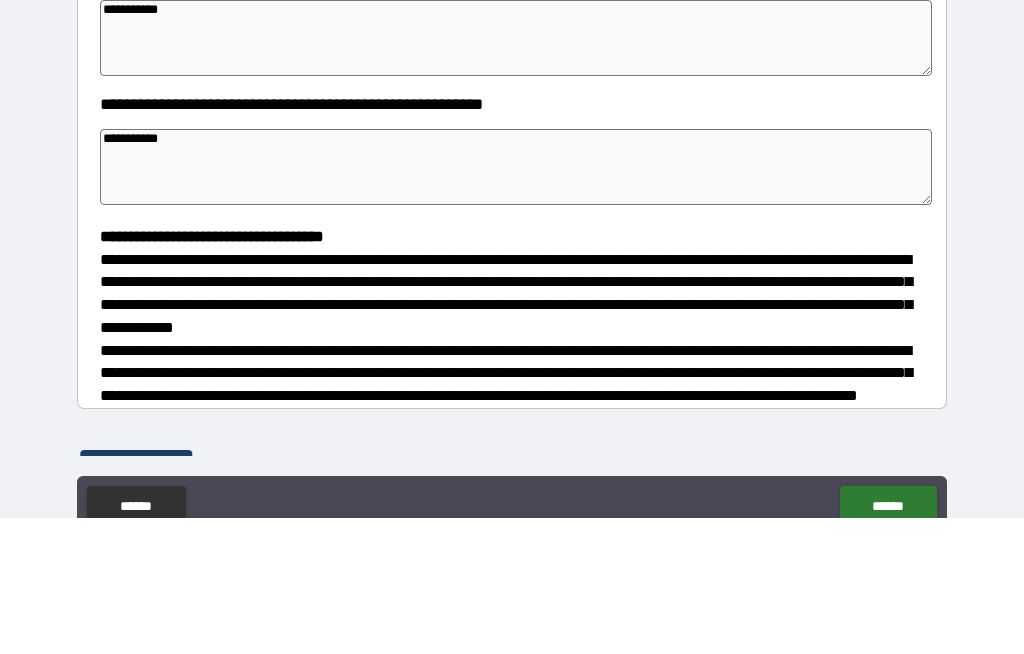 type on "*" 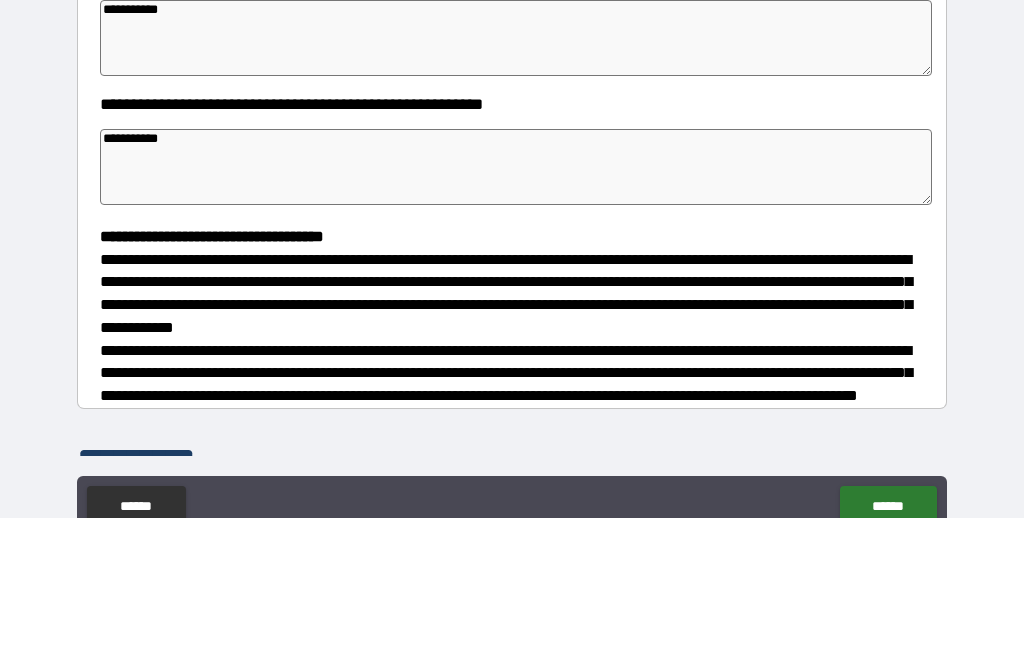 type on "*" 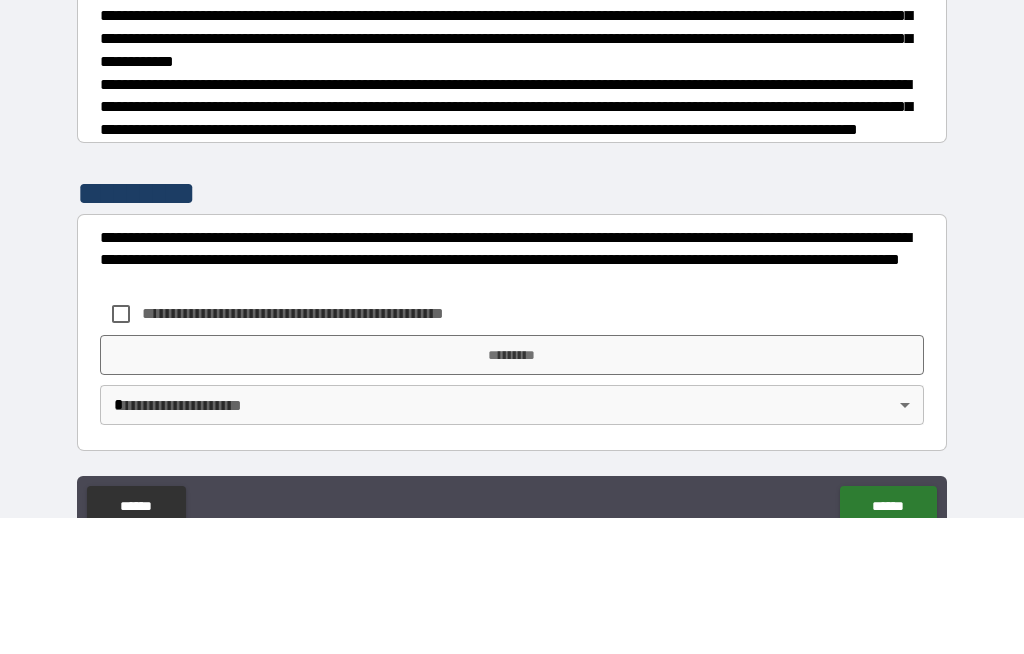 scroll, scrollTop: 550, scrollLeft: 0, axis: vertical 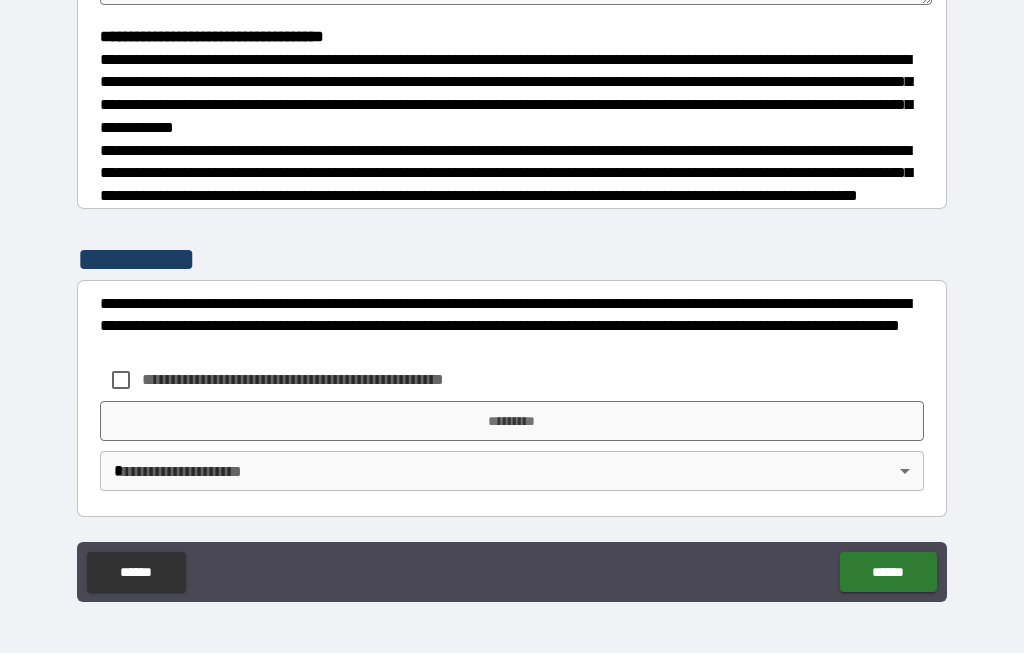 type on "*" 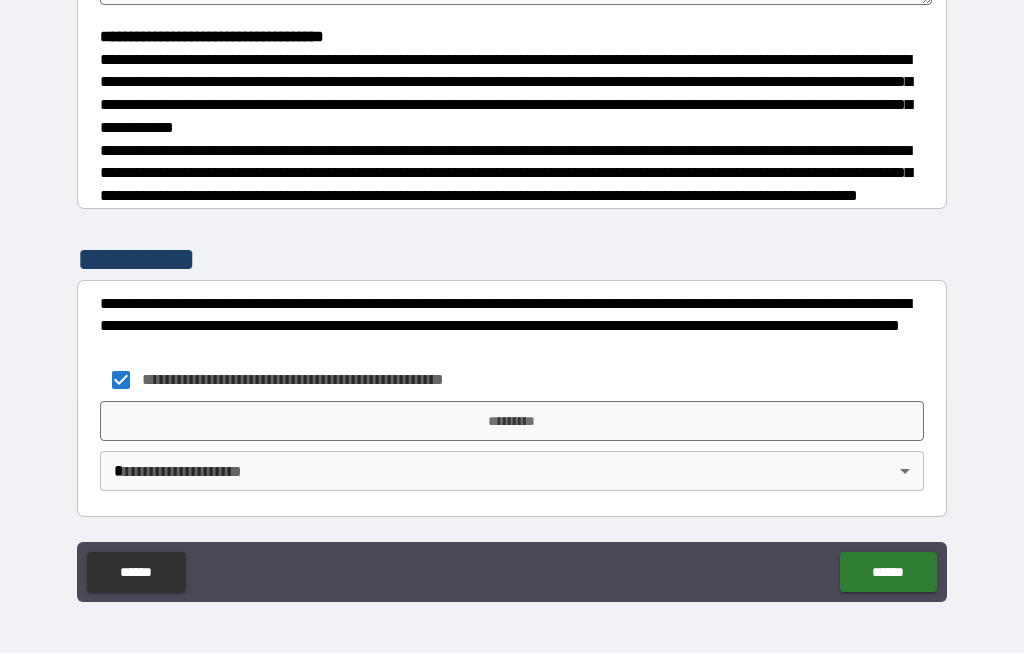 type on "*" 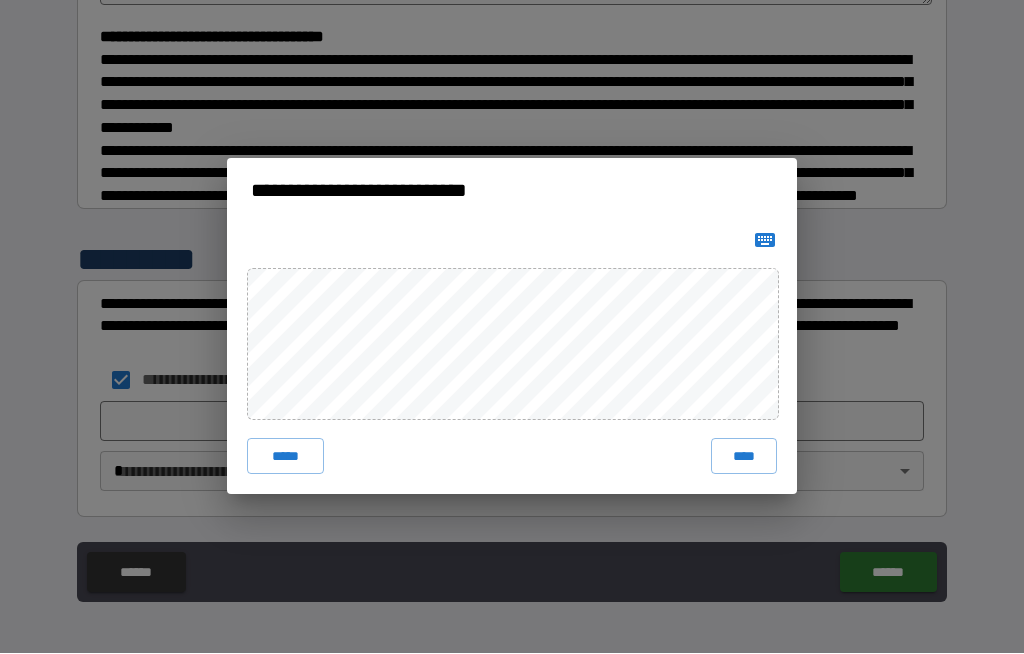 click on "****" at bounding box center [744, 457] 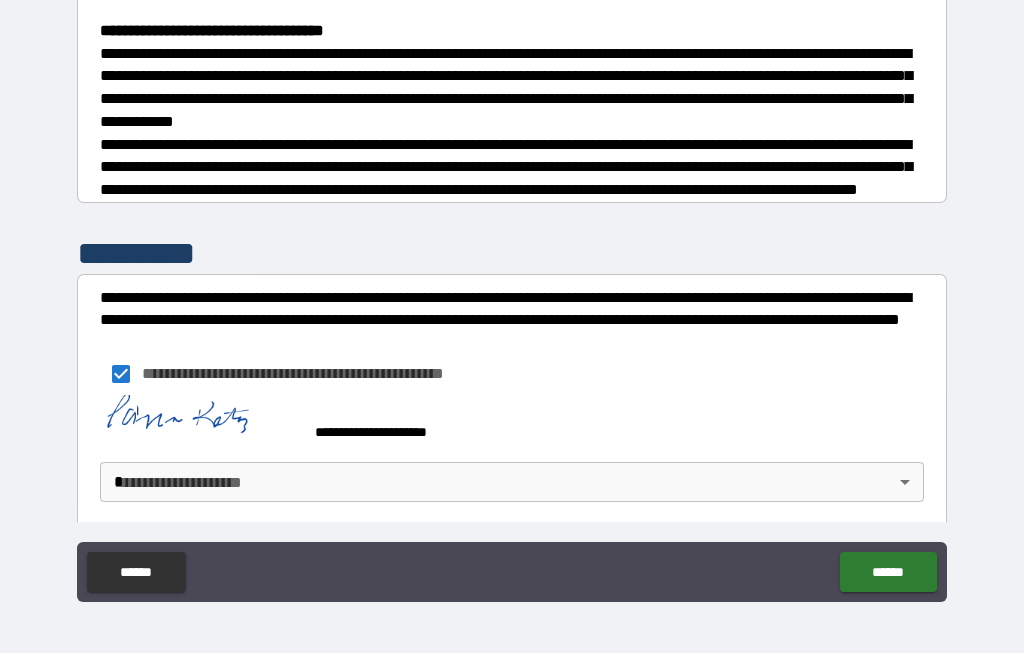 type on "*" 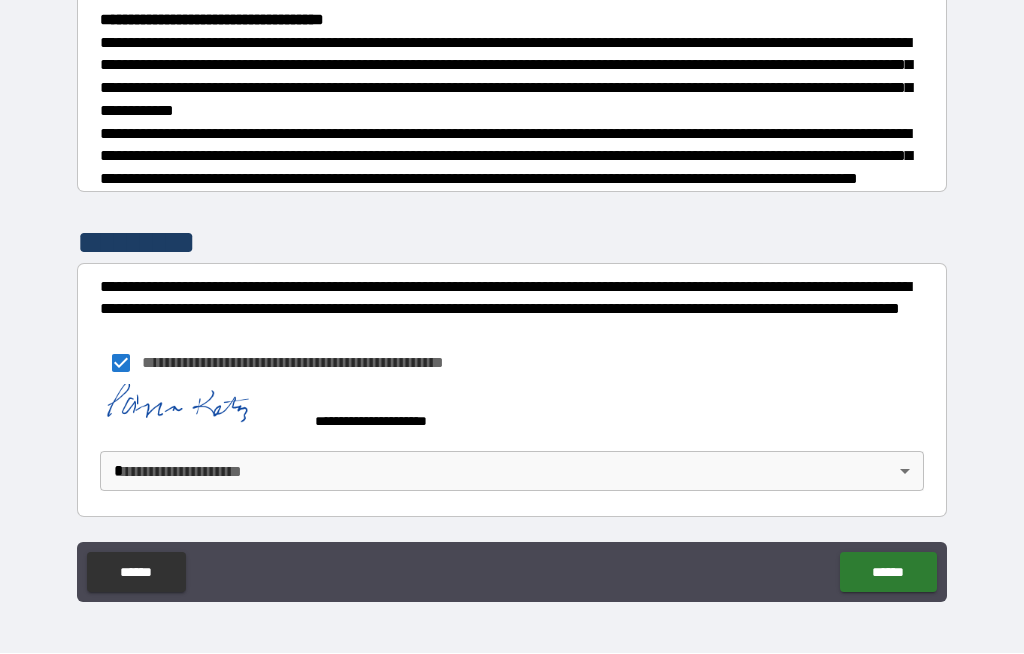 scroll, scrollTop: 567, scrollLeft: 0, axis: vertical 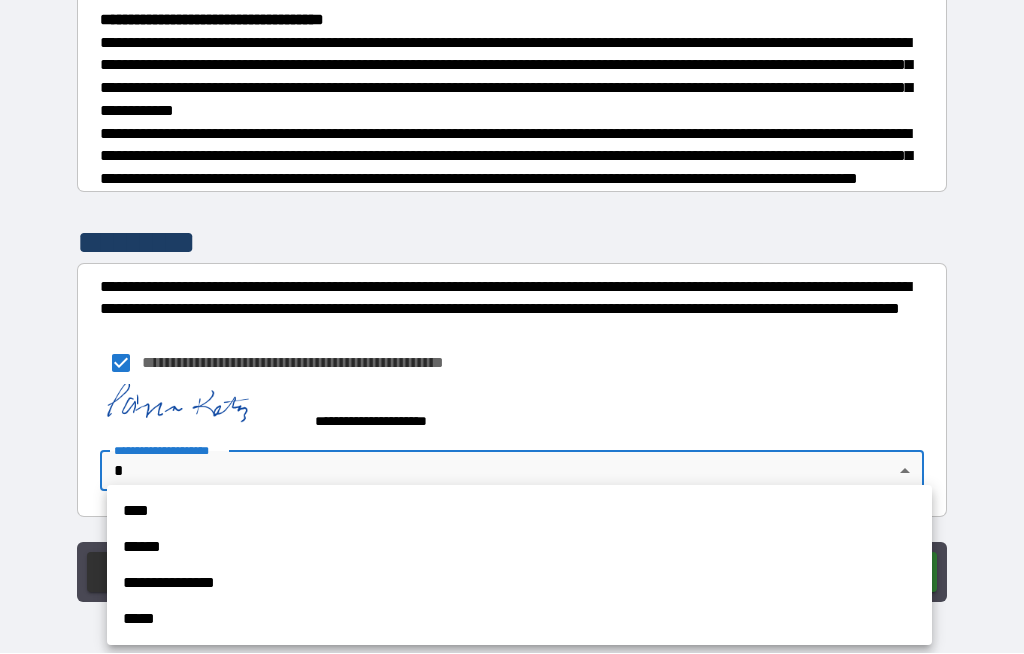 click on "****" at bounding box center (519, 512) 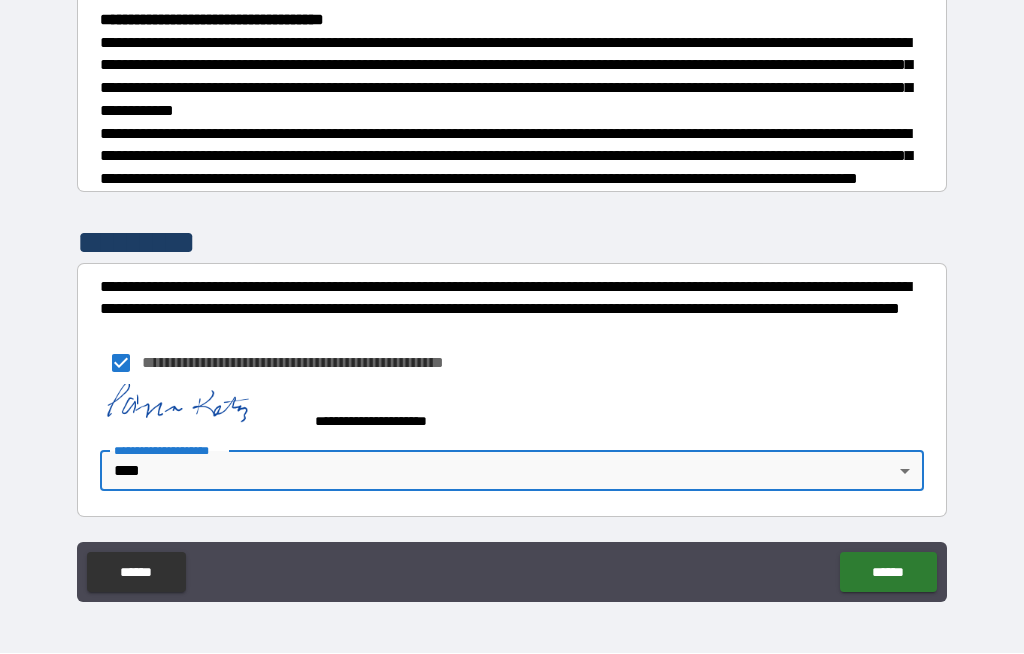 type on "*" 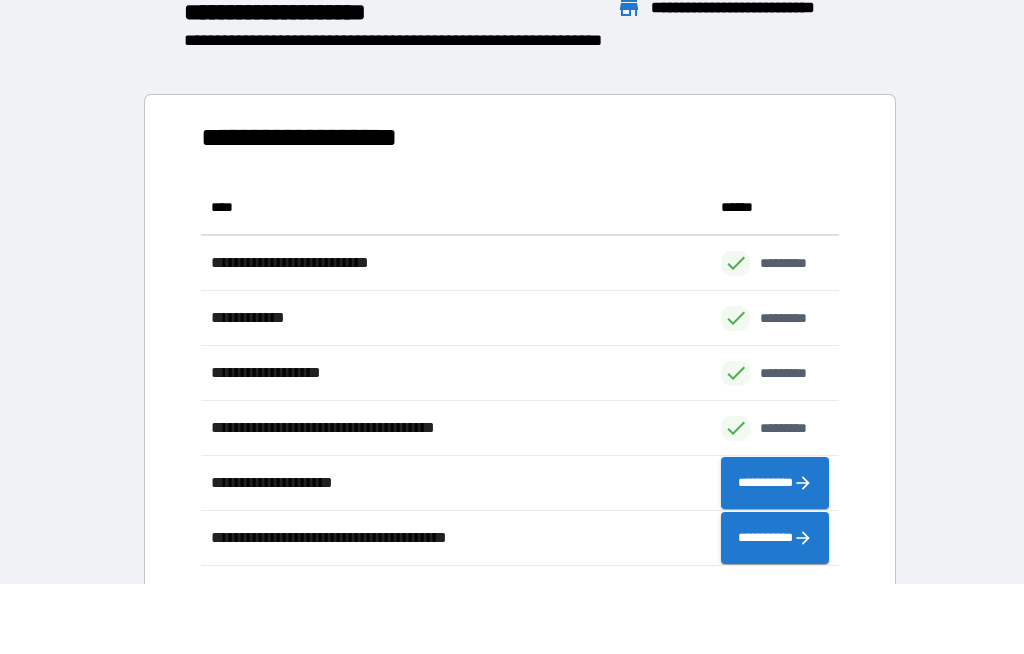 scroll, scrollTop: 1, scrollLeft: 1, axis: both 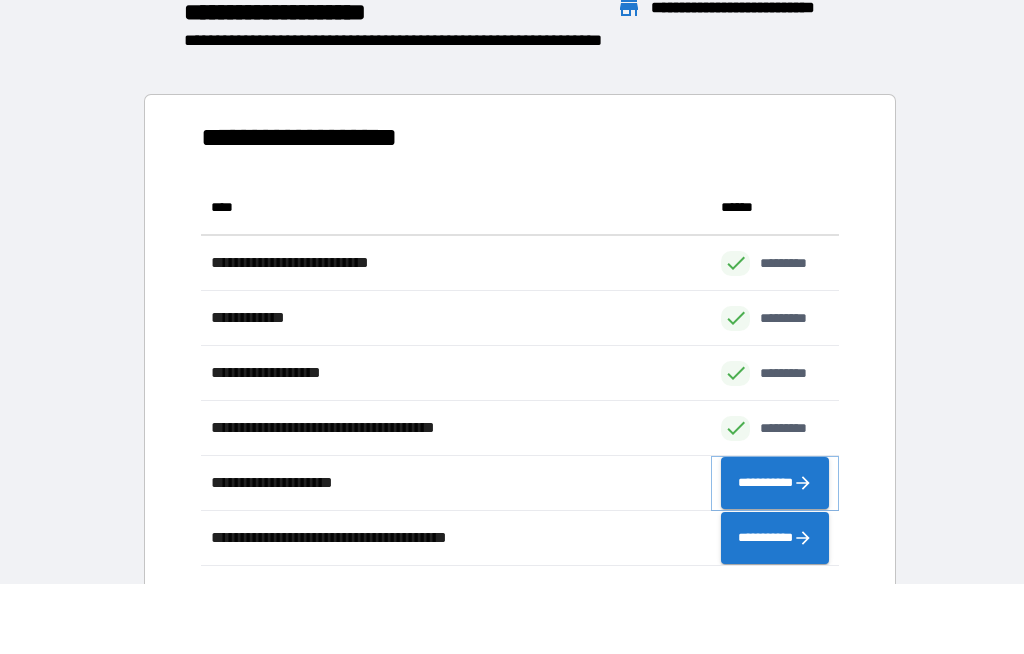 click on "**********" at bounding box center (775, 484) 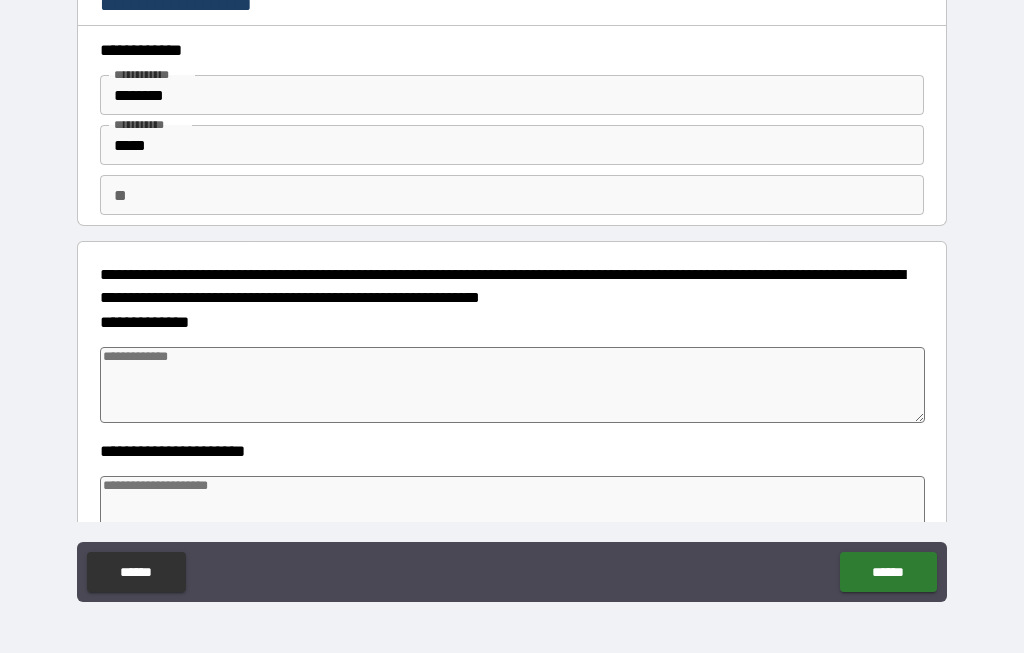 type on "*" 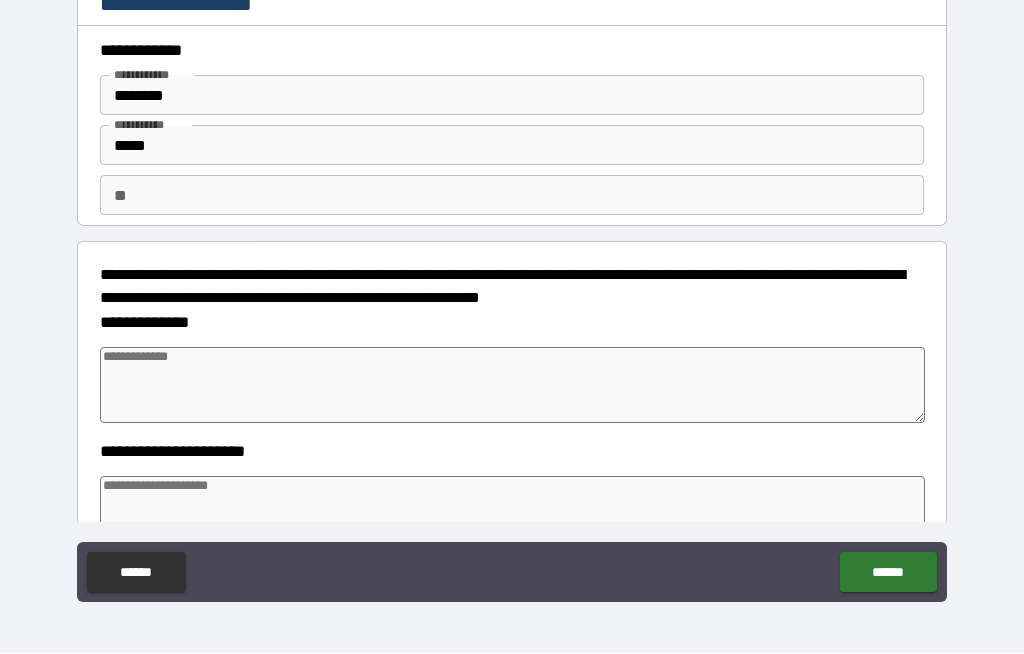 type on "*" 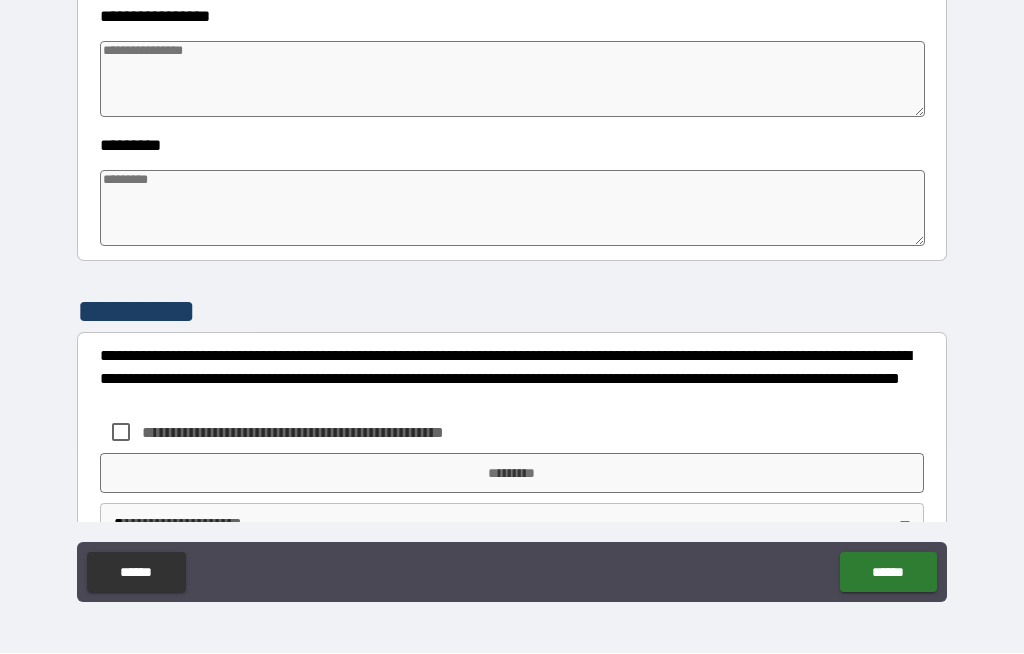 scroll, scrollTop: 564, scrollLeft: 0, axis: vertical 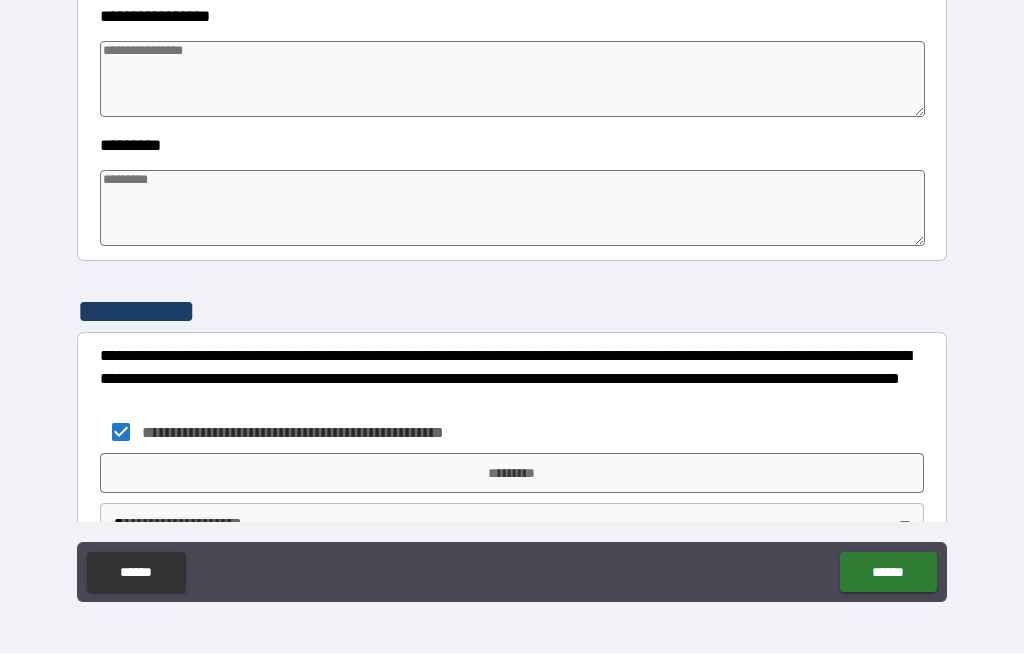 type on "*" 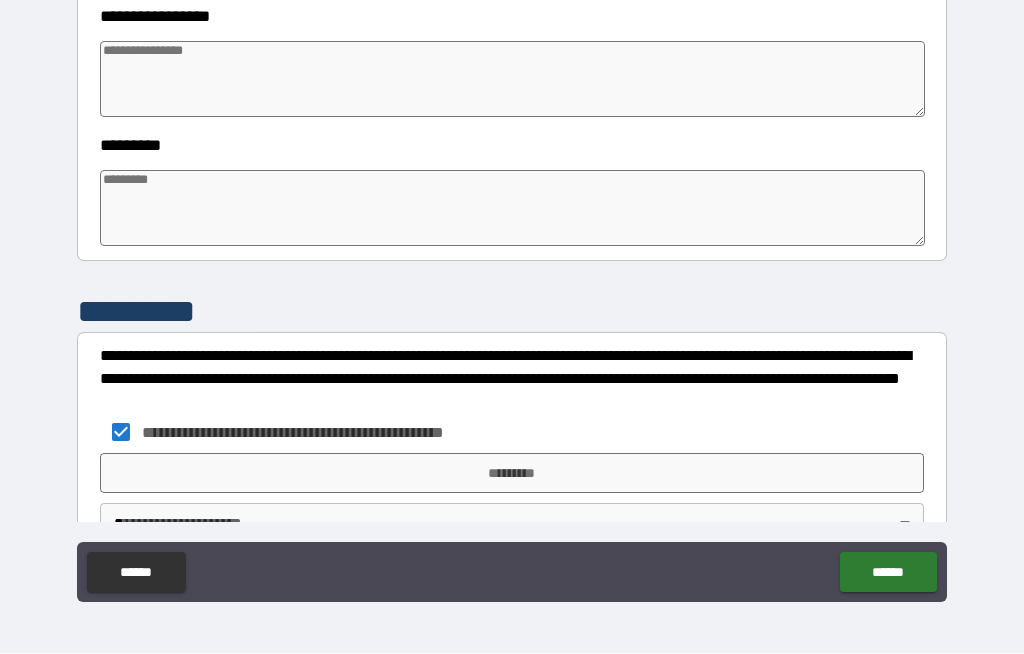 type on "*" 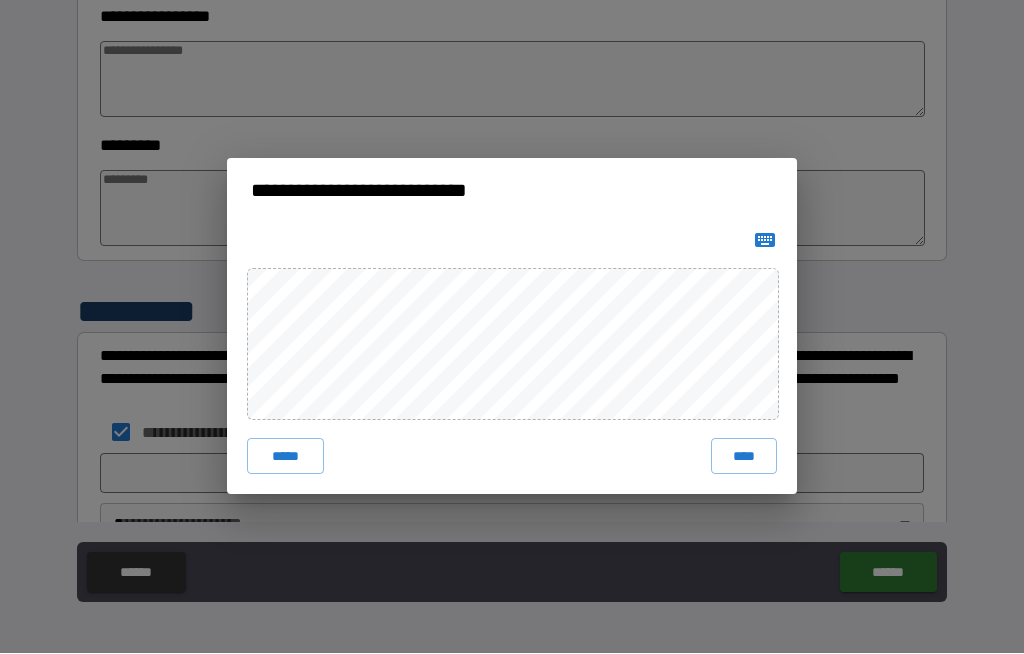click on "****" at bounding box center (744, 457) 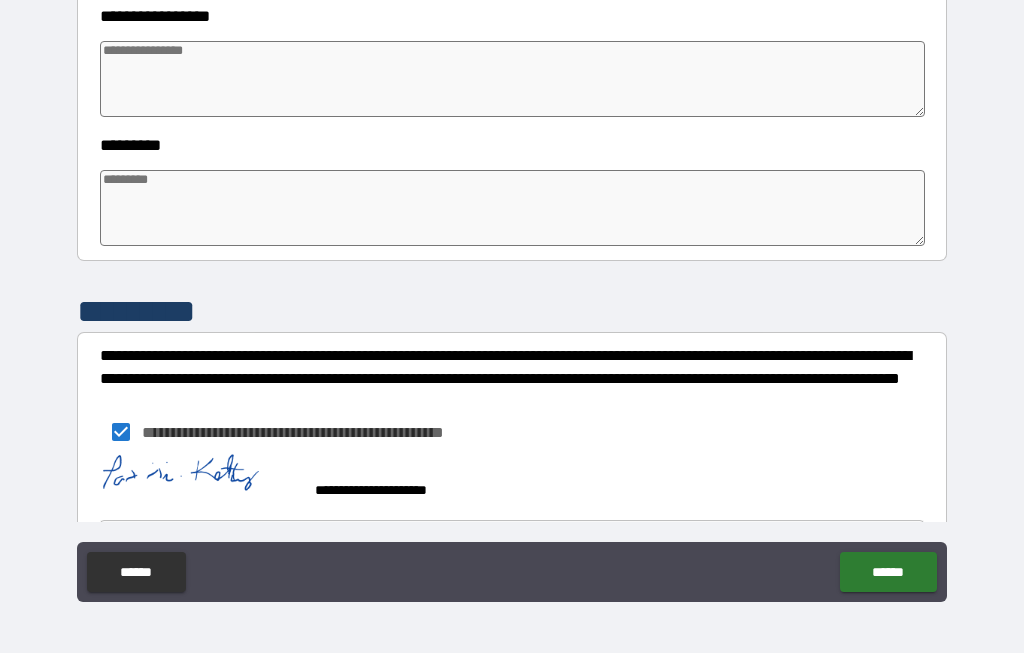 type on "*" 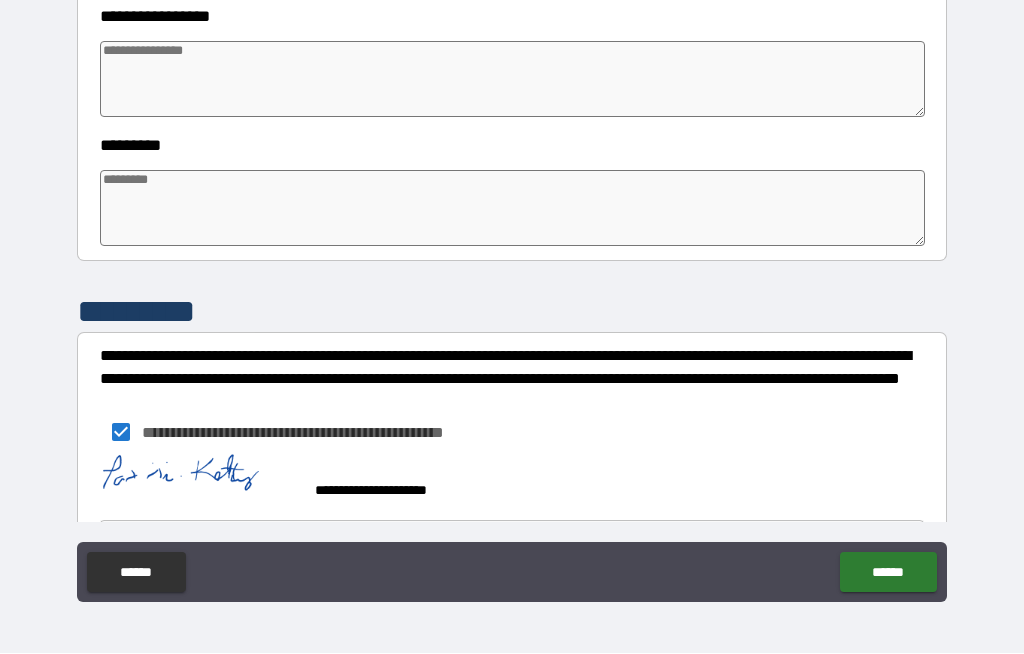type on "*" 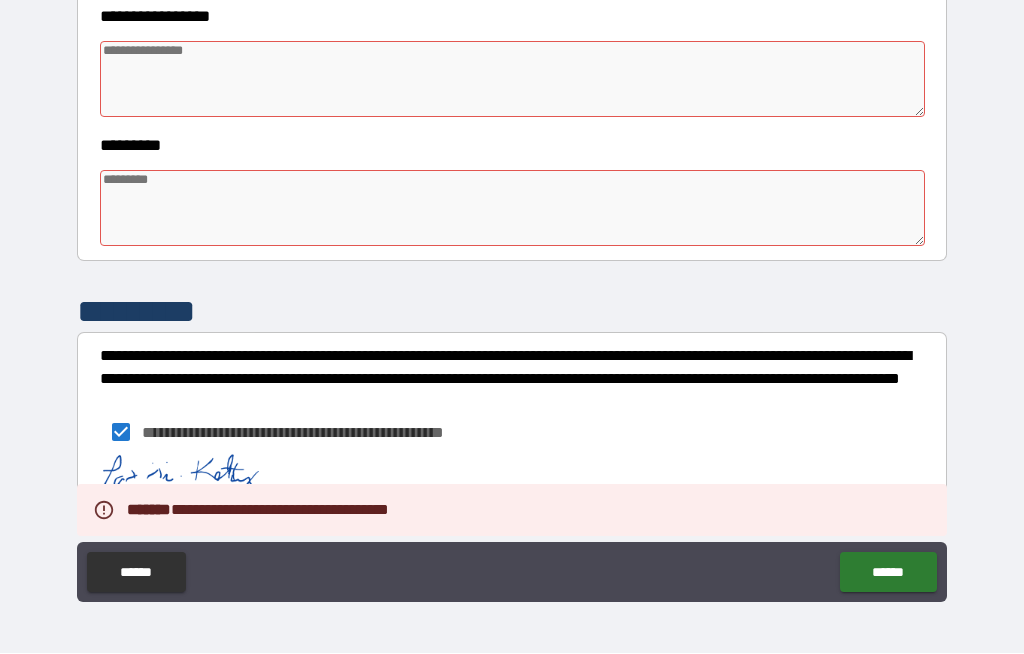 type on "*" 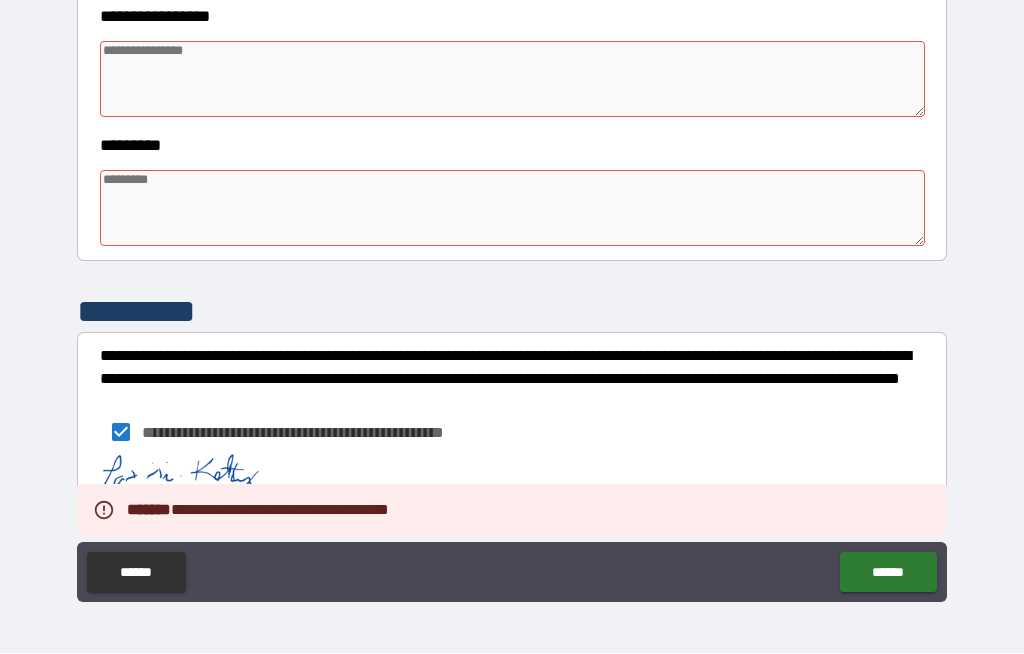 type on "*" 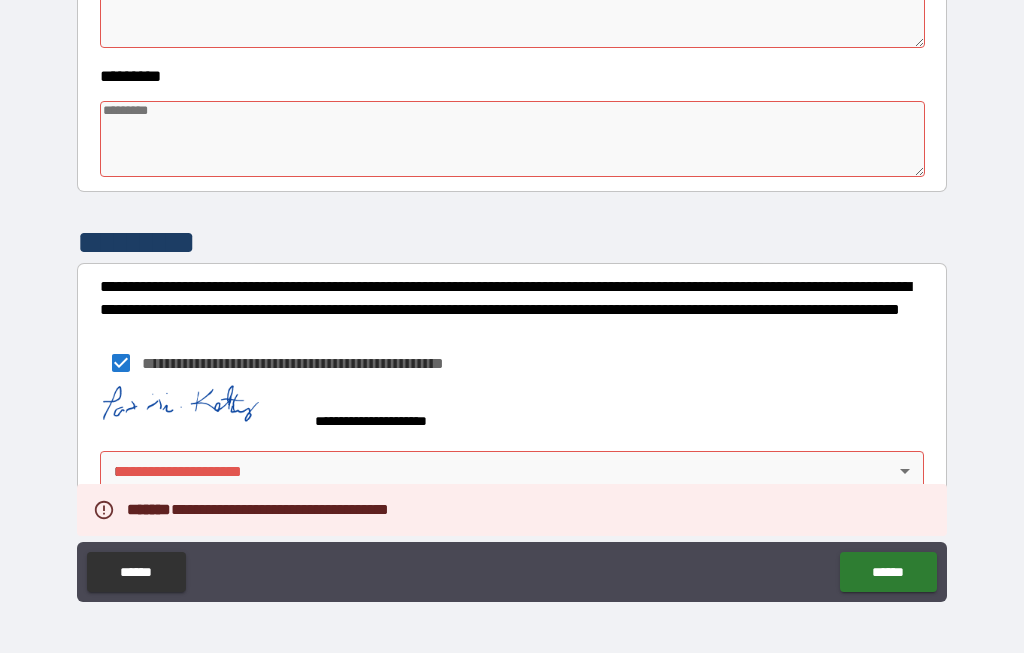 scroll, scrollTop: 633, scrollLeft: 0, axis: vertical 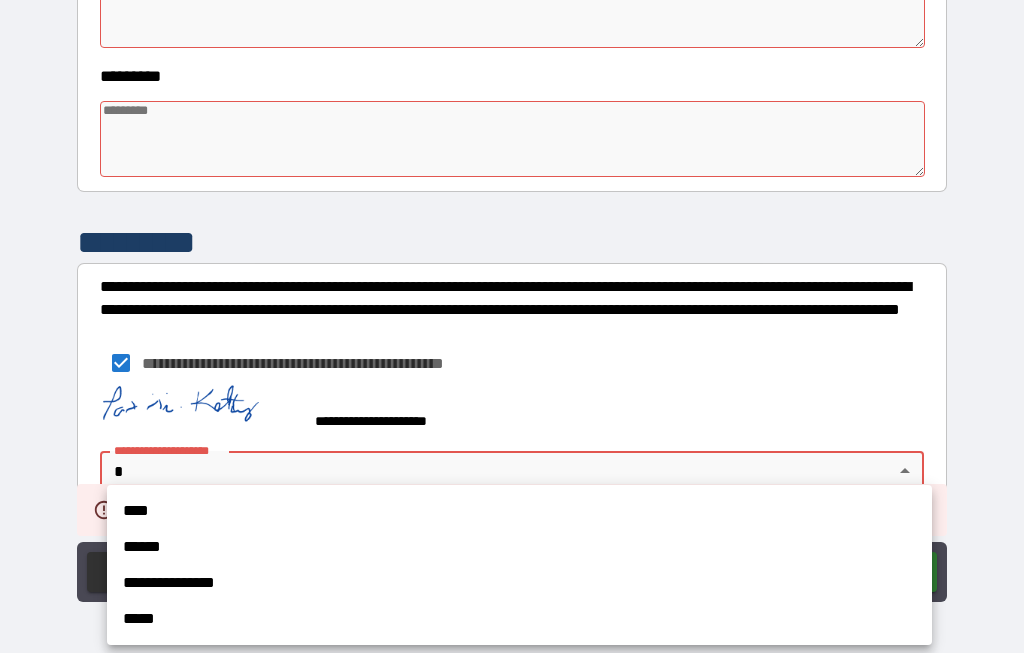 click on "****" at bounding box center (519, 512) 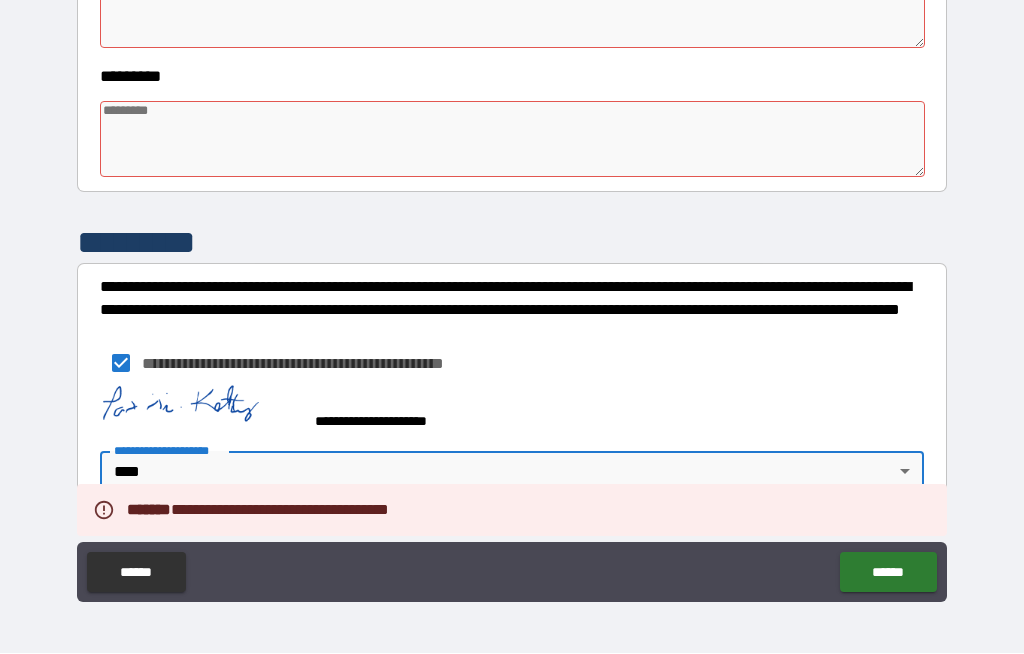 type on "*" 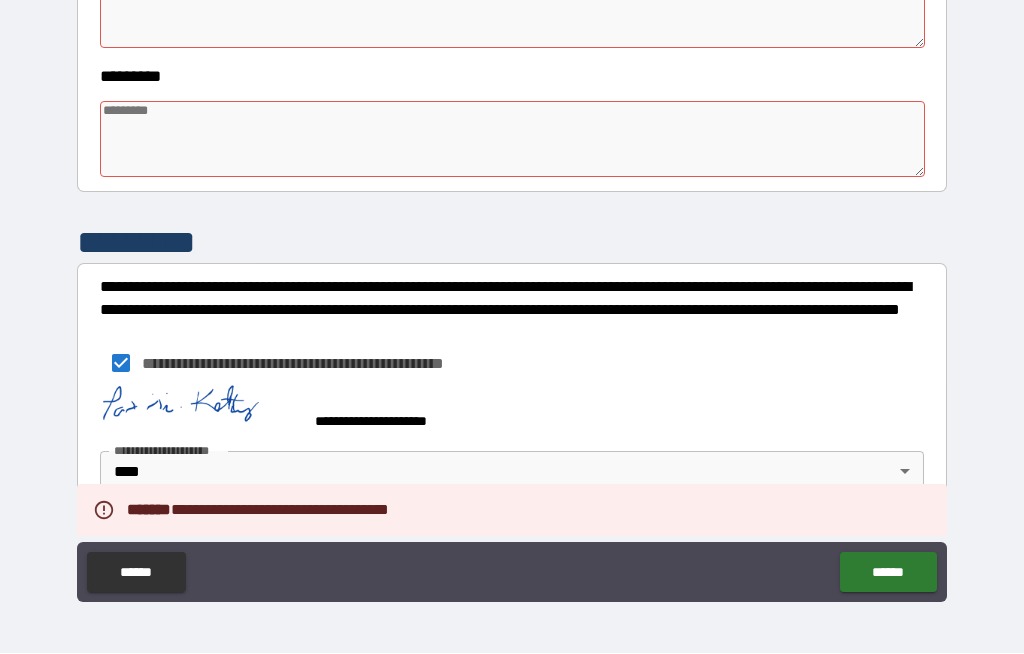 type on "*" 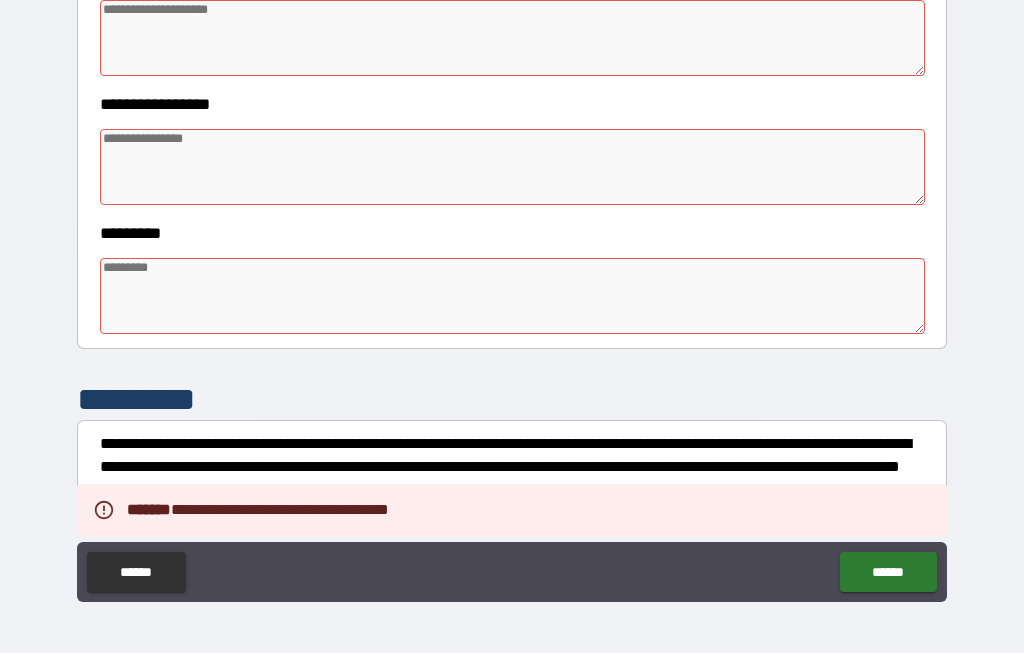 scroll, scrollTop: 475, scrollLeft: 0, axis: vertical 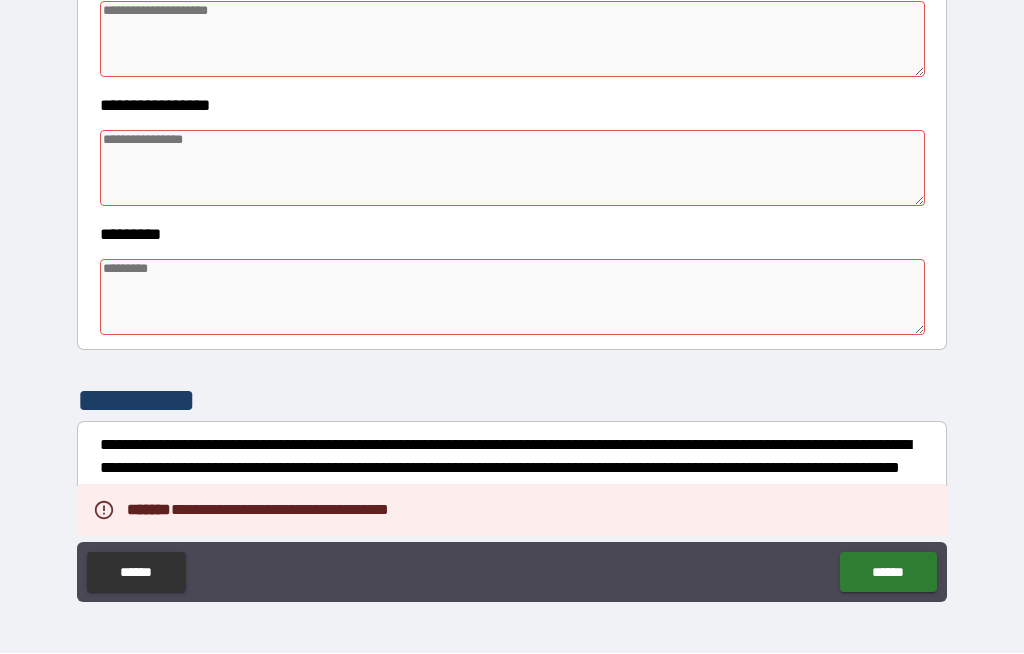 click at bounding box center (513, 298) 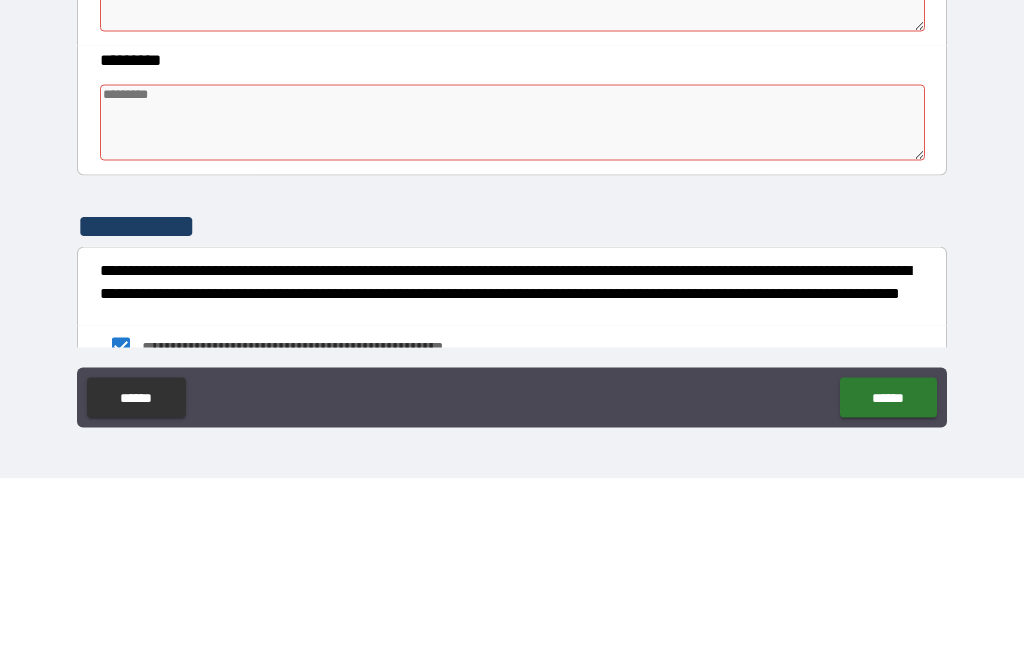 type on "*" 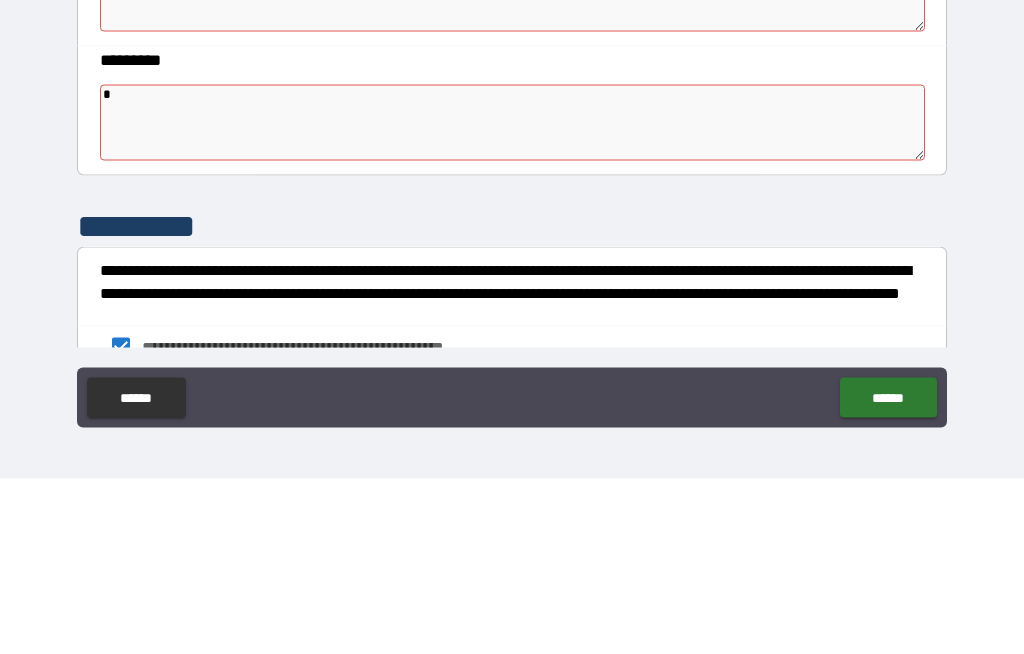 type on "*" 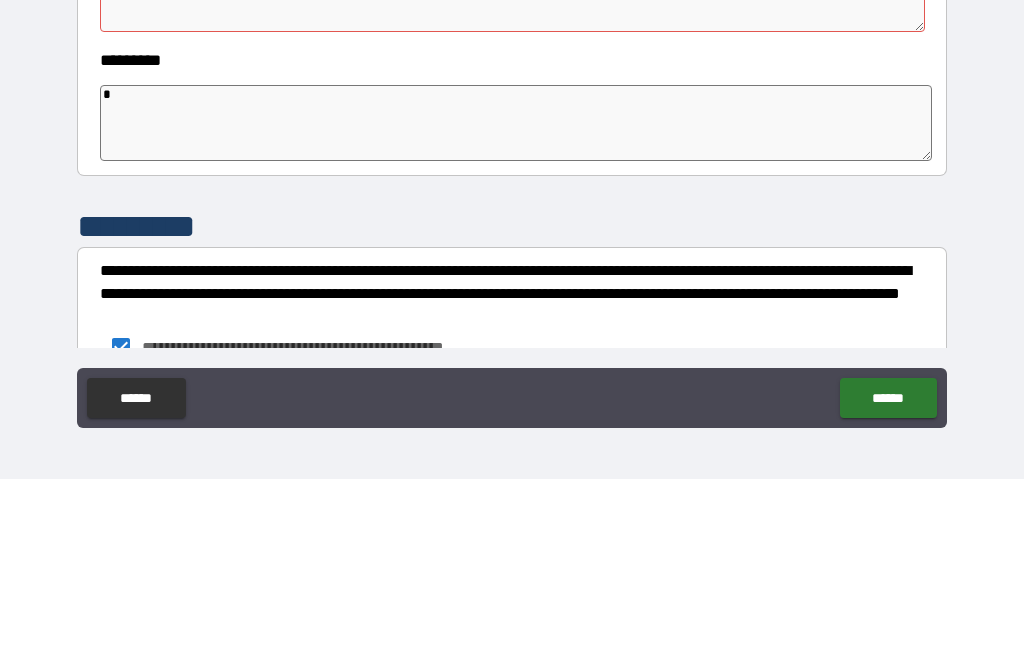 type on "*" 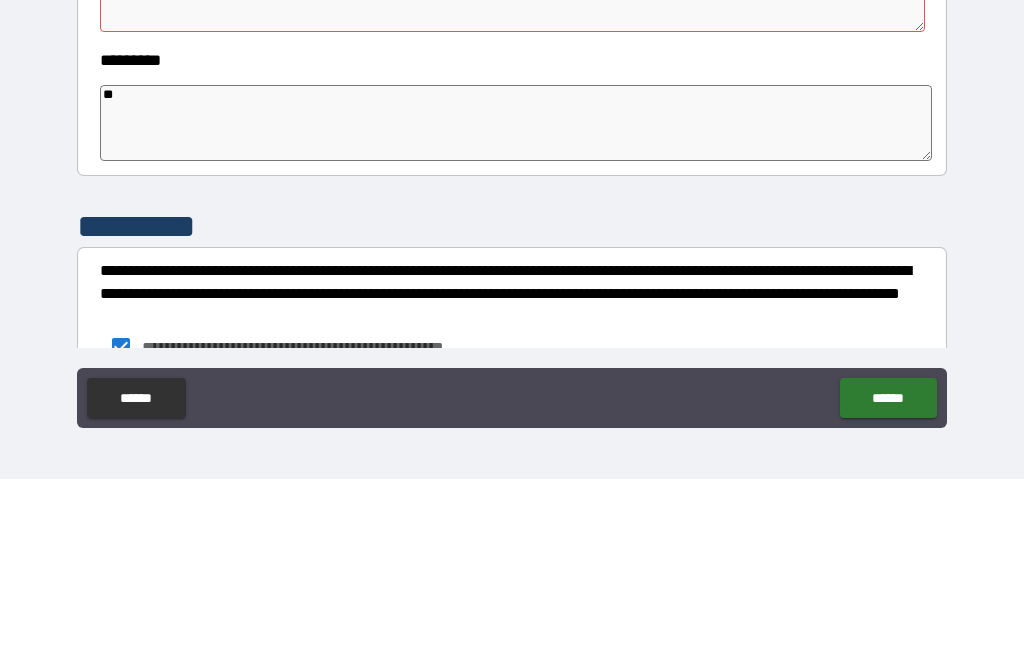type on "*" 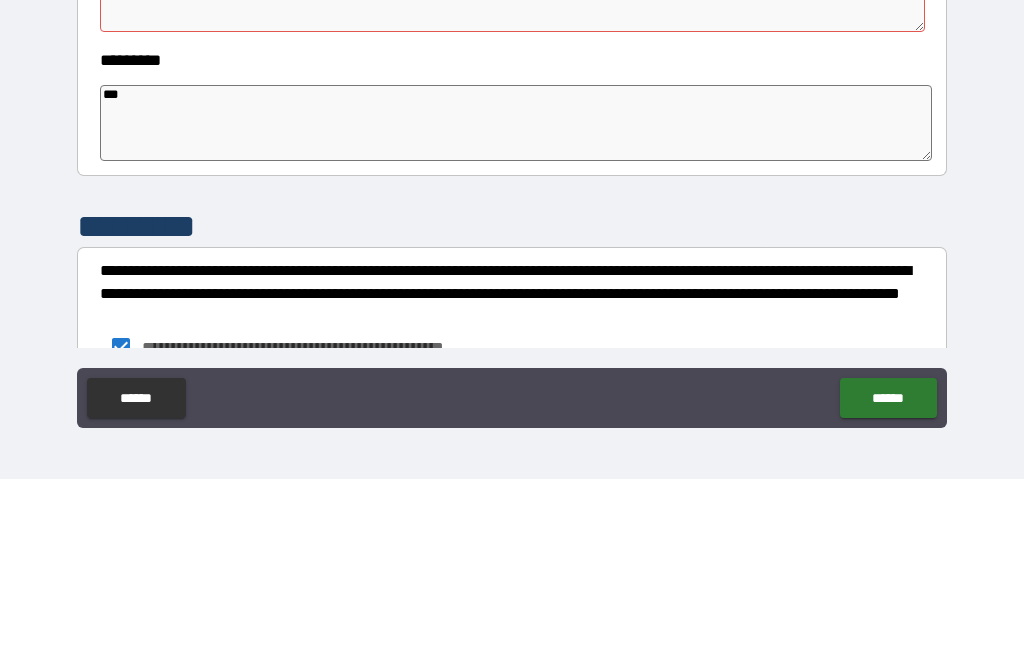 type on "*" 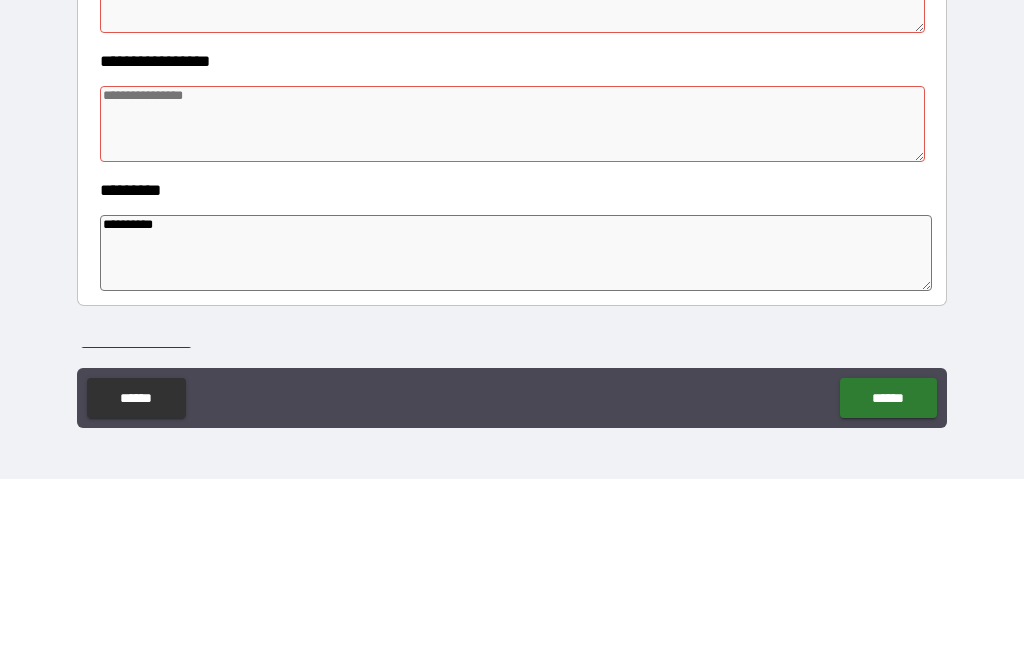 scroll, scrollTop: 347, scrollLeft: 0, axis: vertical 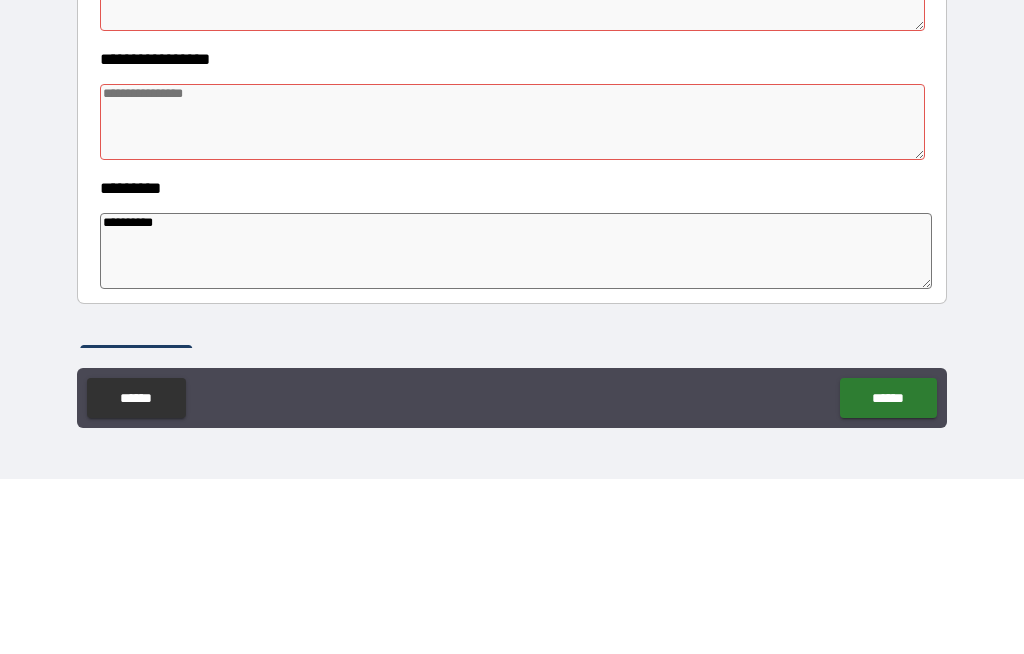click at bounding box center (513, 297) 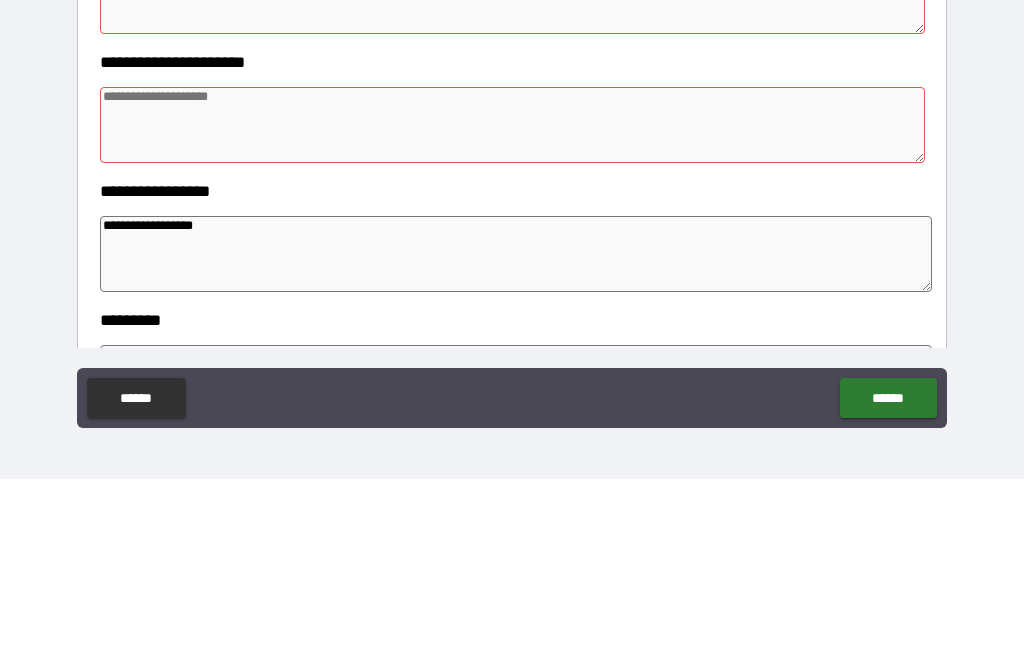 scroll, scrollTop: 213, scrollLeft: 0, axis: vertical 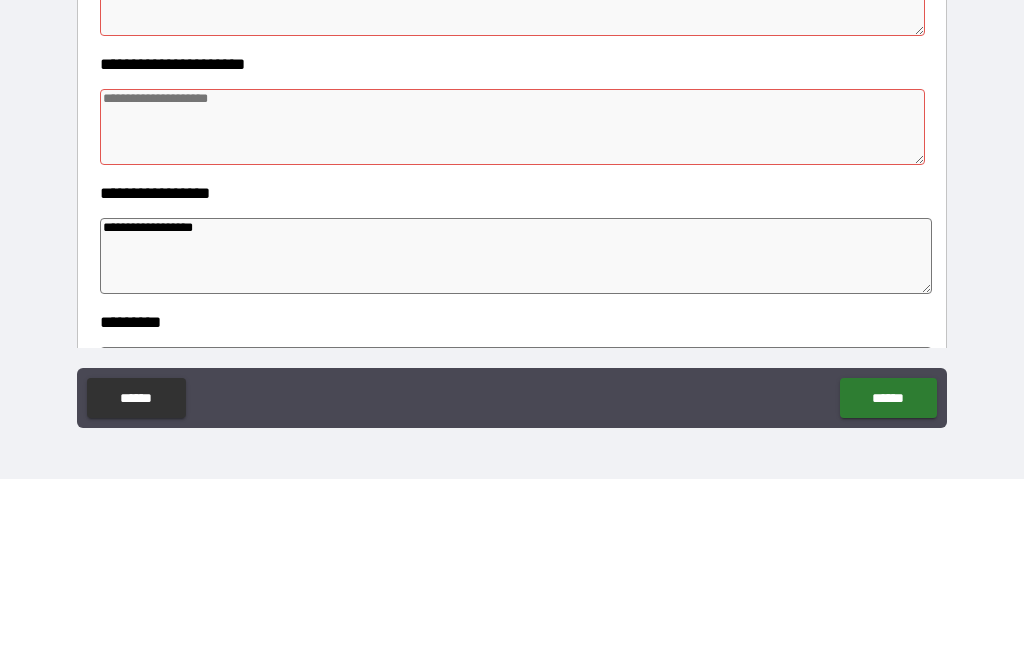 click at bounding box center [513, 302] 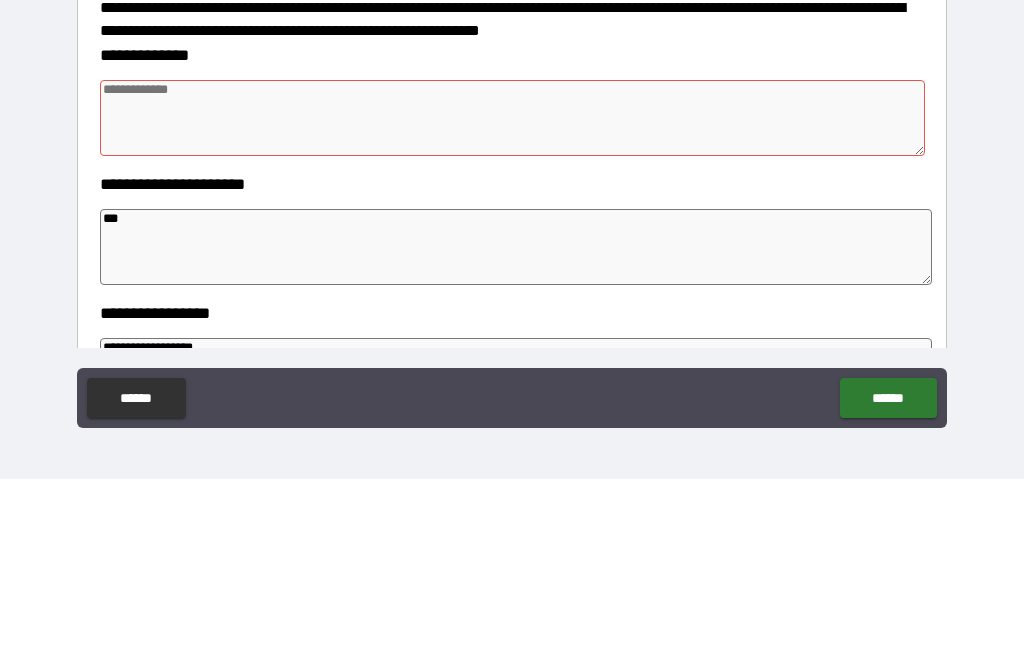 scroll, scrollTop: 91, scrollLeft: 0, axis: vertical 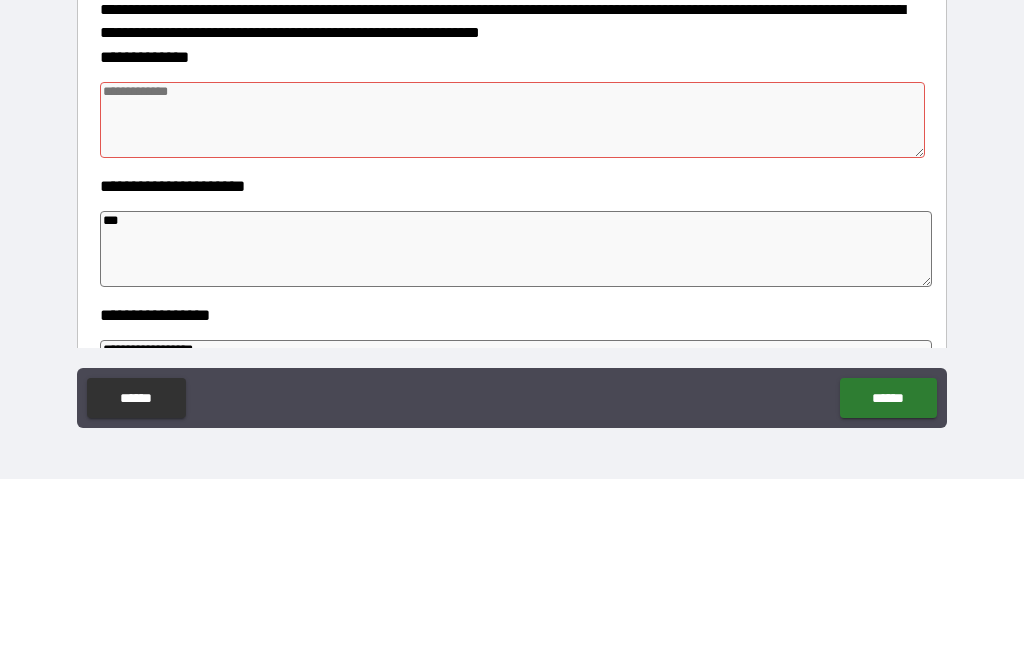 click at bounding box center (513, 295) 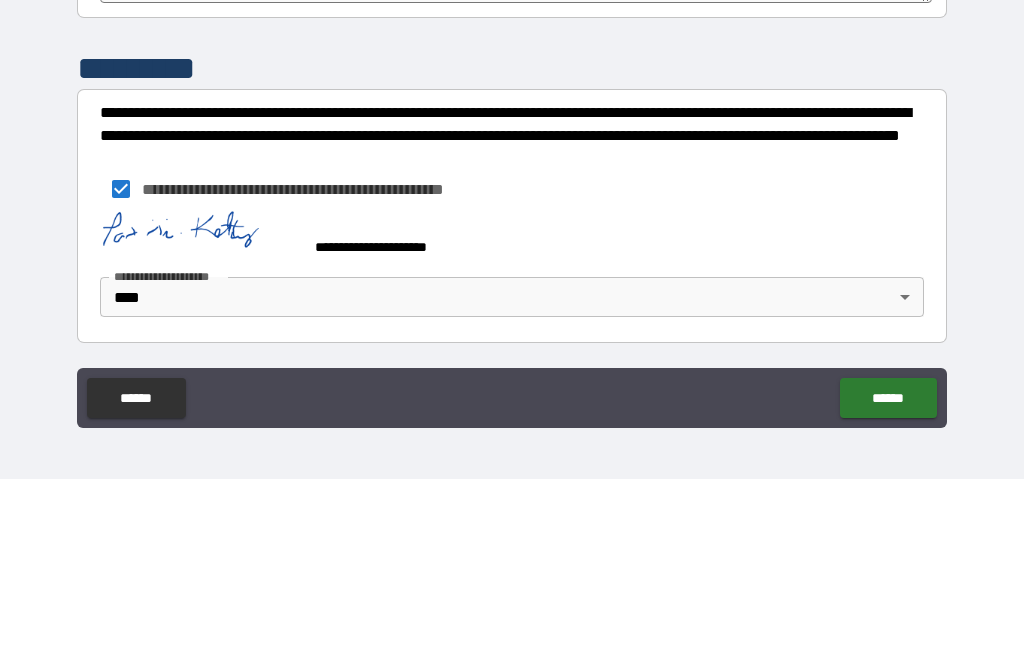 scroll, scrollTop: 633, scrollLeft: 0, axis: vertical 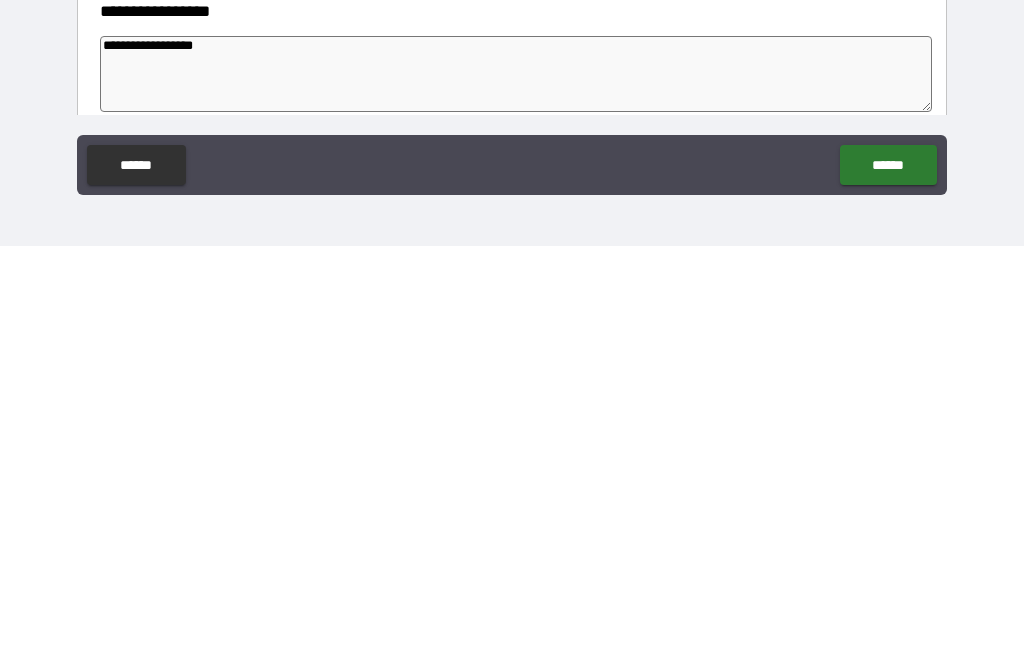 click on "******" at bounding box center (888, 573) 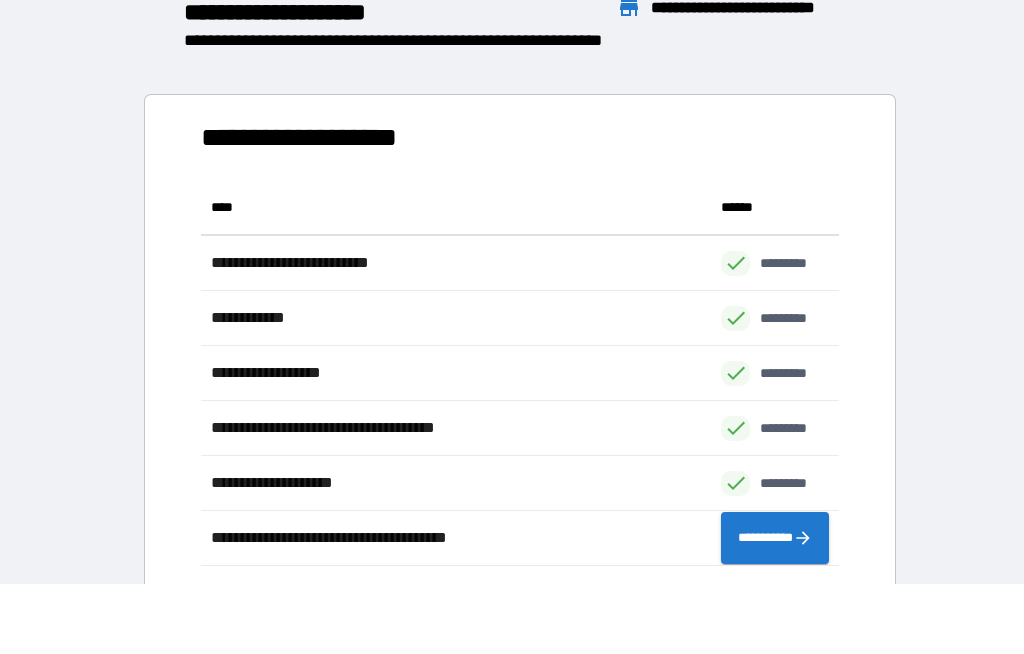 scroll, scrollTop: 386, scrollLeft: 638, axis: both 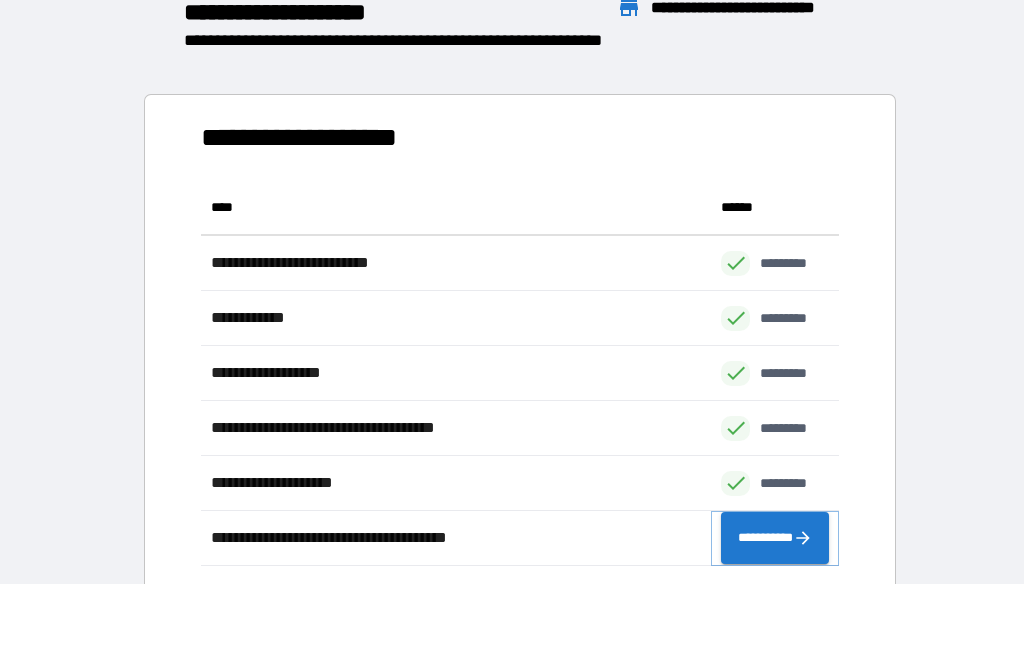 click on "**********" at bounding box center (775, 539) 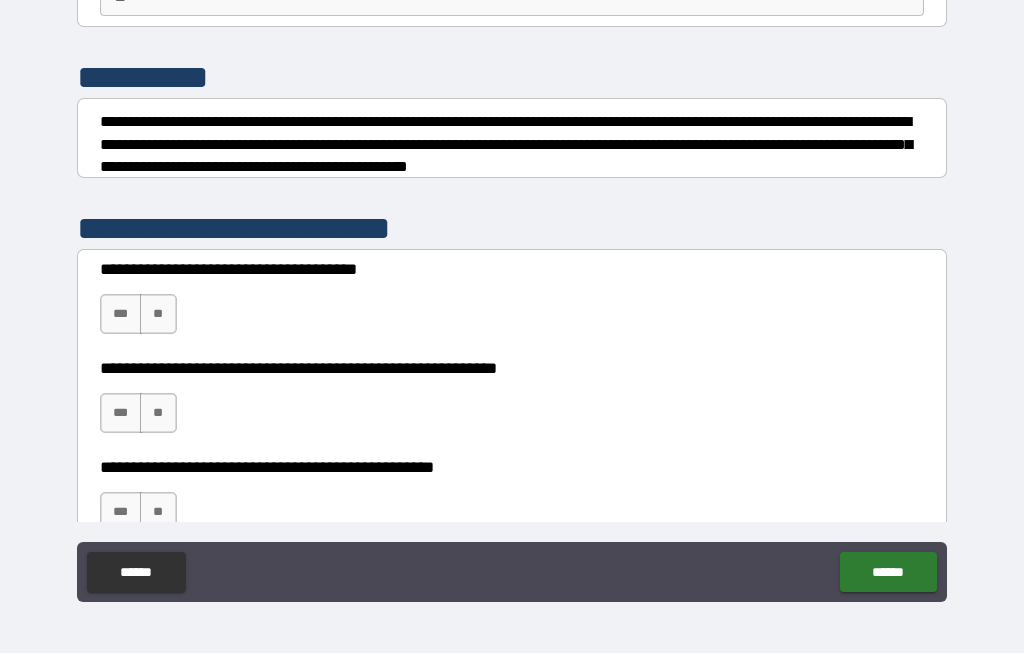 scroll, scrollTop: 200, scrollLeft: 0, axis: vertical 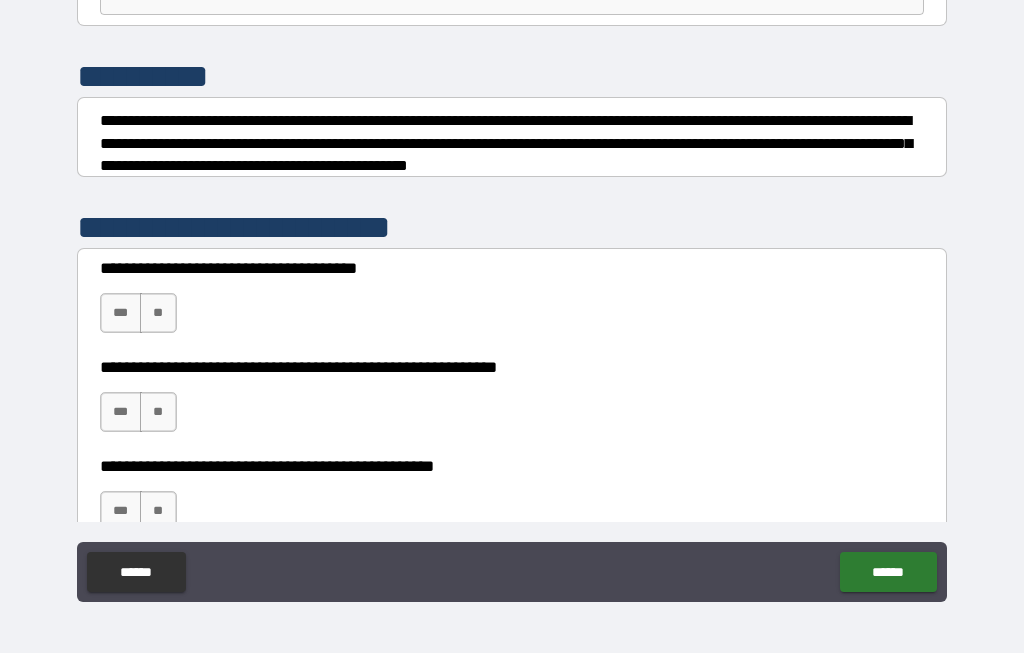 click on "**" at bounding box center (158, 314) 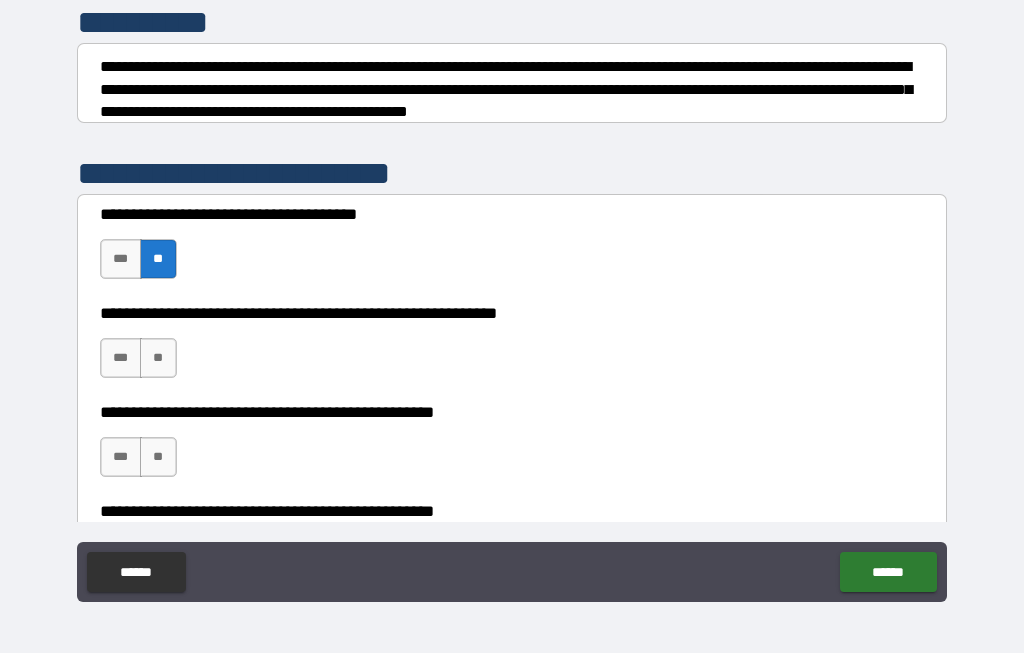 scroll, scrollTop: 255, scrollLeft: 0, axis: vertical 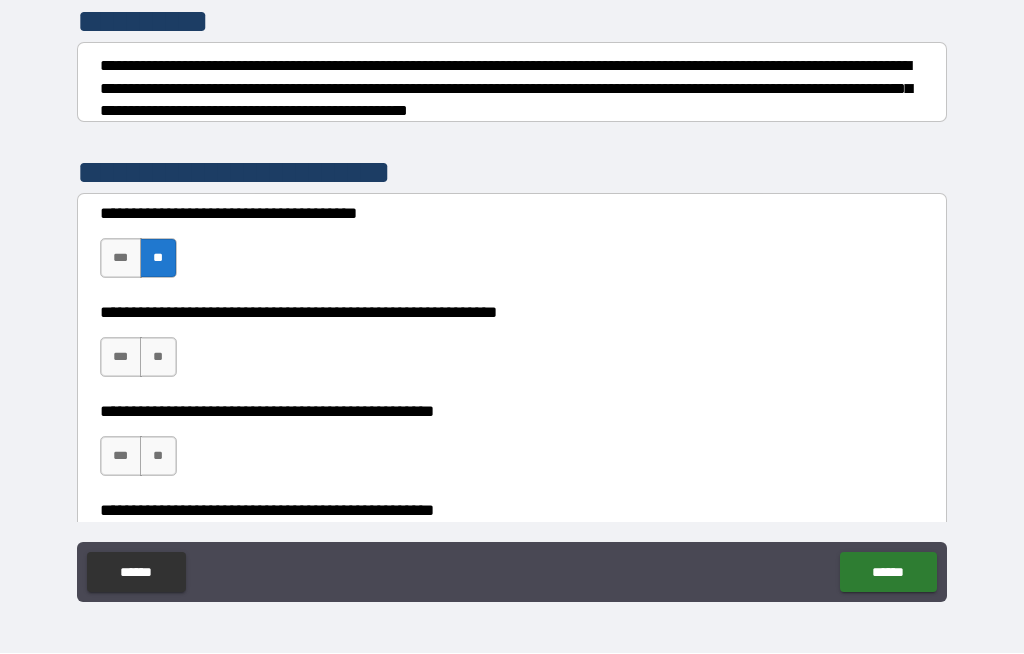 click on "**" at bounding box center [158, 358] 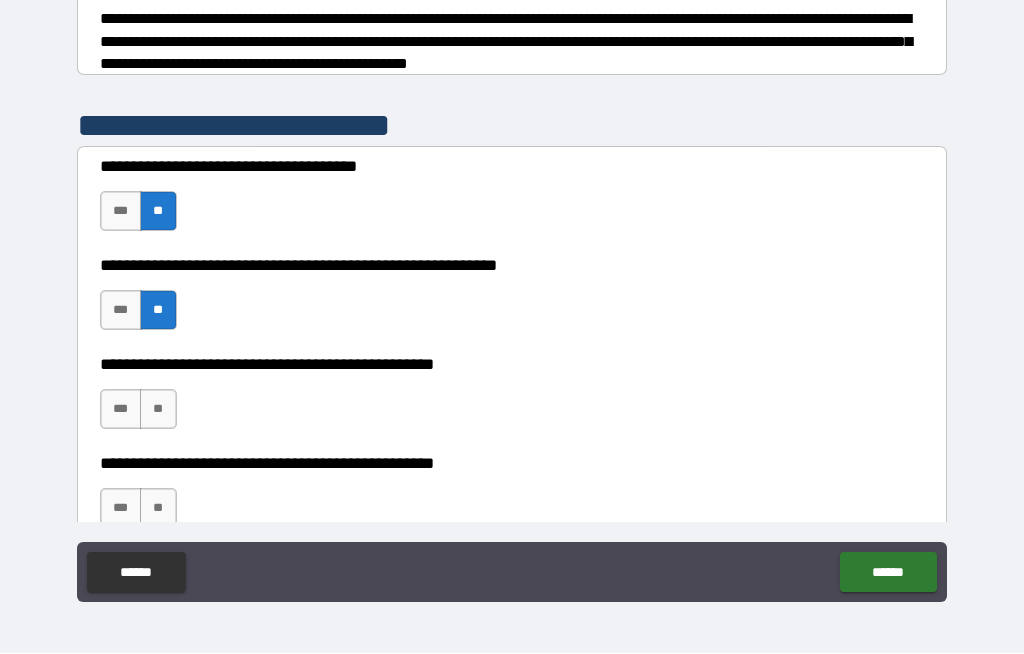 scroll, scrollTop: 308, scrollLeft: 0, axis: vertical 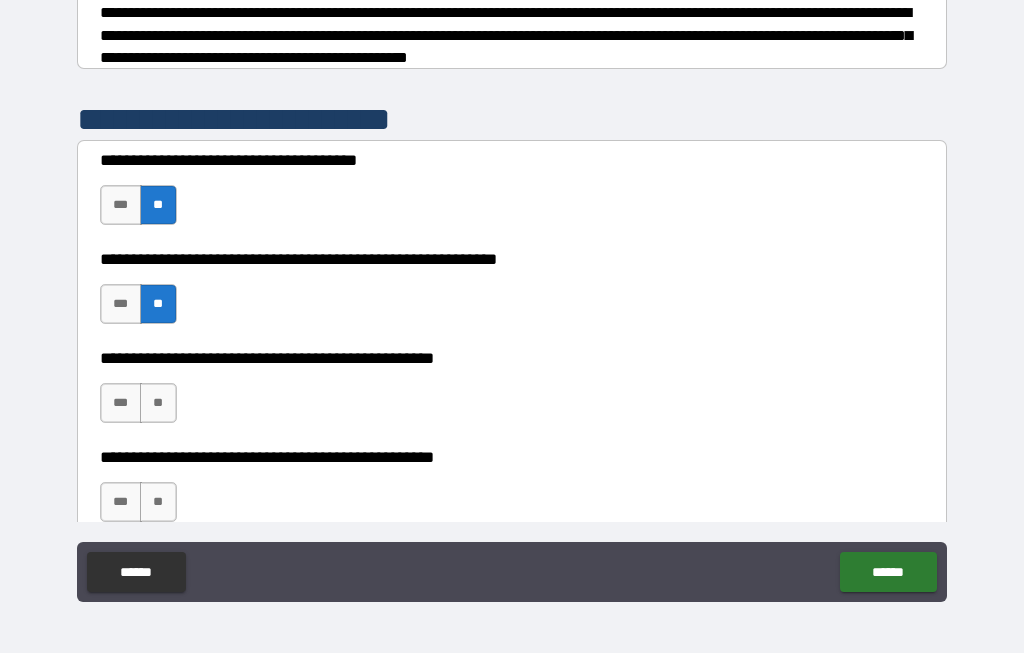 click on "**" at bounding box center [158, 404] 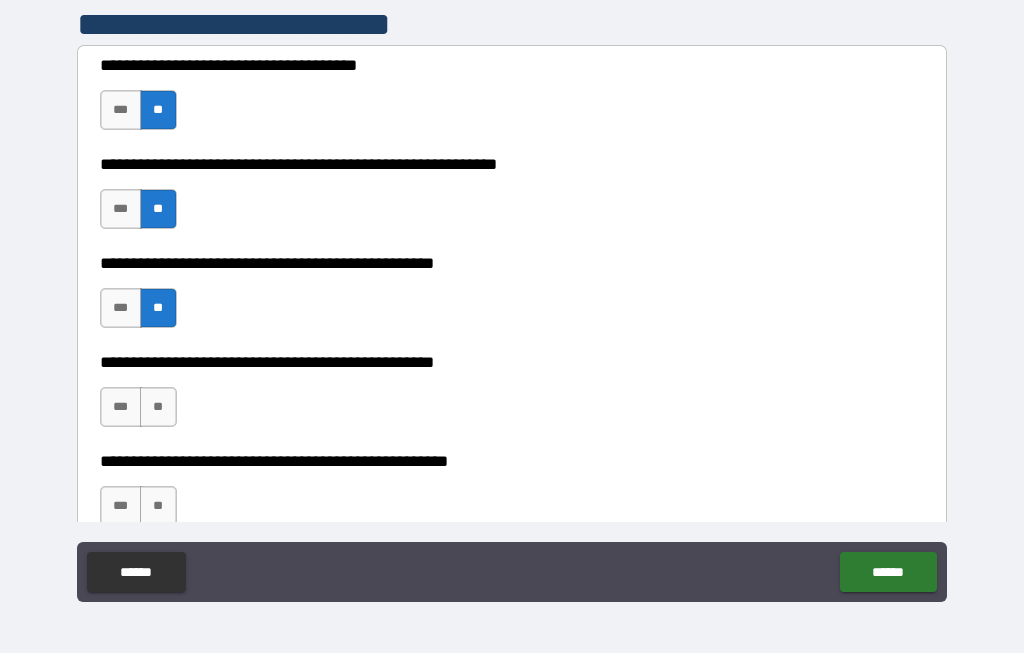 scroll, scrollTop: 412, scrollLeft: 0, axis: vertical 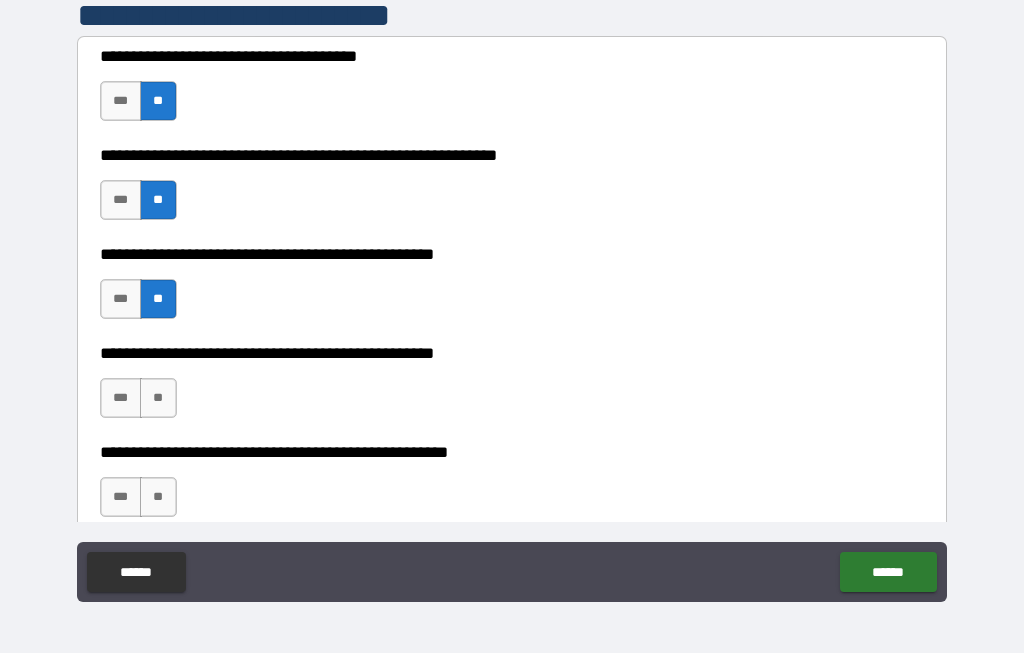 click on "**" at bounding box center [158, 399] 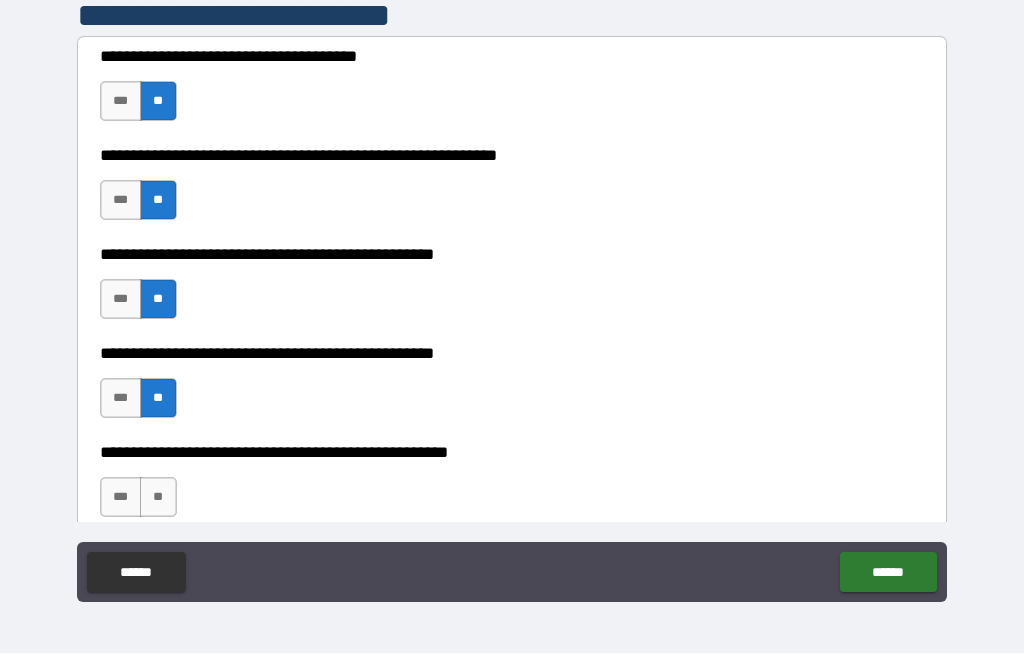 click on "**" at bounding box center (158, 498) 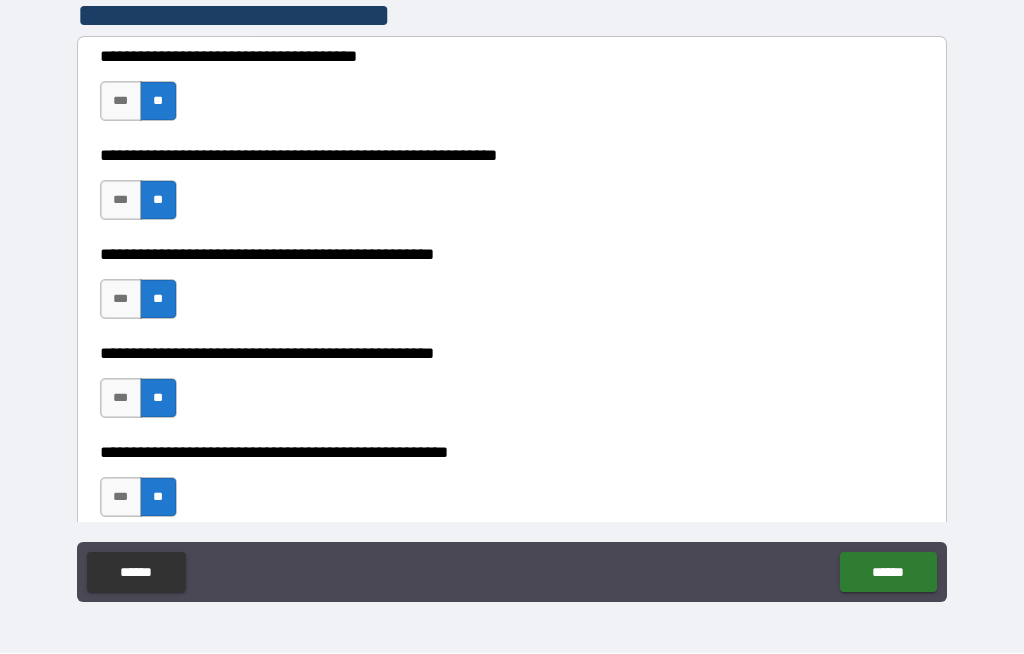 click on "******   ******" at bounding box center [512, 575] 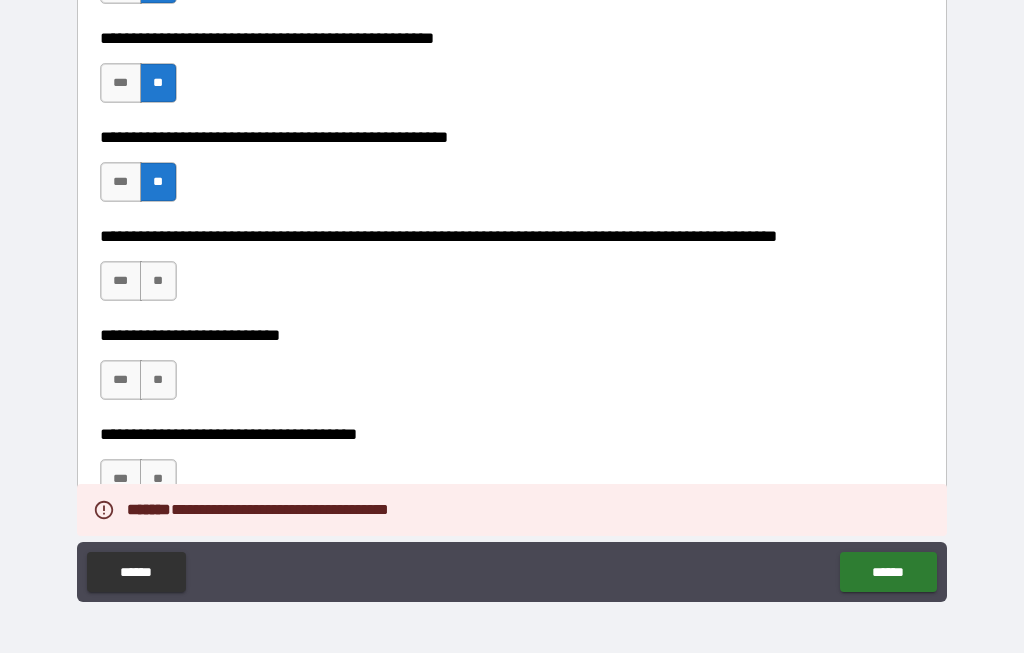 scroll, scrollTop: 728, scrollLeft: 0, axis: vertical 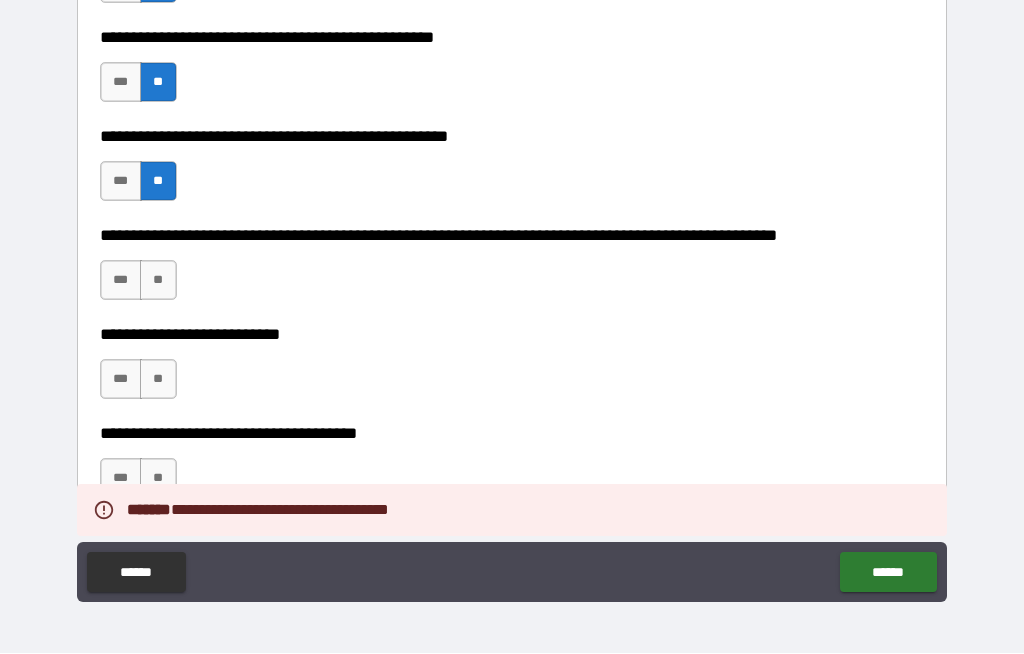 click on "**" at bounding box center (158, 281) 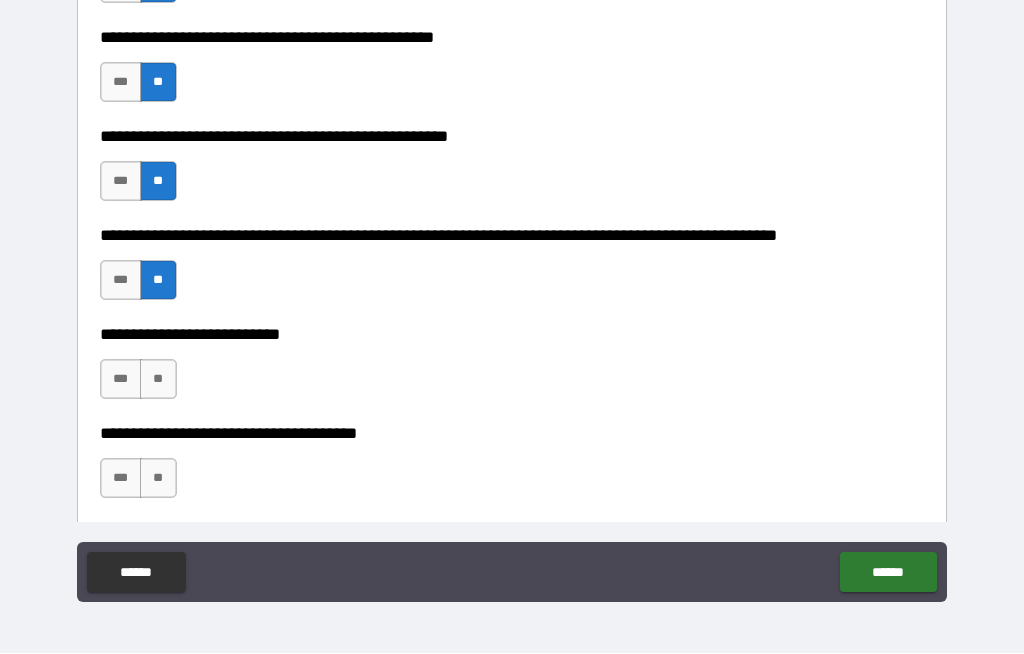 click on "**" at bounding box center (158, 380) 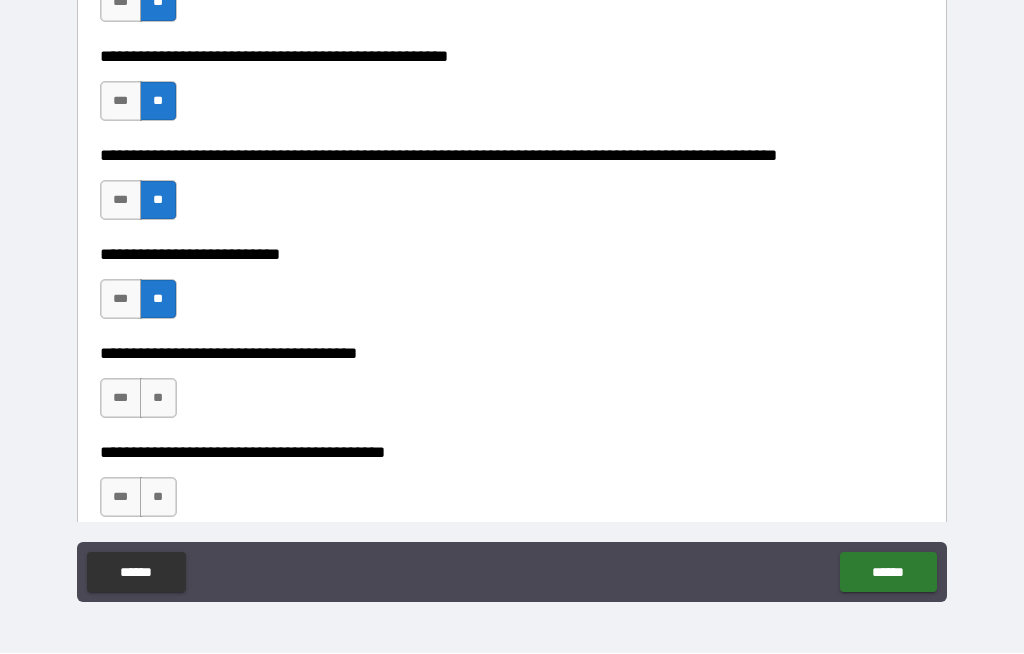 scroll, scrollTop: 834, scrollLeft: 0, axis: vertical 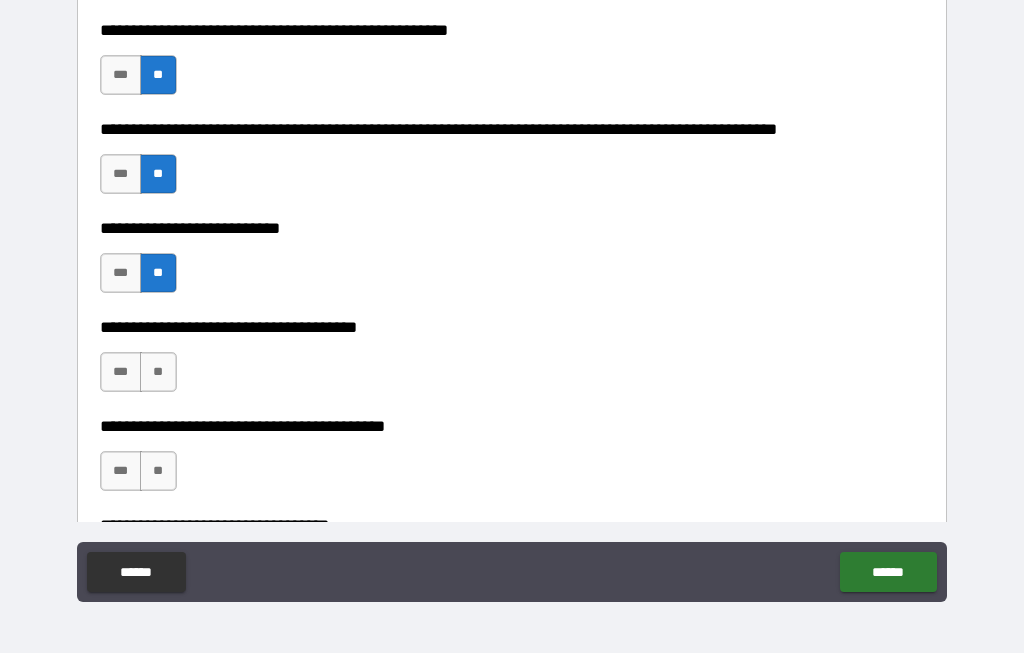 click on "**" at bounding box center (158, 373) 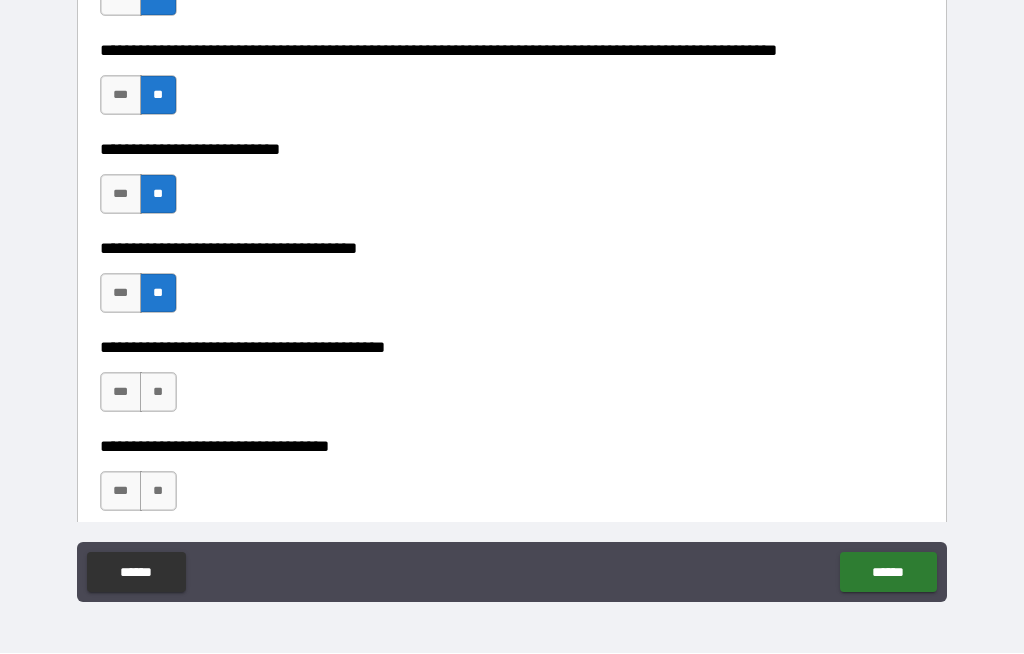scroll, scrollTop: 917, scrollLeft: 0, axis: vertical 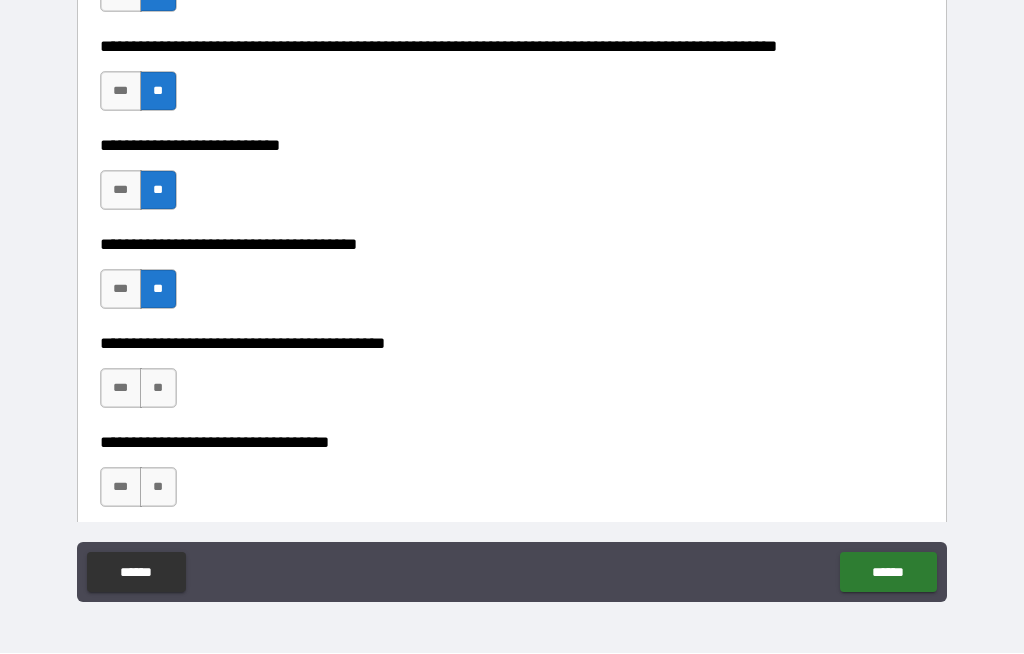 click on "**" at bounding box center (158, 389) 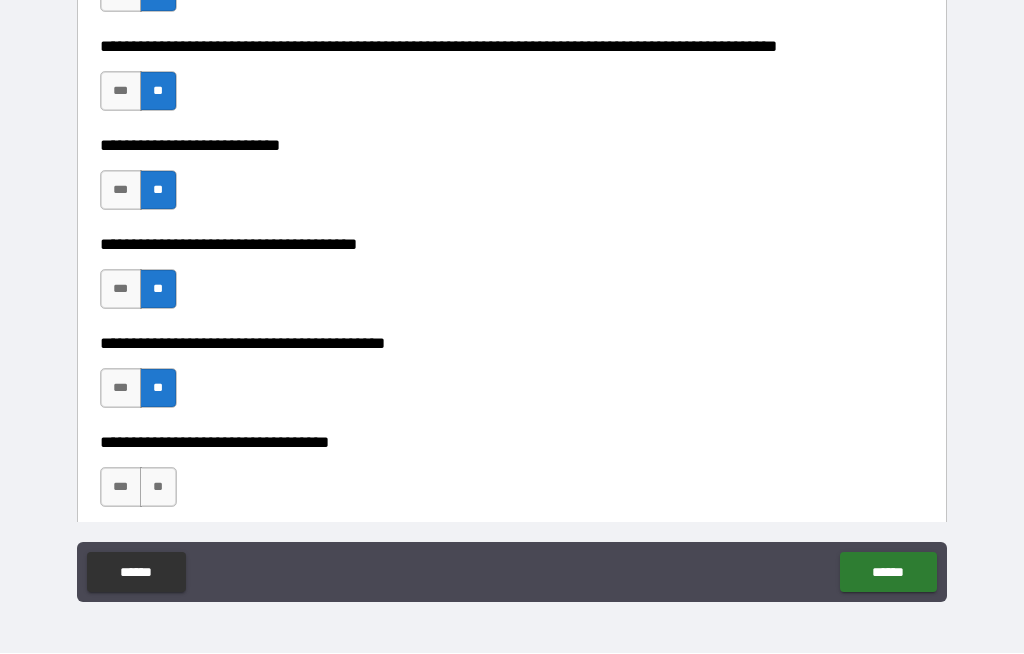 scroll, scrollTop: 1016, scrollLeft: 0, axis: vertical 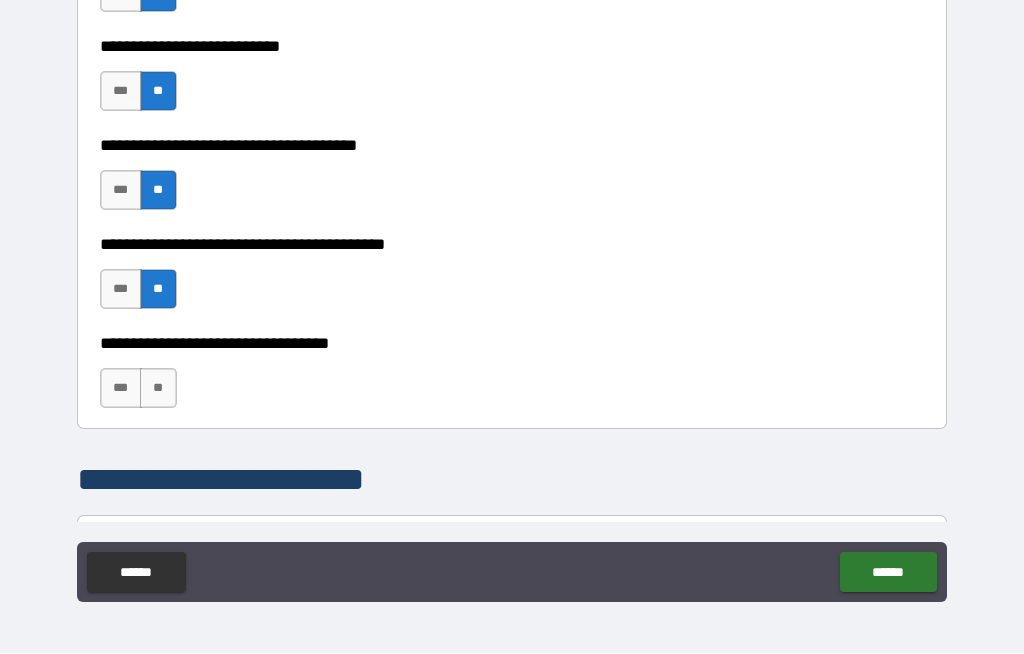 click on "**" at bounding box center [158, 389] 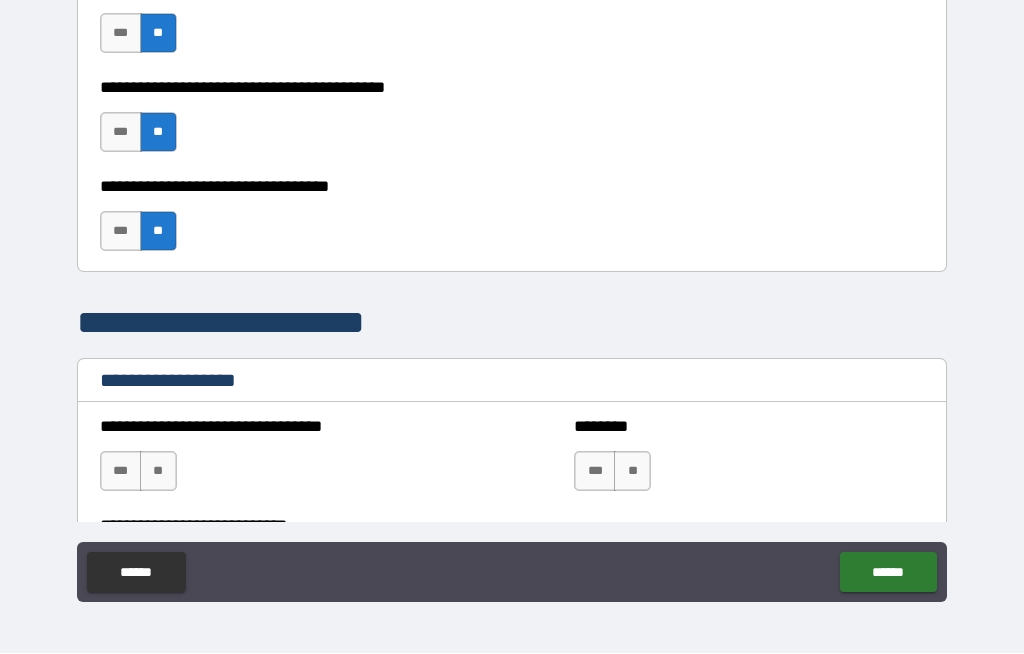 scroll, scrollTop: 1183, scrollLeft: 0, axis: vertical 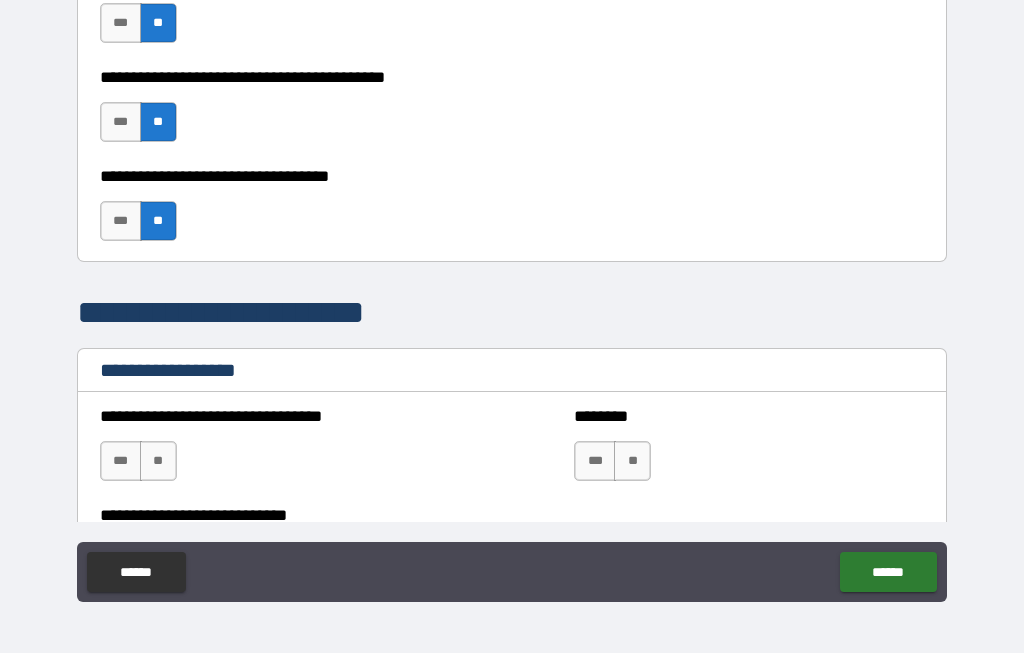 click on "**" at bounding box center (632, 462) 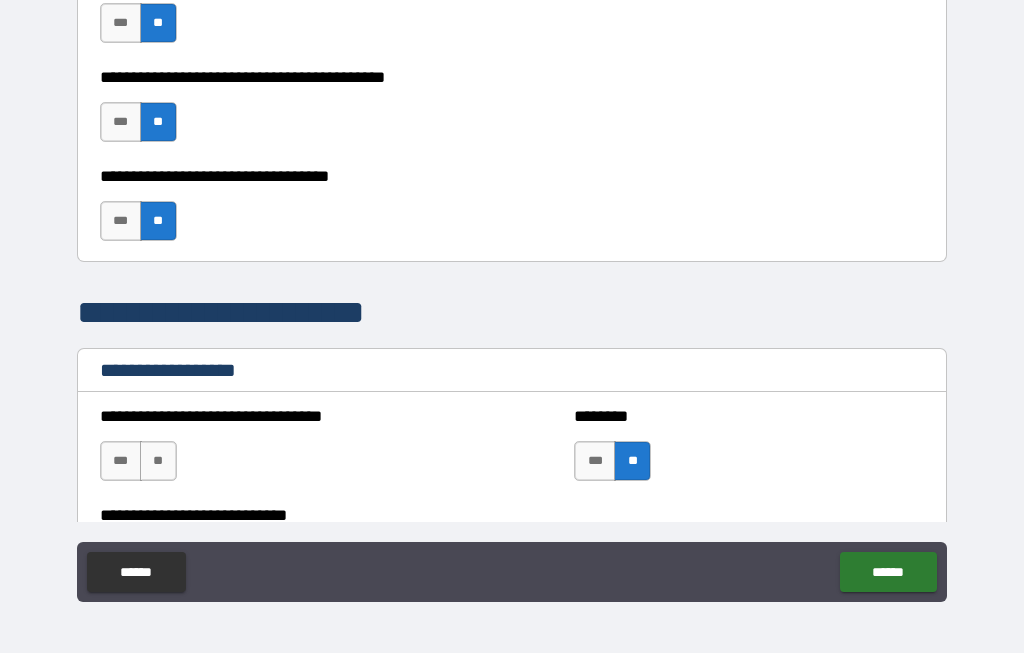 click on "**" at bounding box center (158, 462) 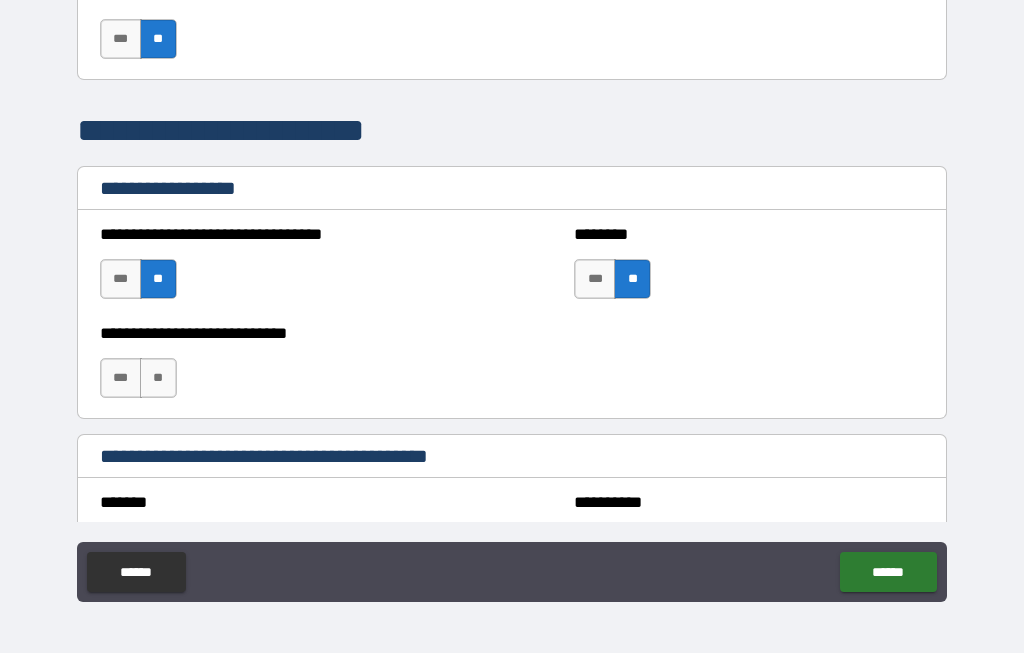 scroll, scrollTop: 1366, scrollLeft: 0, axis: vertical 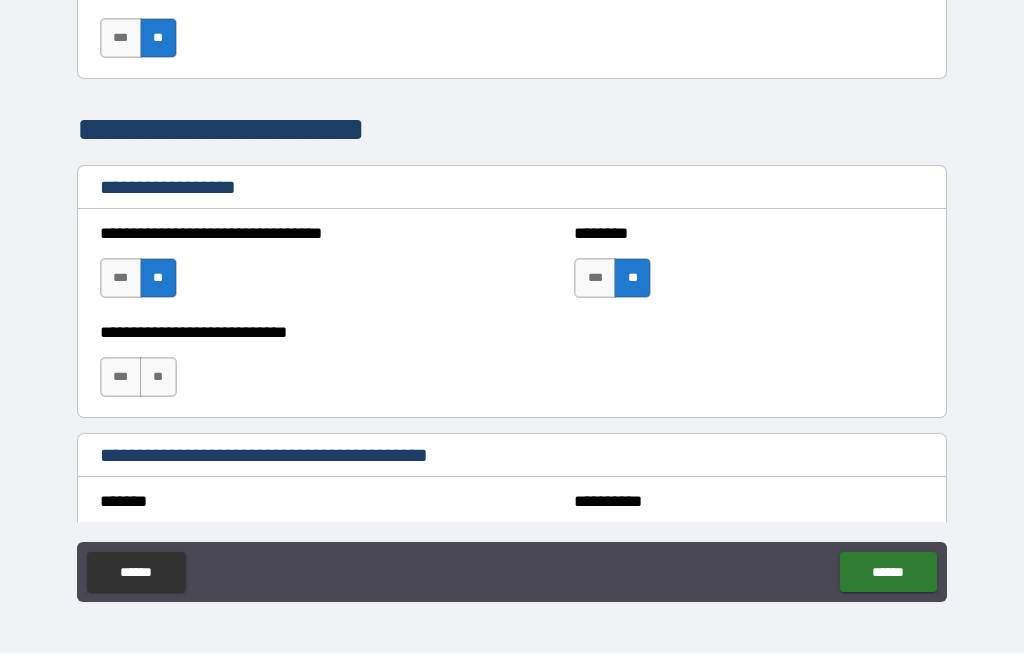 click on "**" at bounding box center (158, 378) 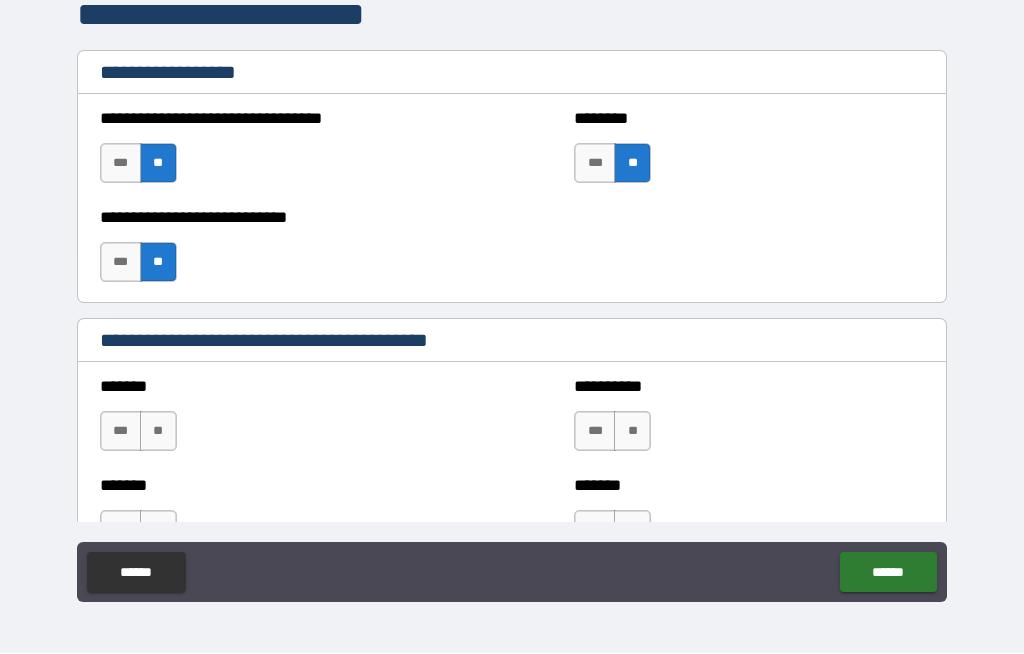 scroll, scrollTop: 1497, scrollLeft: 0, axis: vertical 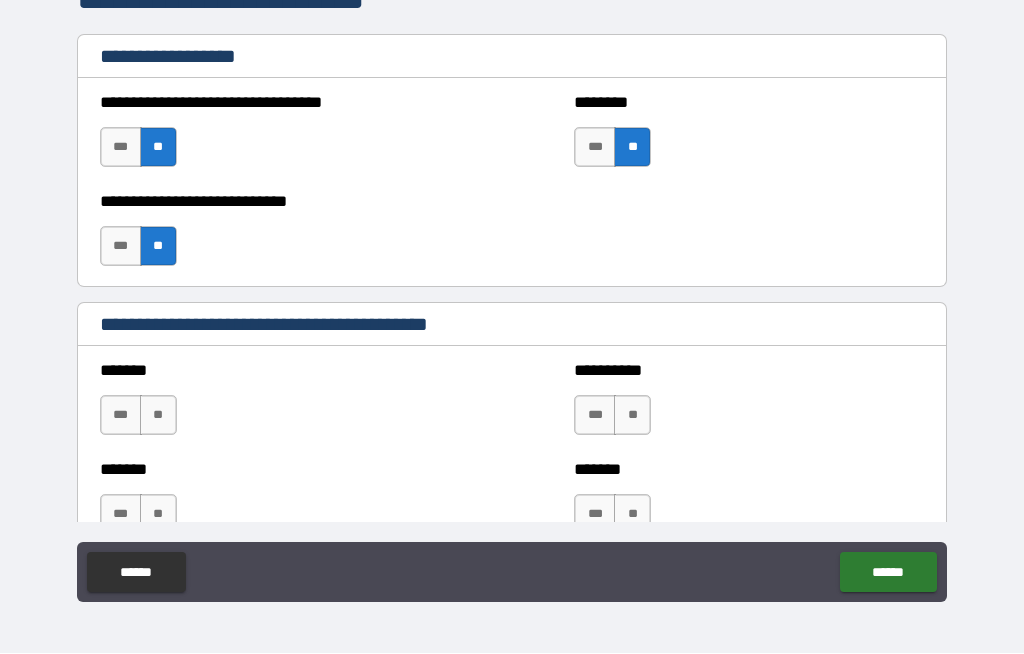 click on "**" at bounding box center (158, 416) 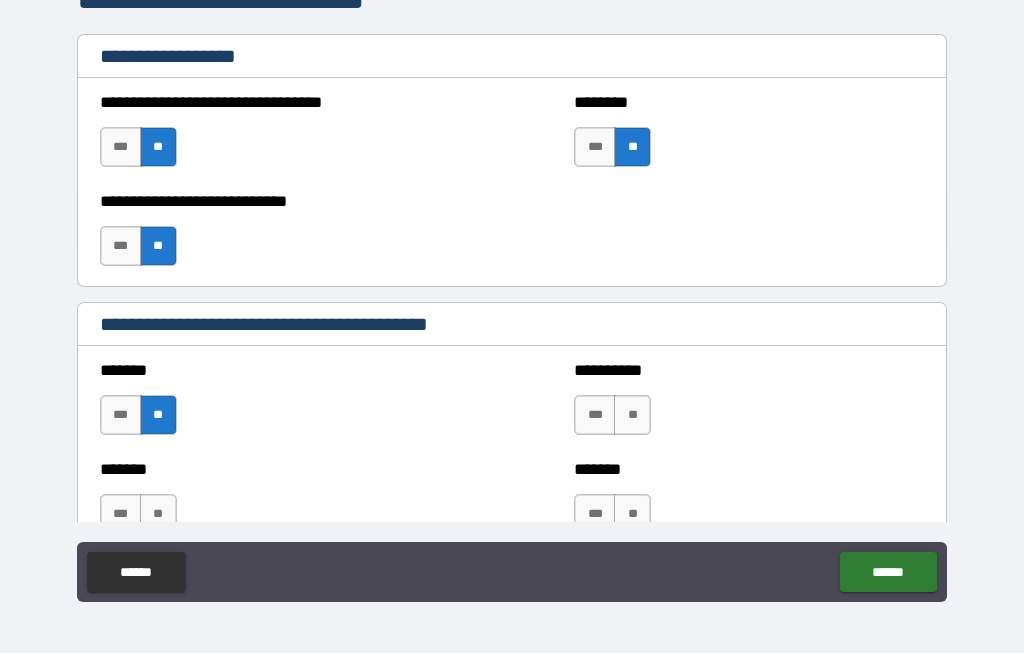 click on "**" at bounding box center [158, 515] 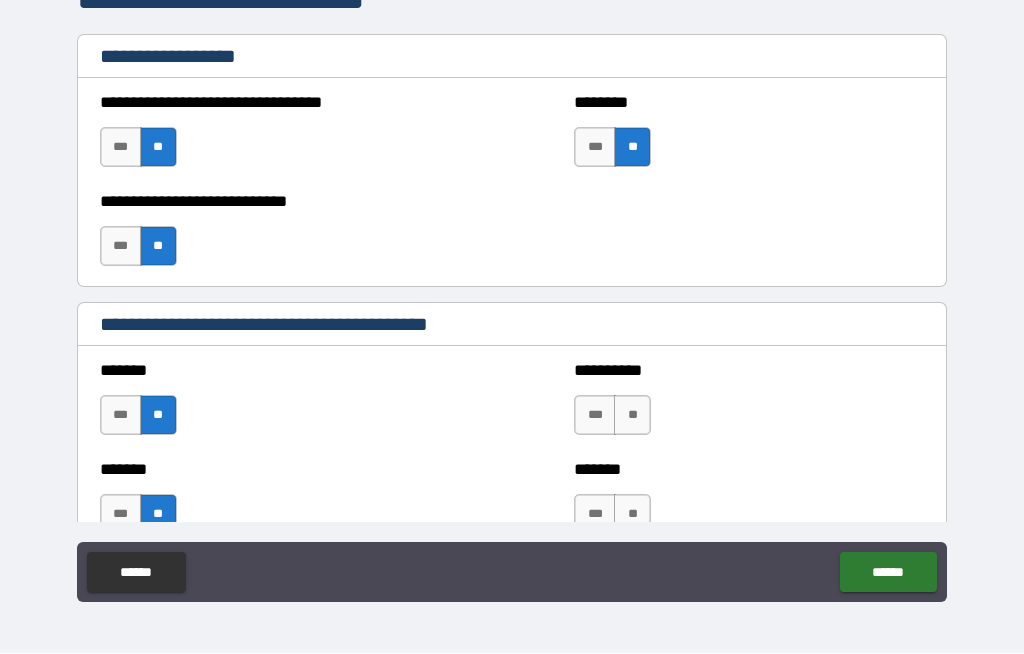 click on "**" at bounding box center [632, 416] 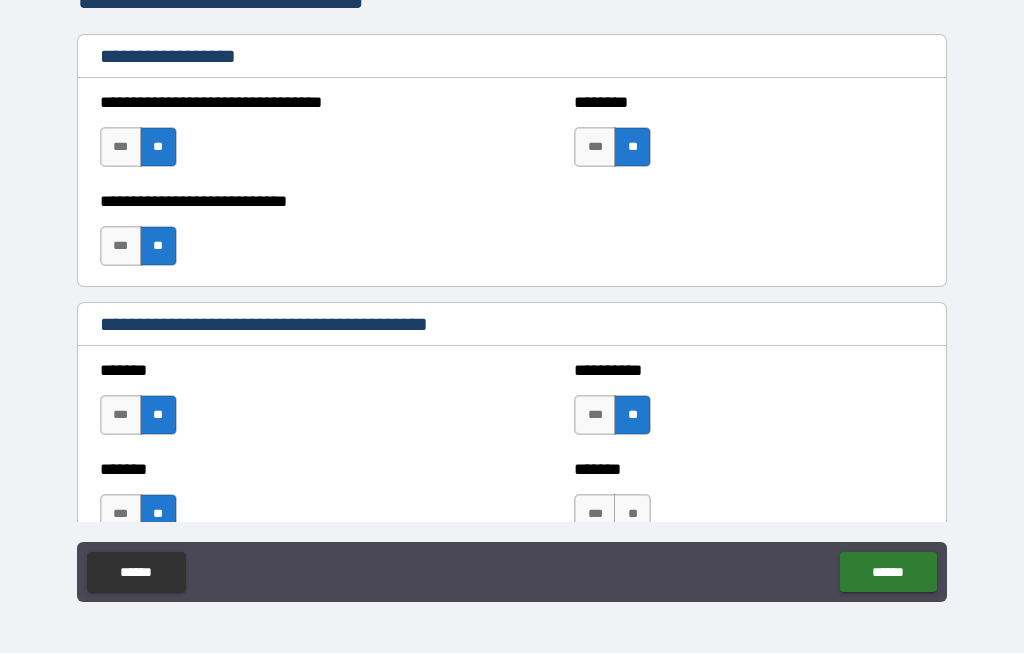 click on "**" at bounding box center [632, 416] 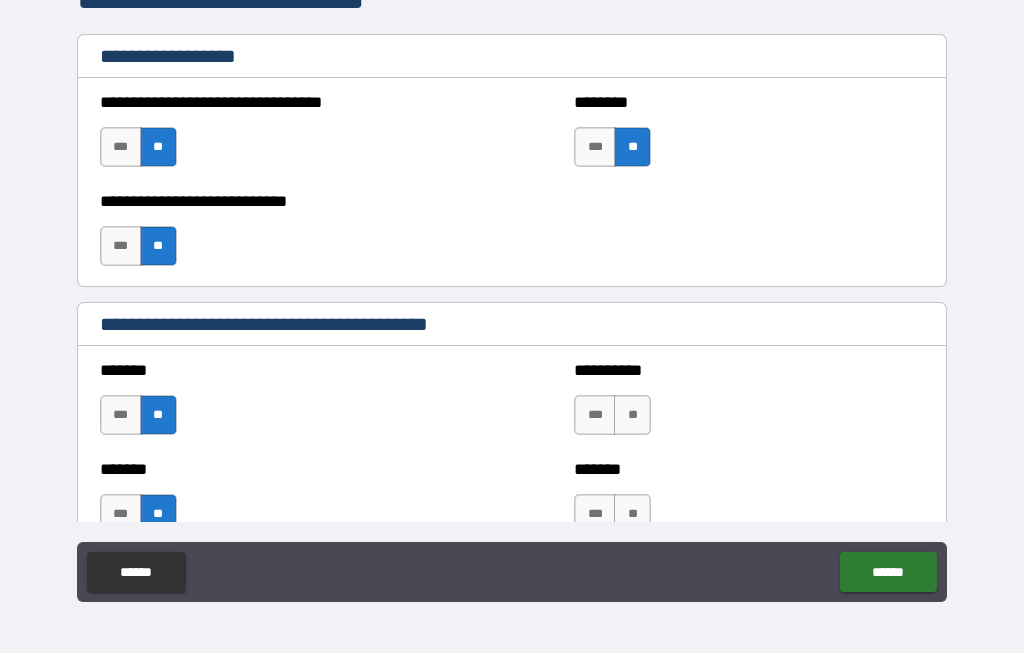 click on "***" at bounding box center [595, 416] 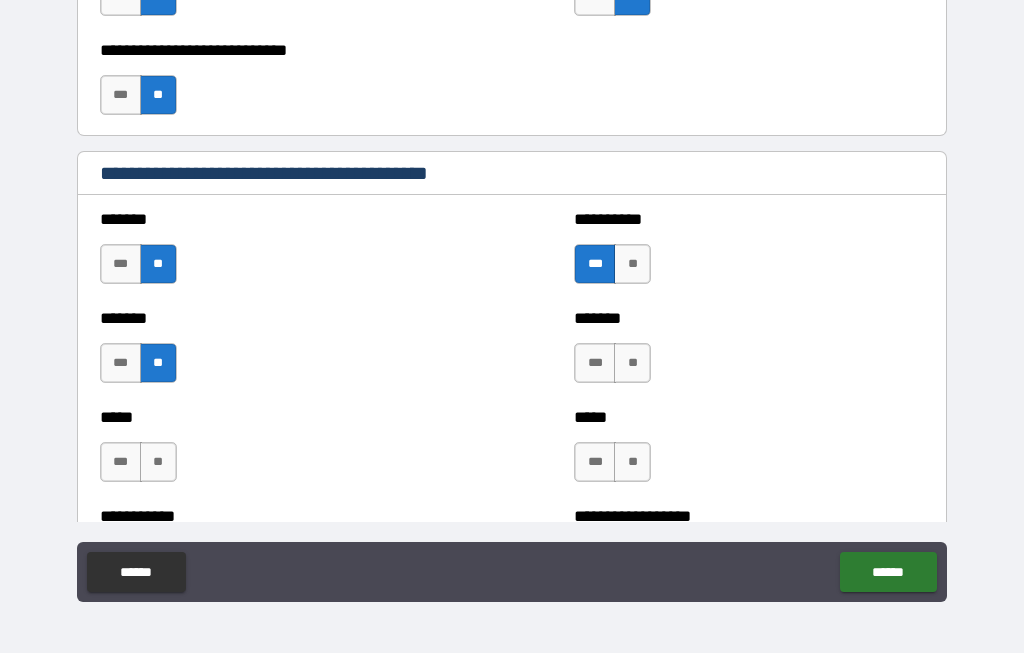 scroll, scrollTop: 1649, scrollLeft: 0, axis: vertical 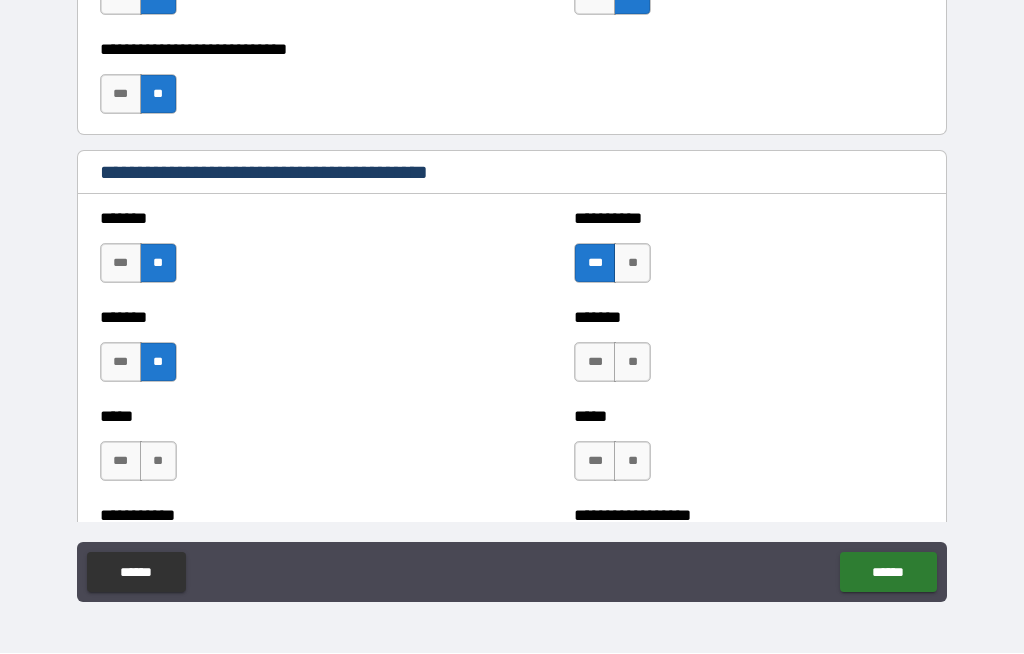 click on "**" at bounding box center [632, 363] 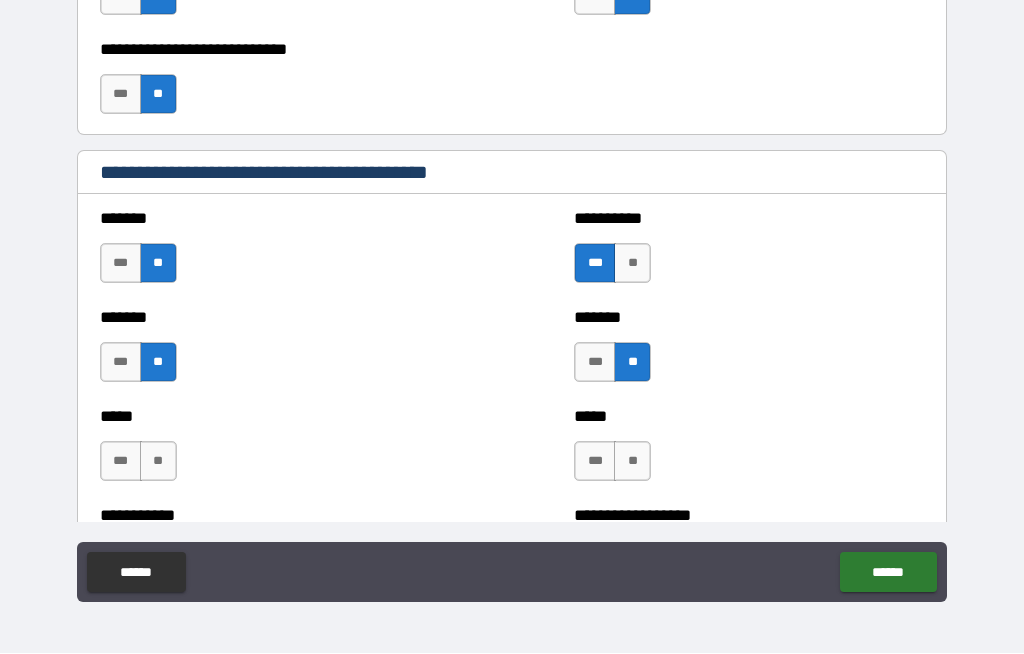 click on "**" at bounding box center (632, 462) 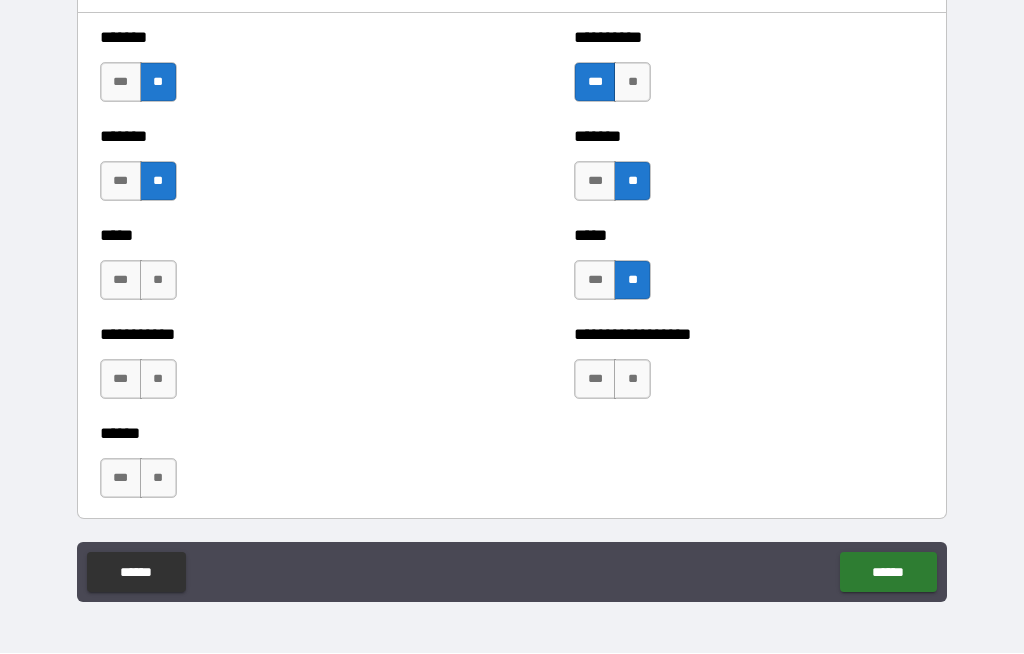 scroll, scrollTop: 1835, scrollLeft: 0, axis: vertical 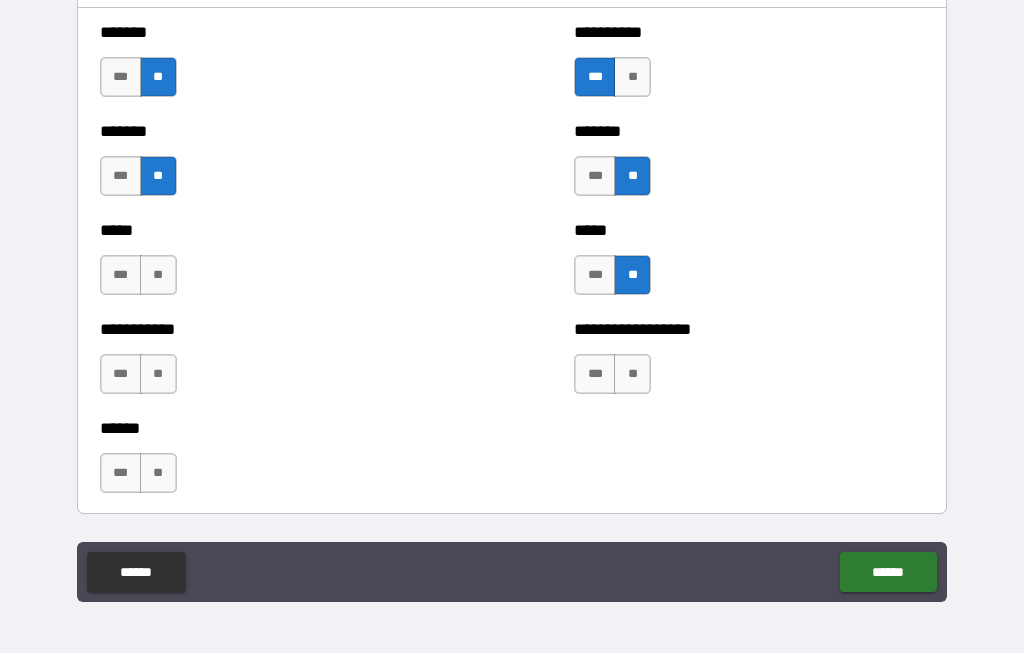 click on "**" at bounding box center [632, 375] 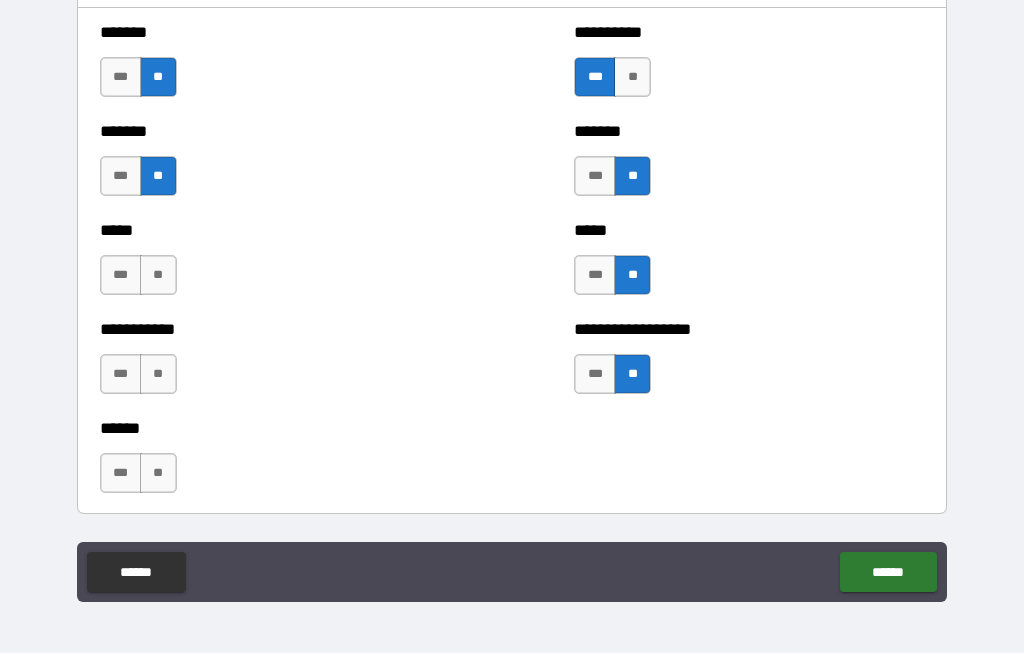 click on "**" at bounding box center (158, 375) 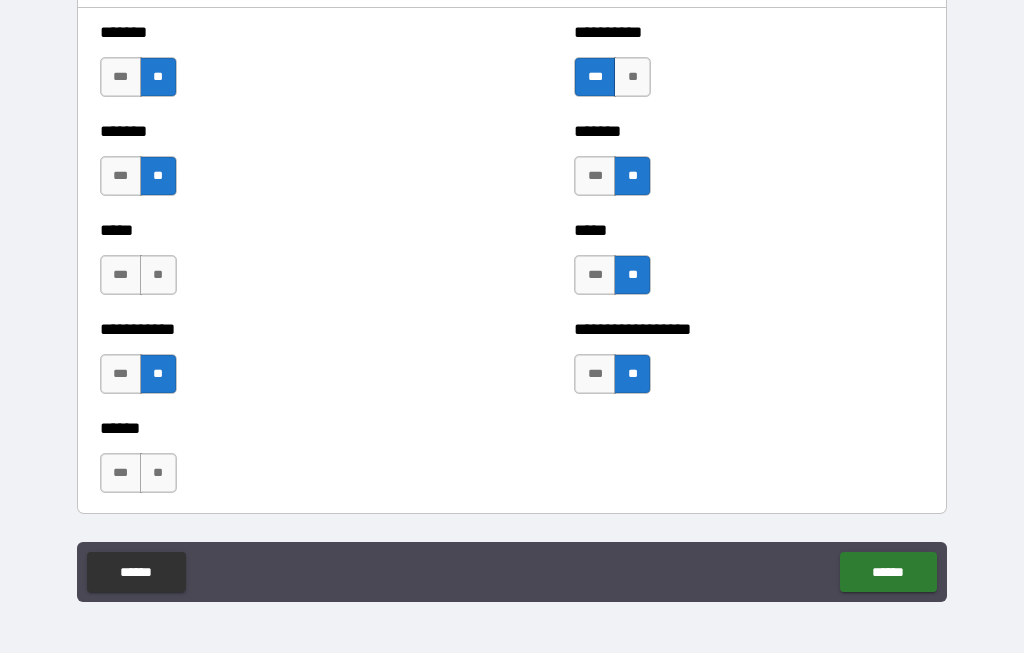 click on "**" at bounding box center (158, 276) 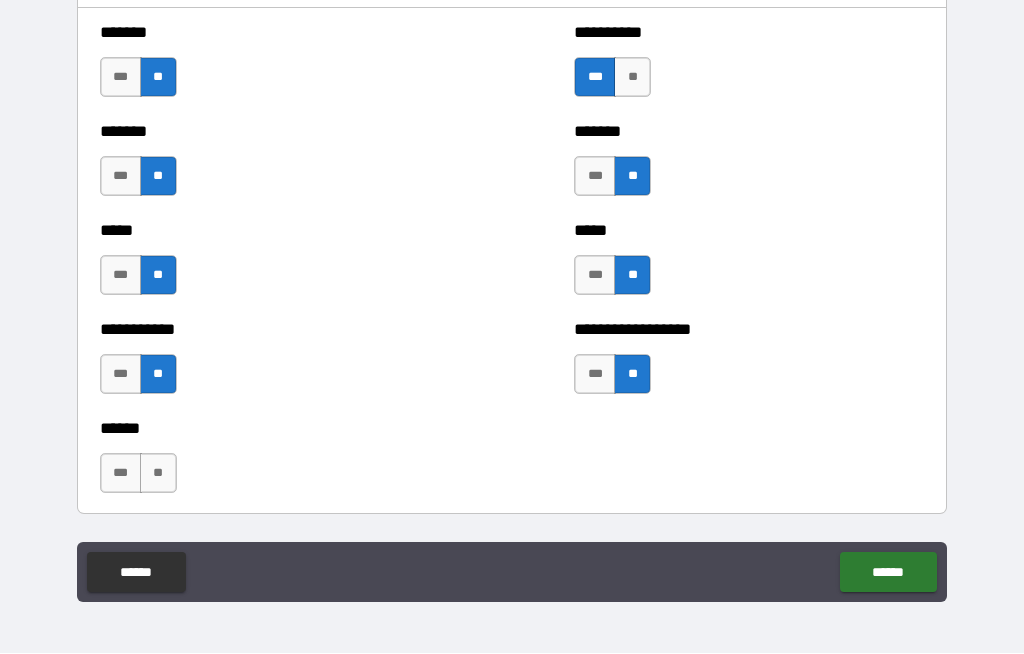 click on "**" at bounding box center (158, 474) 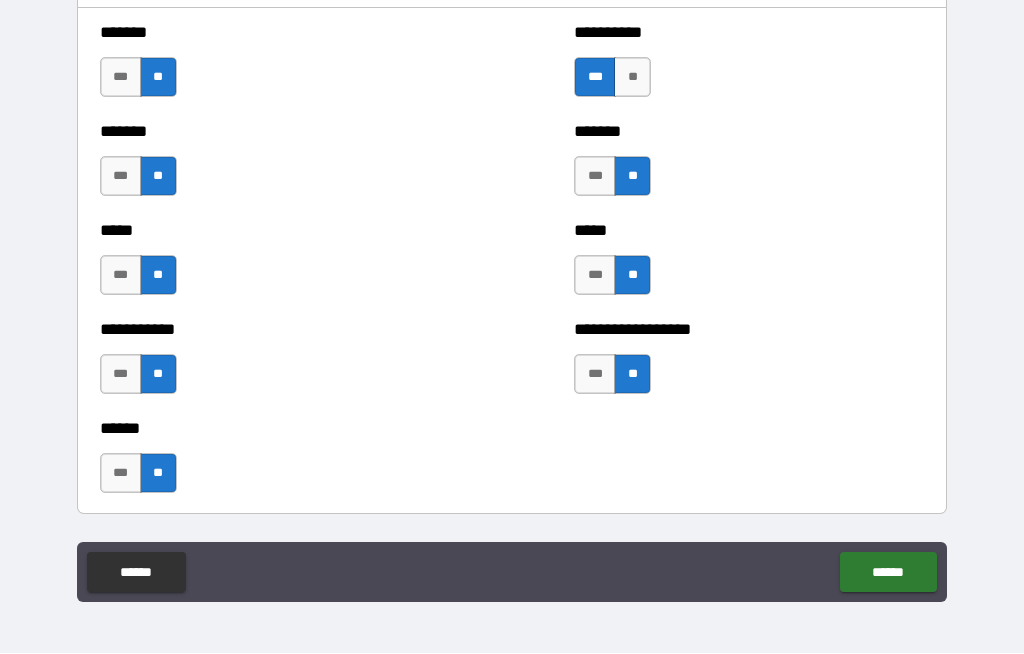 click on "******" at bounding box center [888, 573] 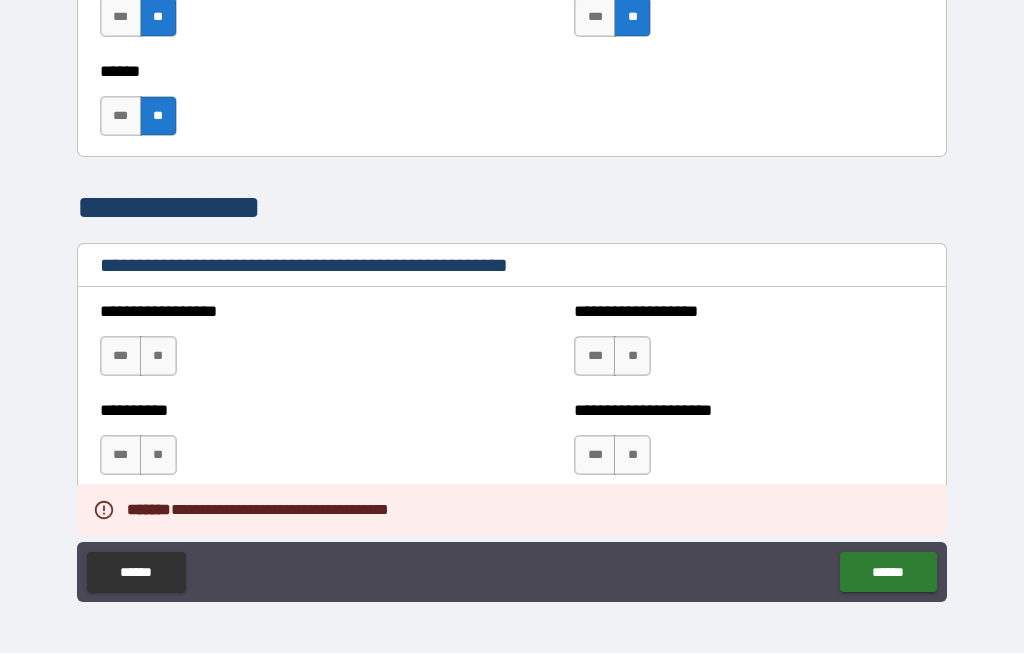 scroll, scrollTop: 2216, scrollLeft: 0, axis: vertical 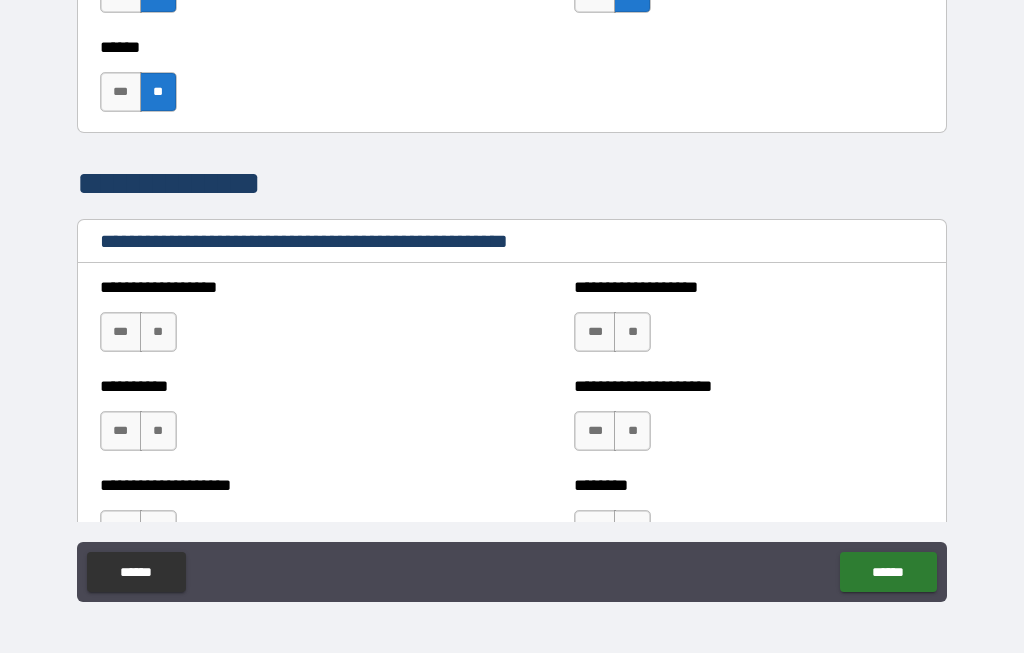 click on "**" at bounding box center (158, 333) 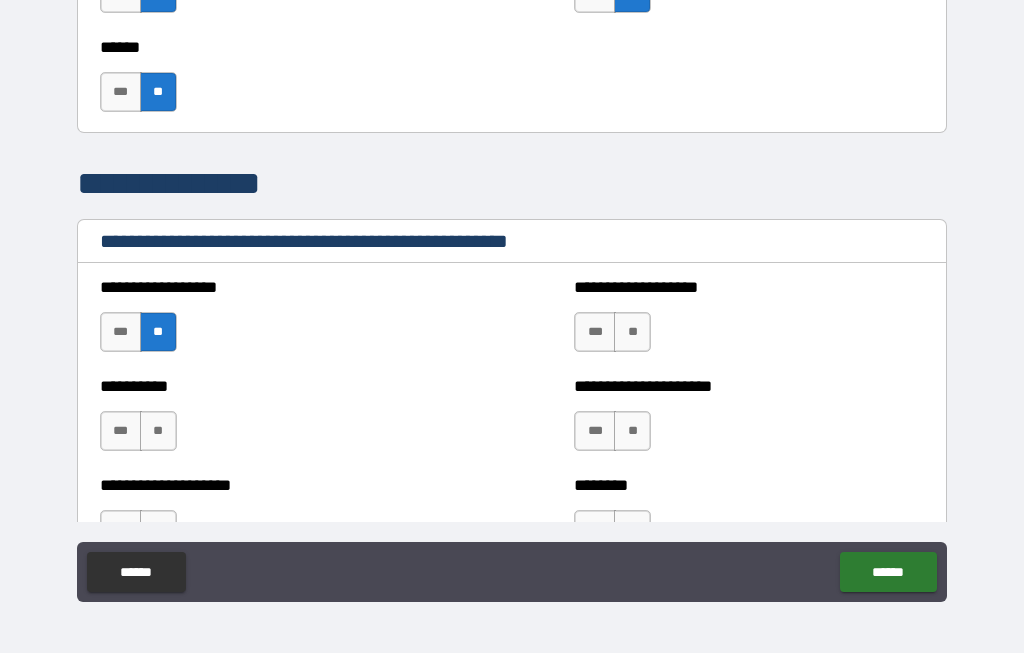 click on "**" at bounding box center (158, 432) 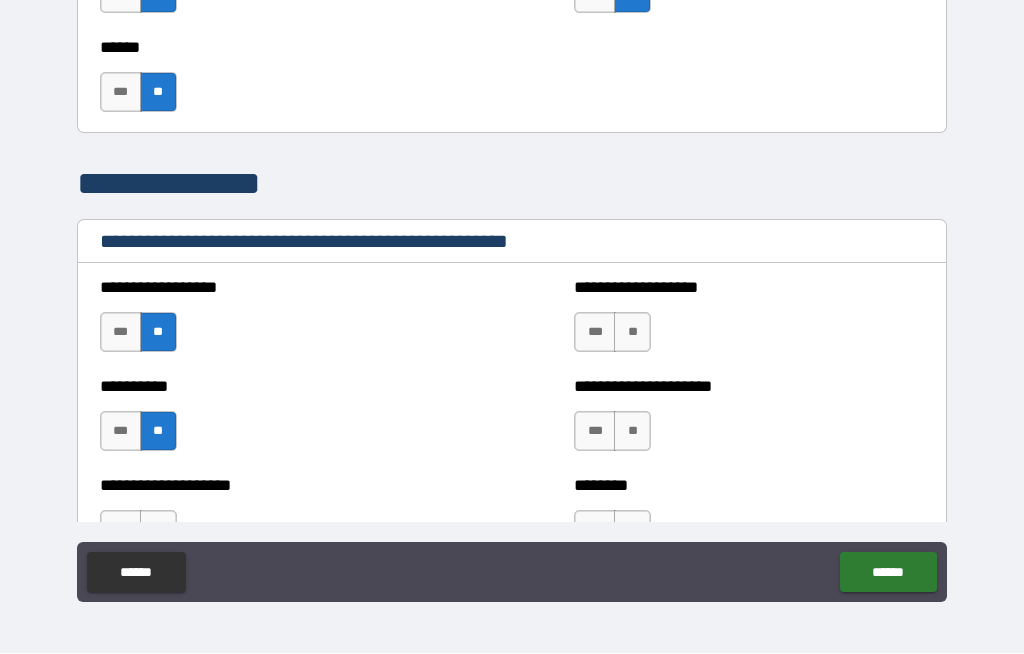 click on "**" at bounding box center [632, 333] 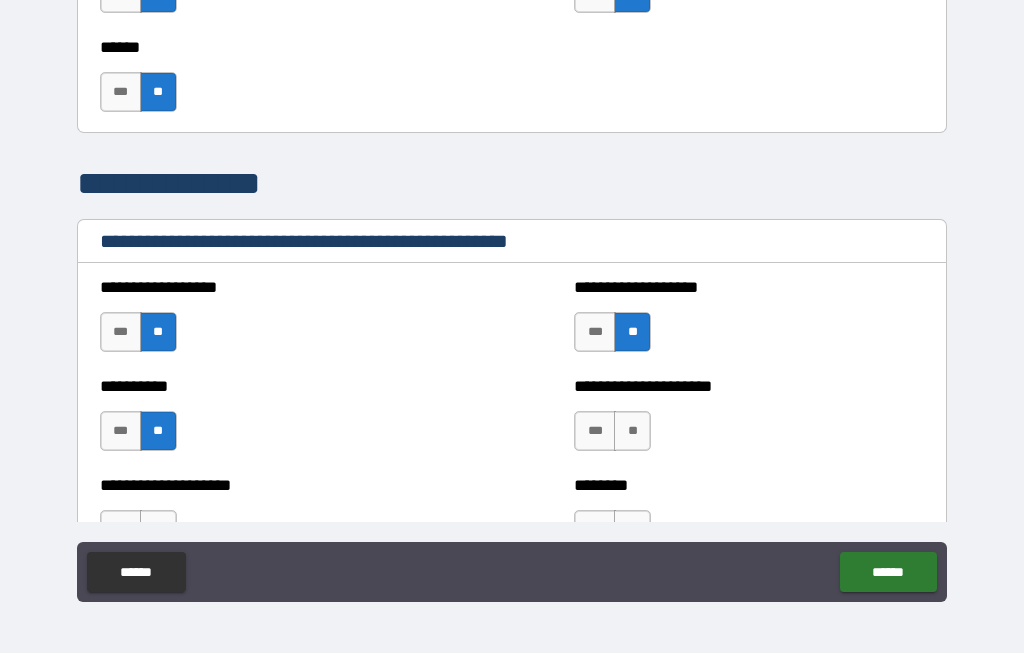click on "**" at bounding box center (632, 432) 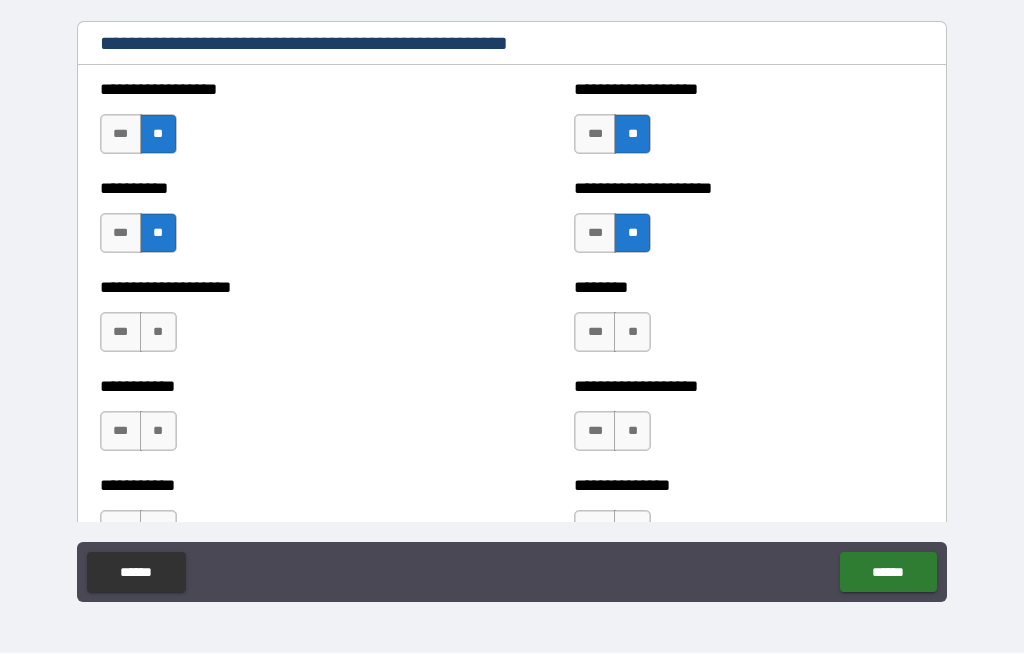 scroll, scrollTop: 2417, scrollLeft: 0, axis: vertical 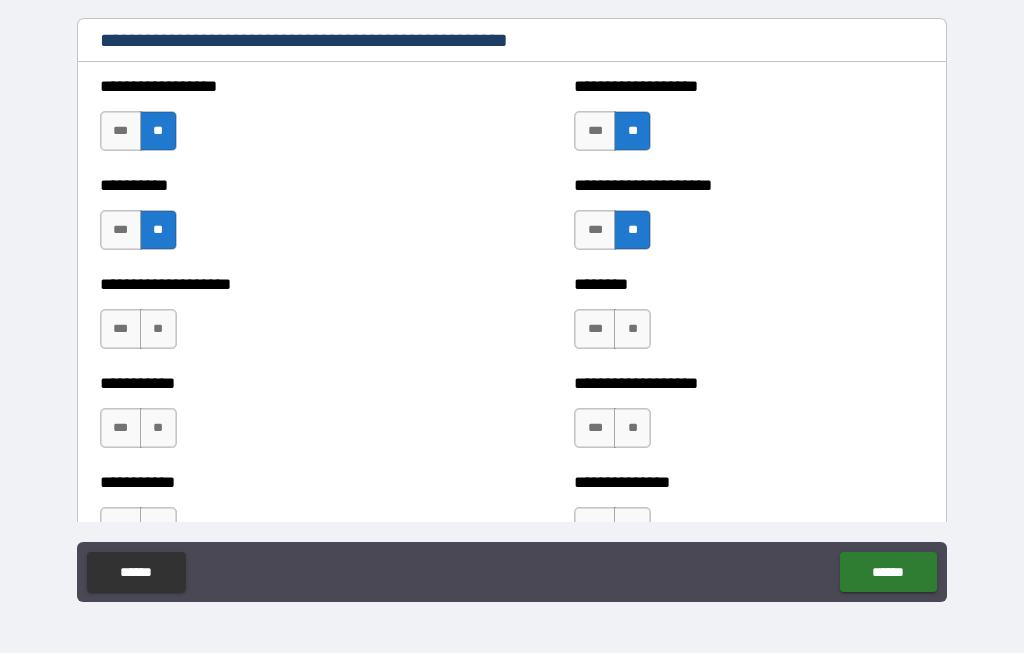 click on "**" at bounding box center [632, 330] 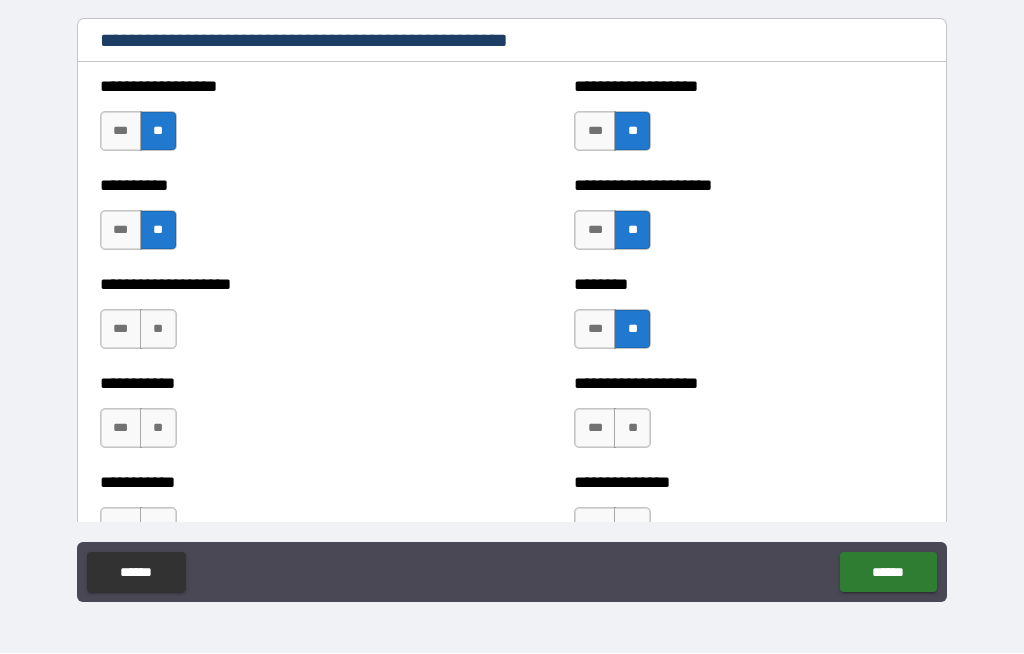 click on "**" at bounding box center (632, 429) 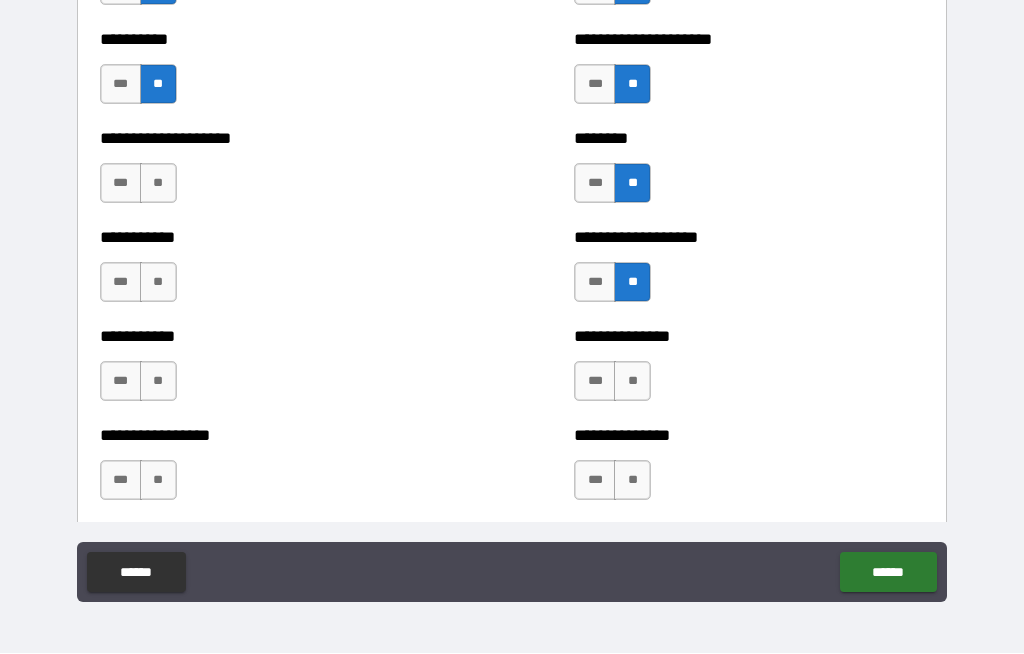 scroll, scrollTop: 2560, scrollLeft: 0, axis: vertical 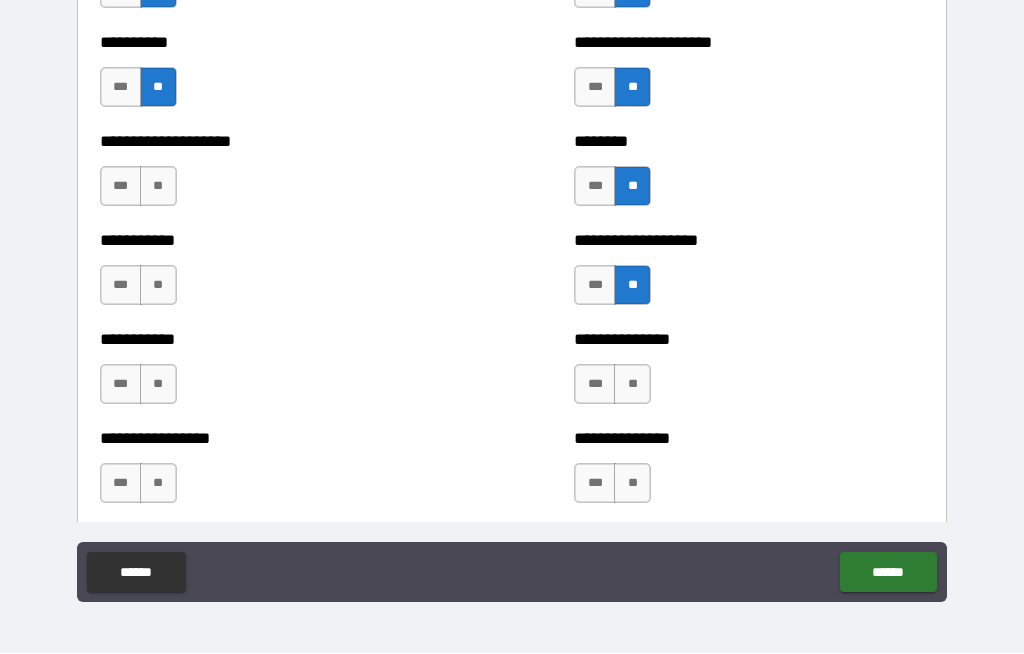 click on "**" at bounding box center [632, 385] 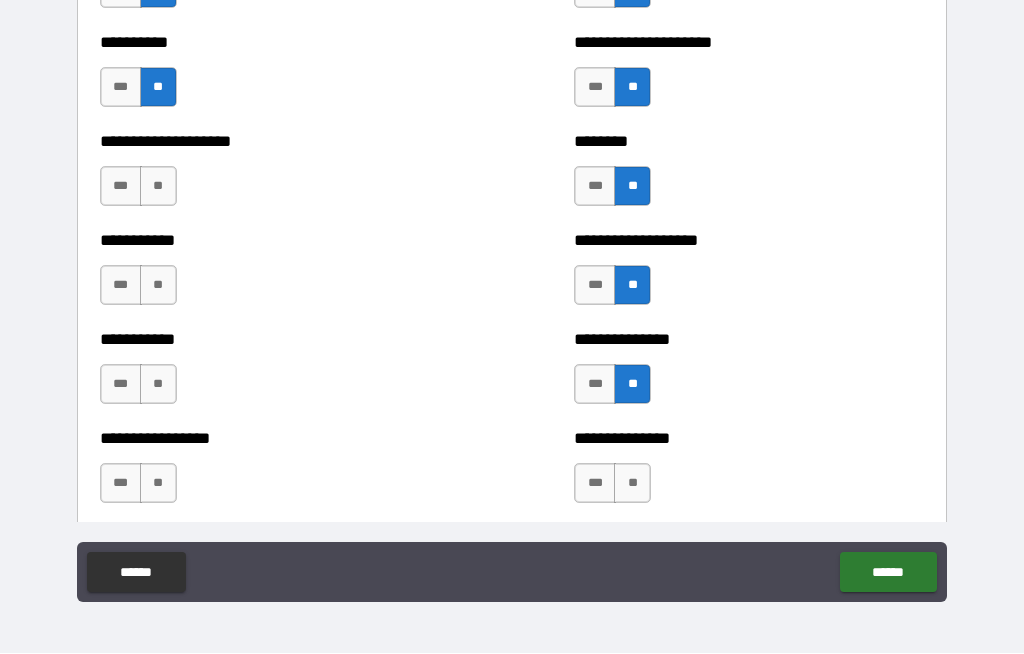 click on "**" at bounding box center [632, 484] 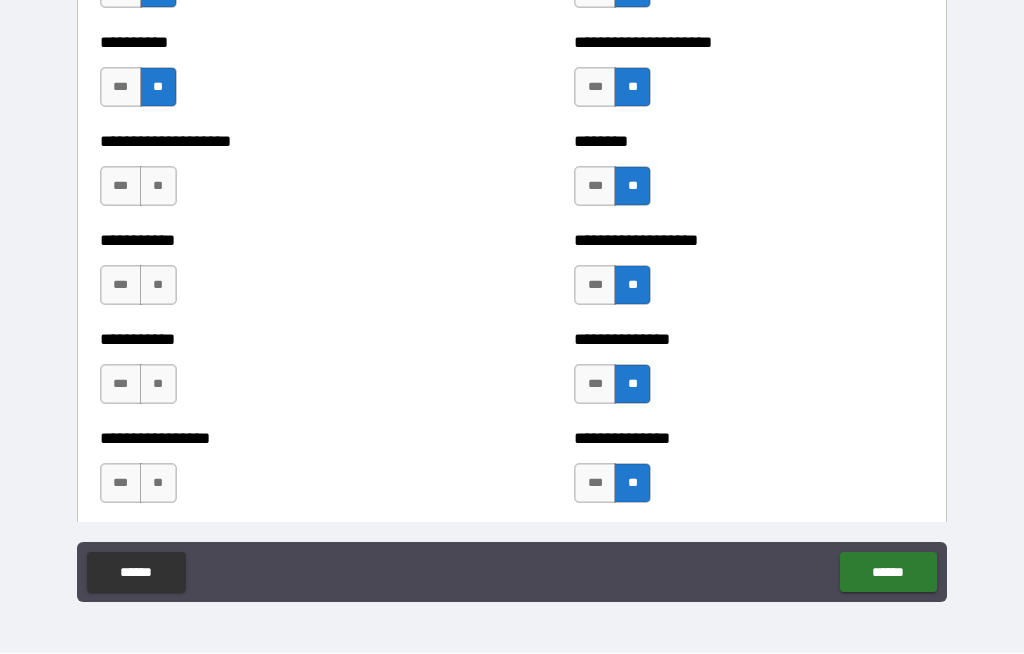 click on "**" at bounding box center (158, 484) 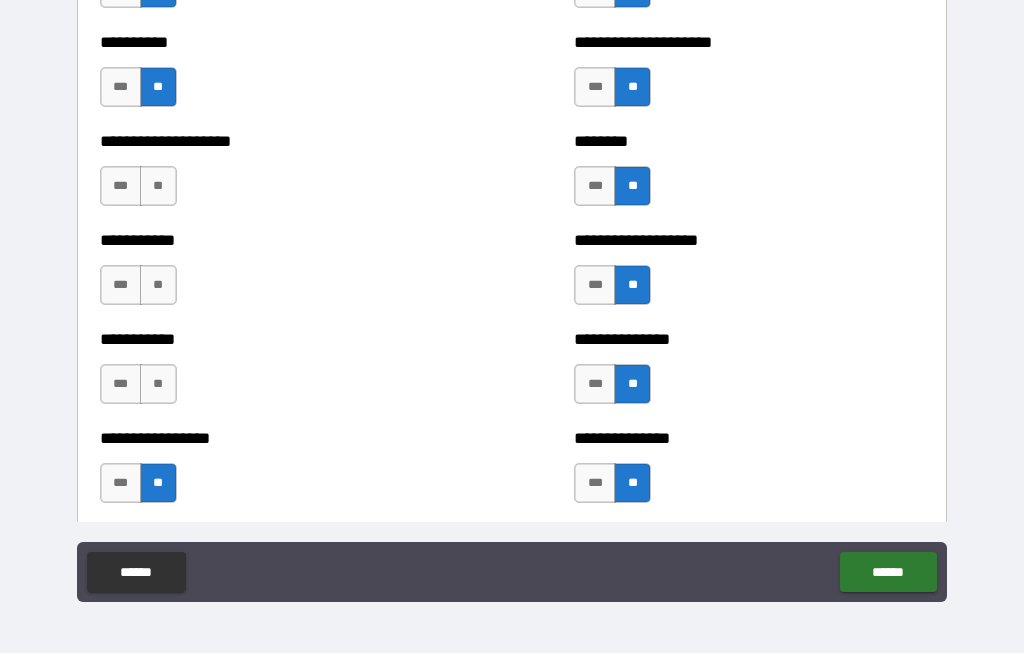 click on "**" at bounding box center (158, 385) 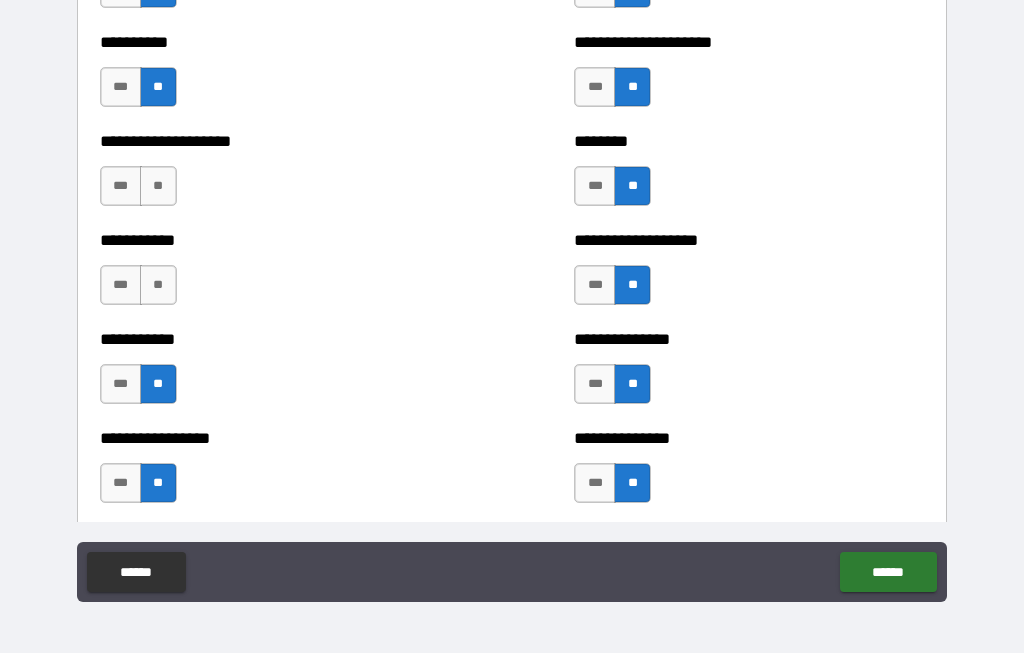 click on "**" at bounding box center (158, 286) 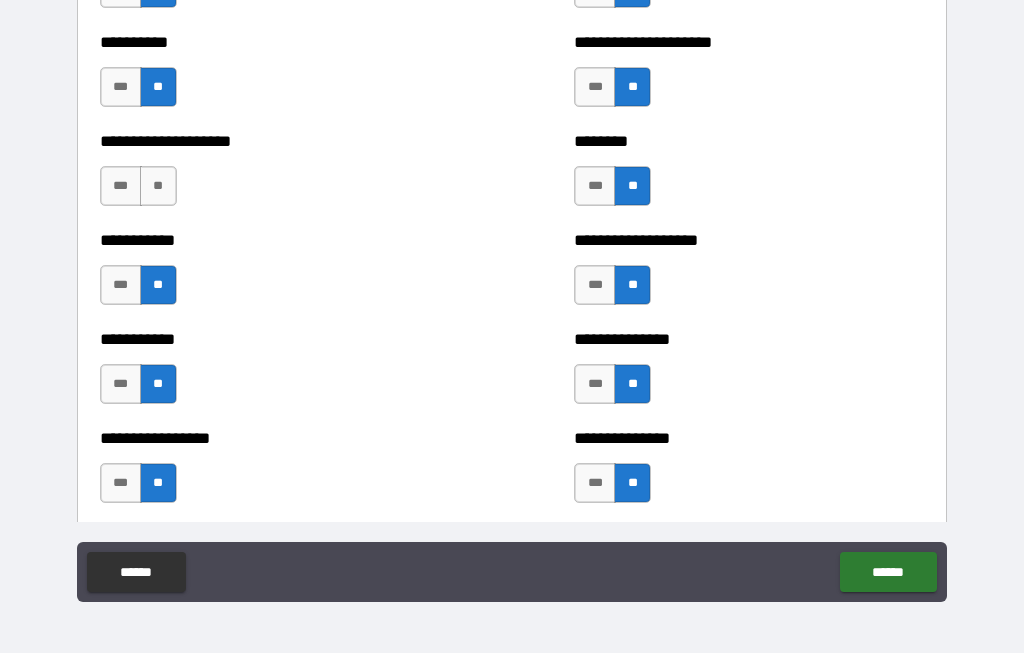 click on "**" at bounding box center (158, 187) 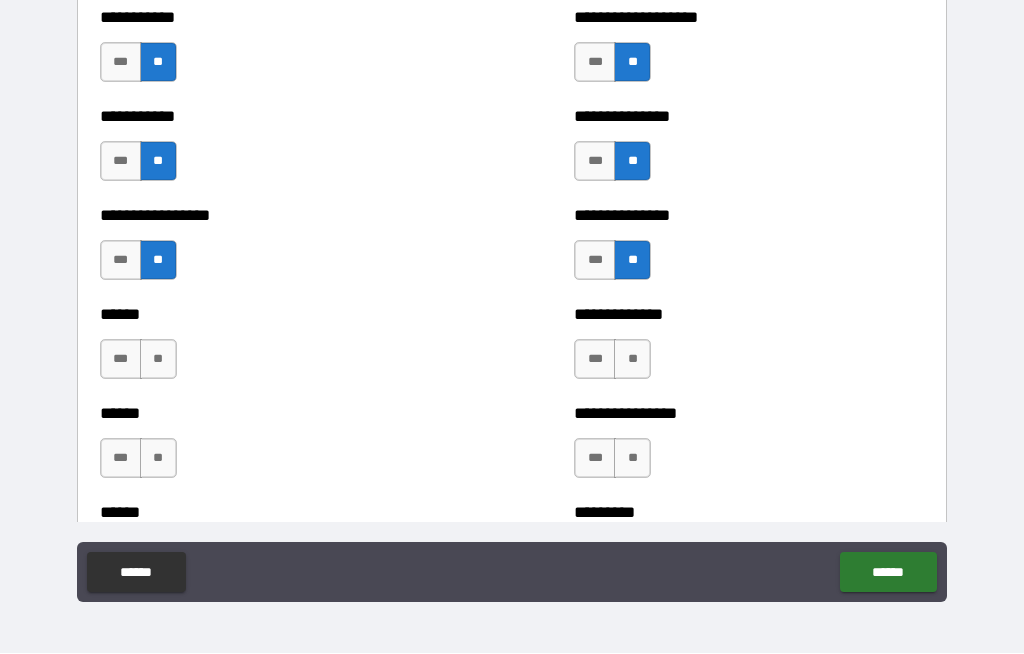 scroll, scrollTop: 2788, scrollLeft: 0, axis: vertical 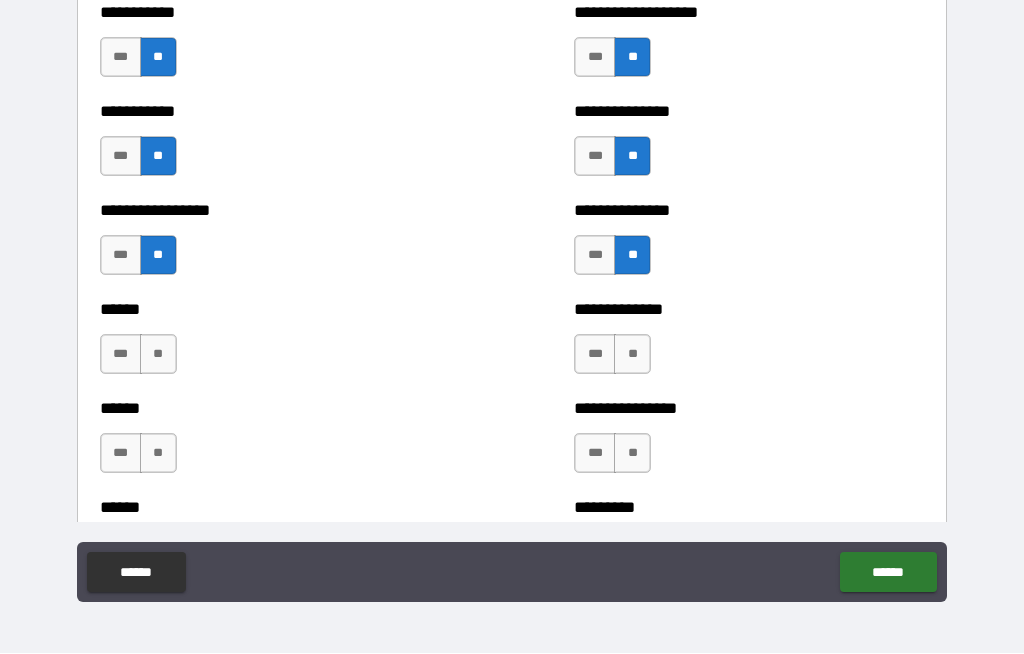 click on "**" at bounding box center [158, 355] 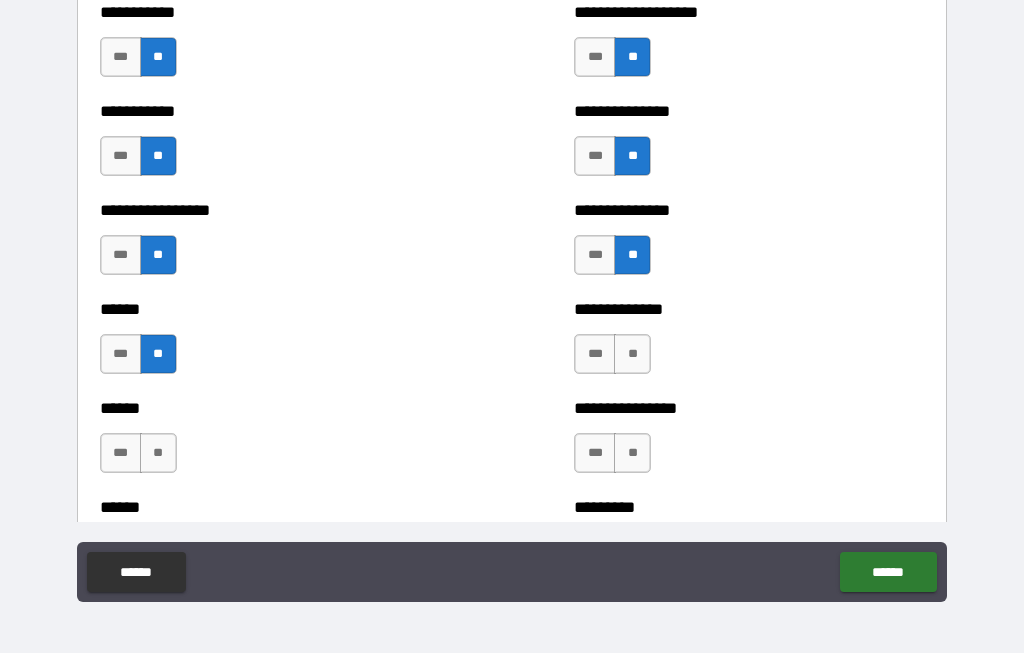 click on "**" at bounding box center [158, 454] 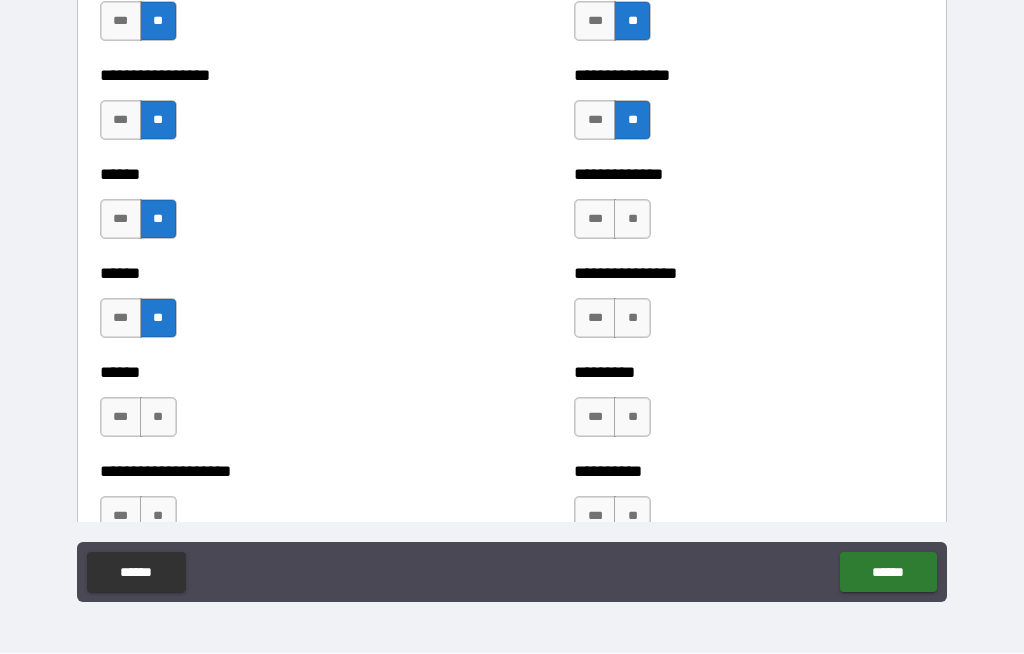 scroll, scrollTop: 2975, scrollLeft: 0, axis: vertical 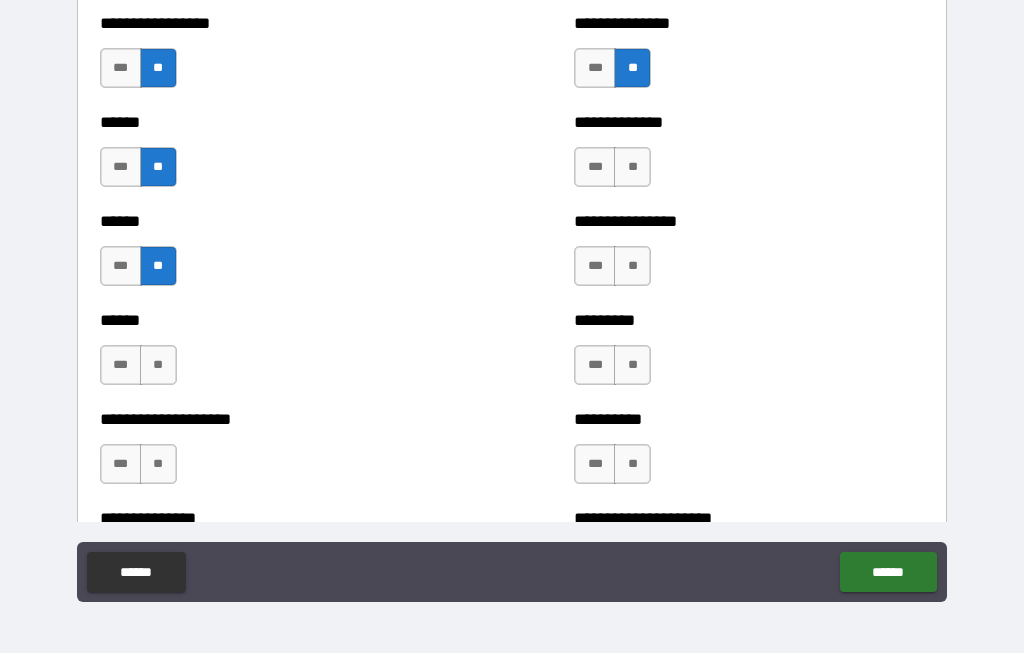 click on "**" at bounding box center (158, 366) 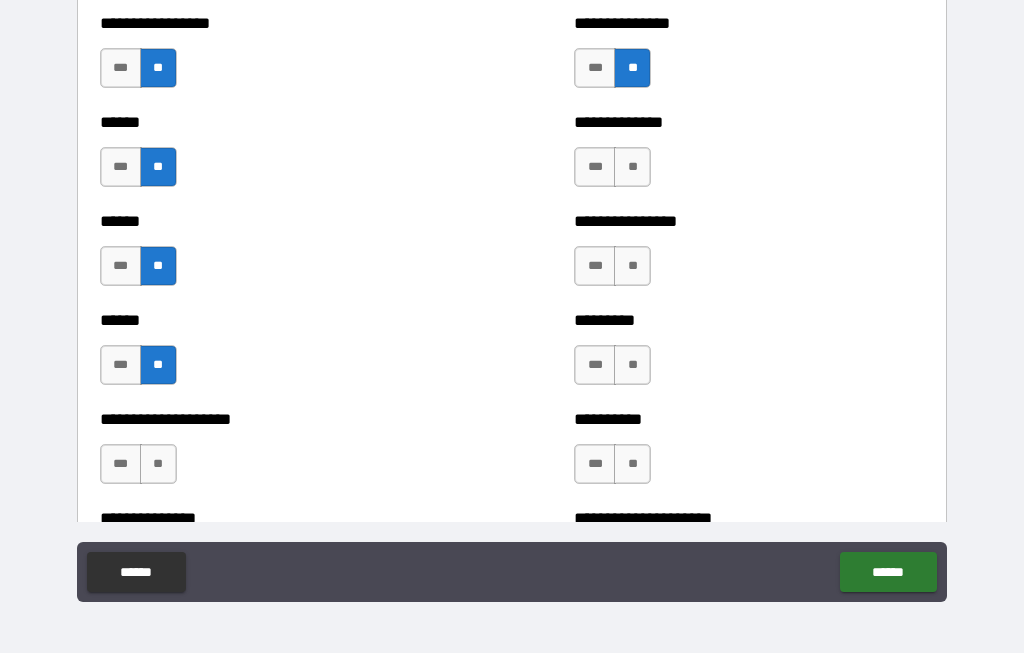 click on "**" at bounding box center [158, 465] 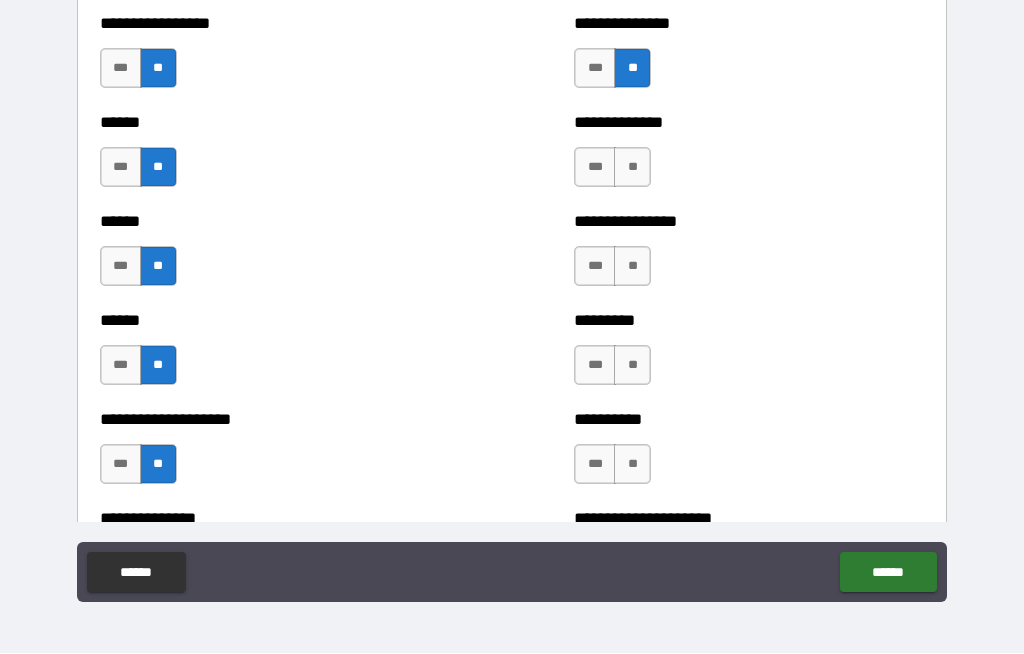 click on "**" at bounding box center [632, 465] 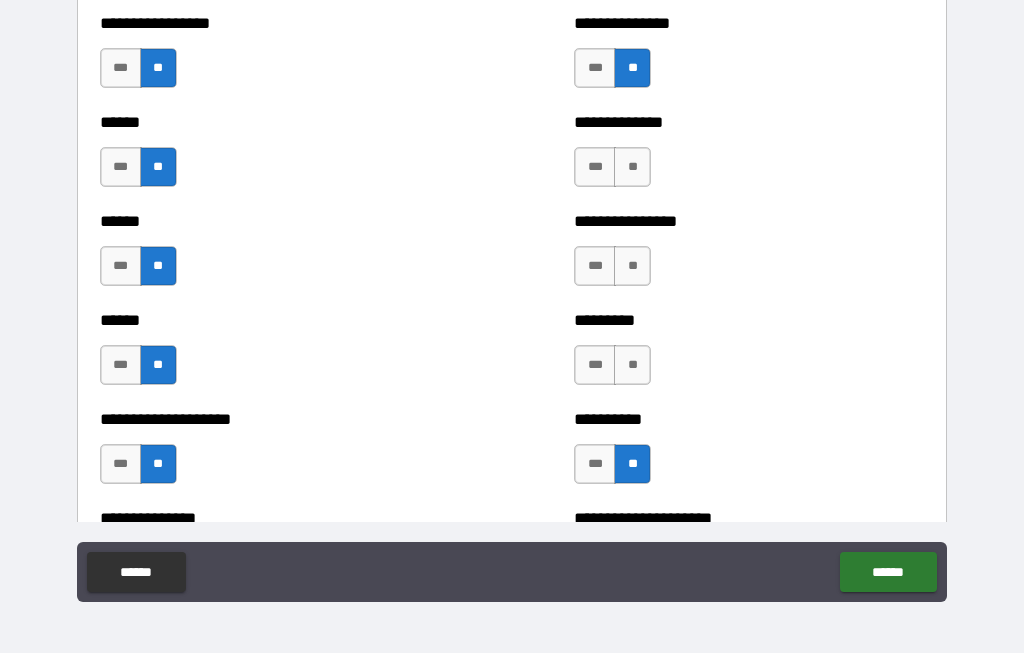 click on "**" at bounding box center (632, 366) 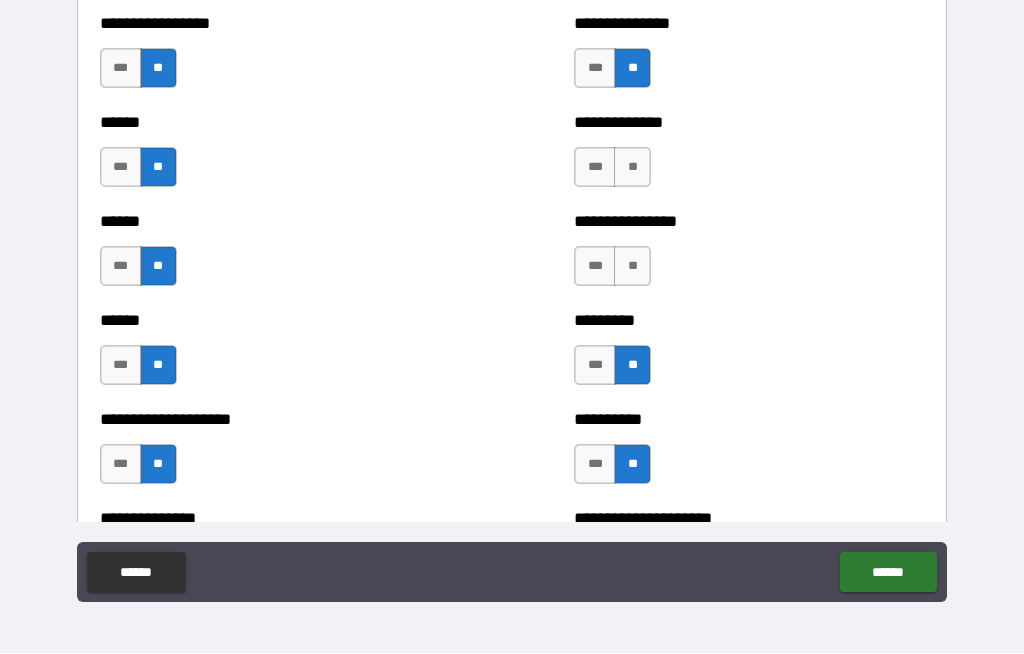 click on "**" at bounding box center (632, 267) 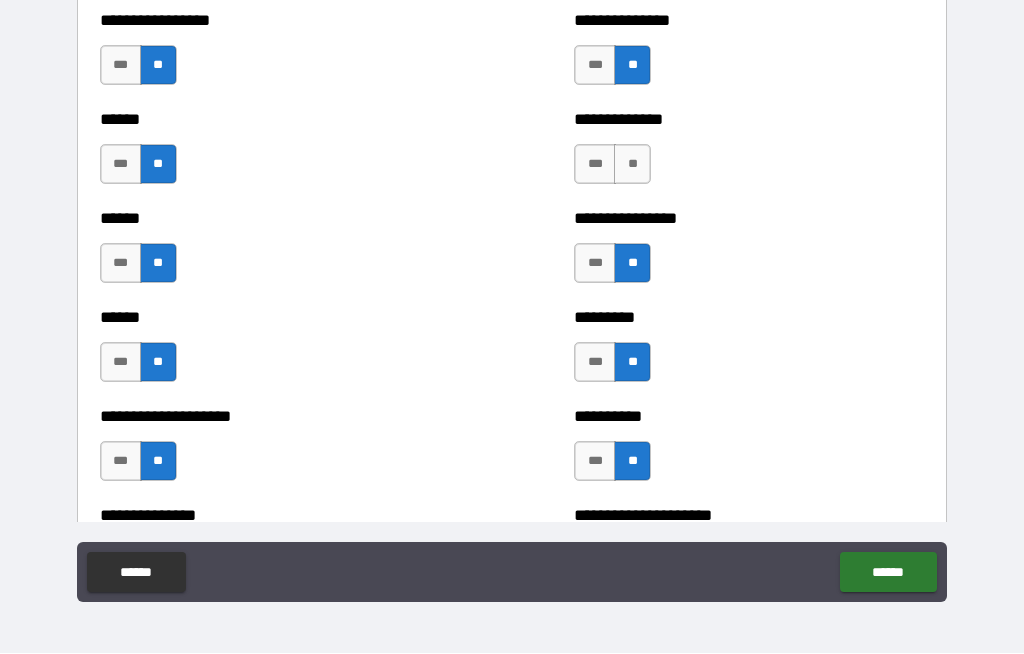 scroll, scrollTop: 2978, scrollLeft: 0, axis: vertical 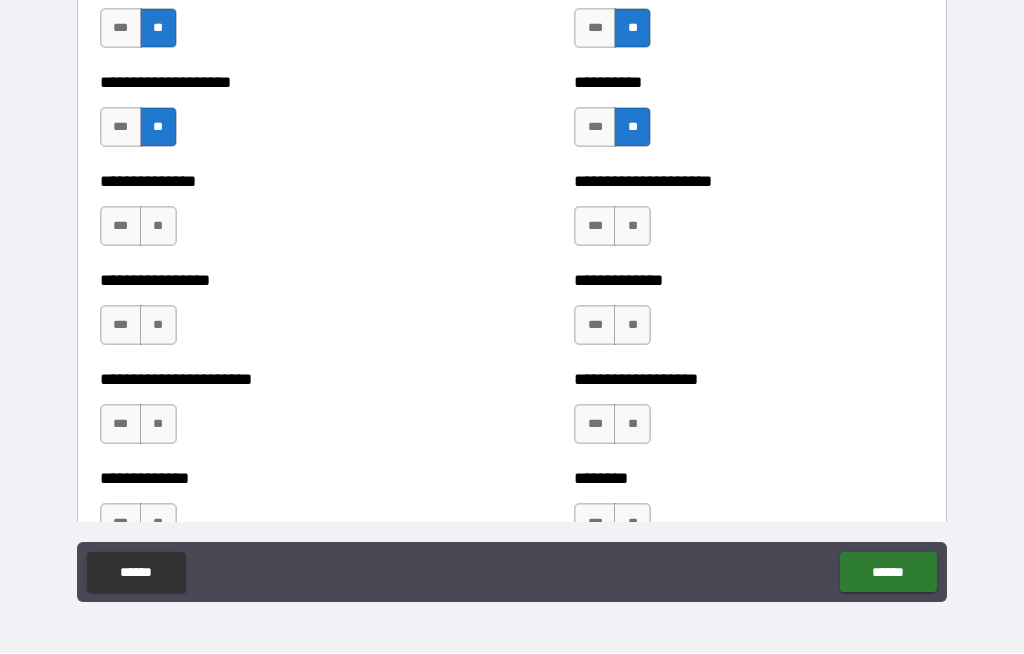 click on "**" at bounding box center [632, 227] 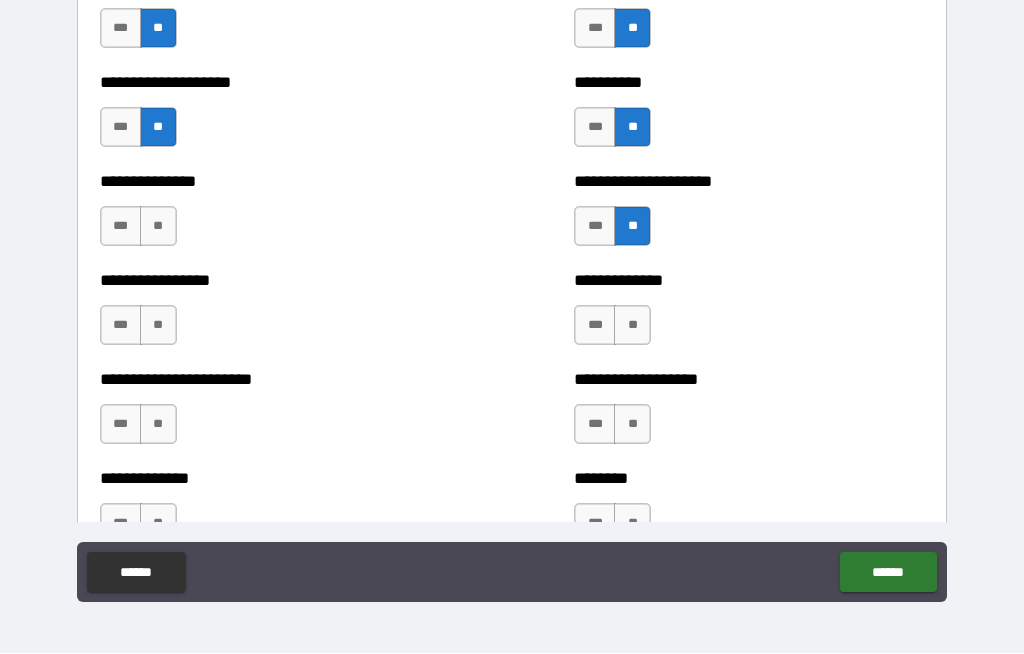 click on "**" at bounding box center [632, 326] 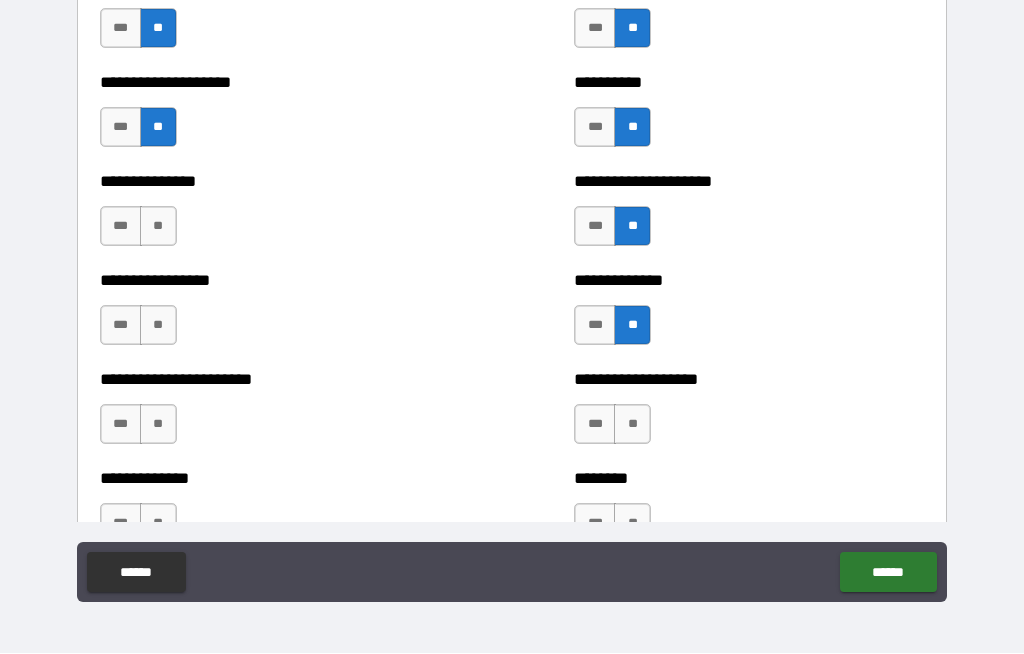 click on "**" at bounding box center [632, 425] 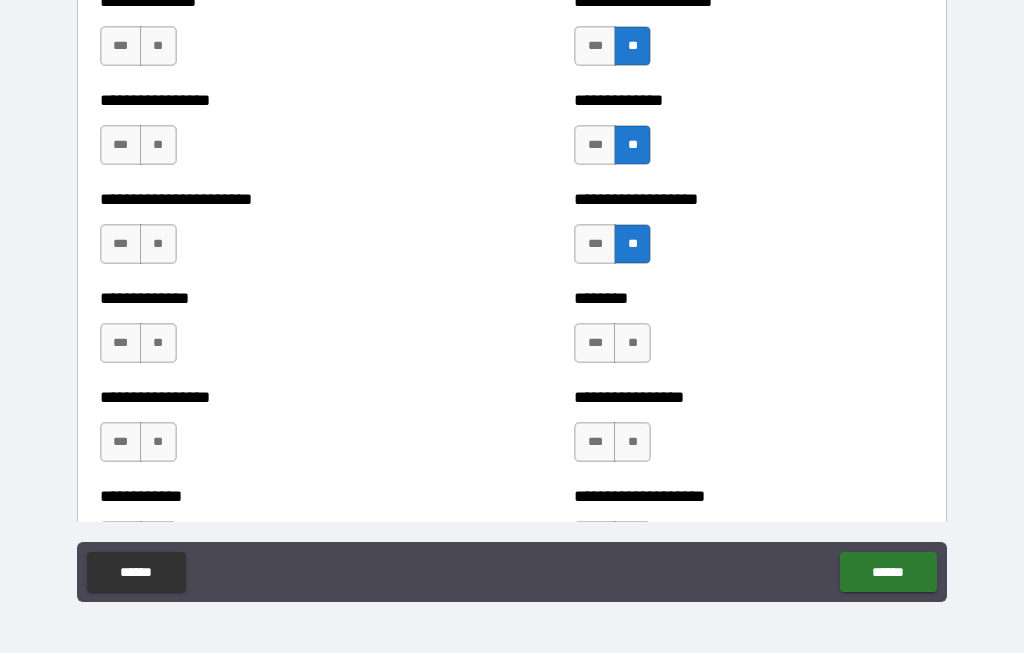 scroll, scrollTop: 3510, scrollLeft: 0, axis: vertical 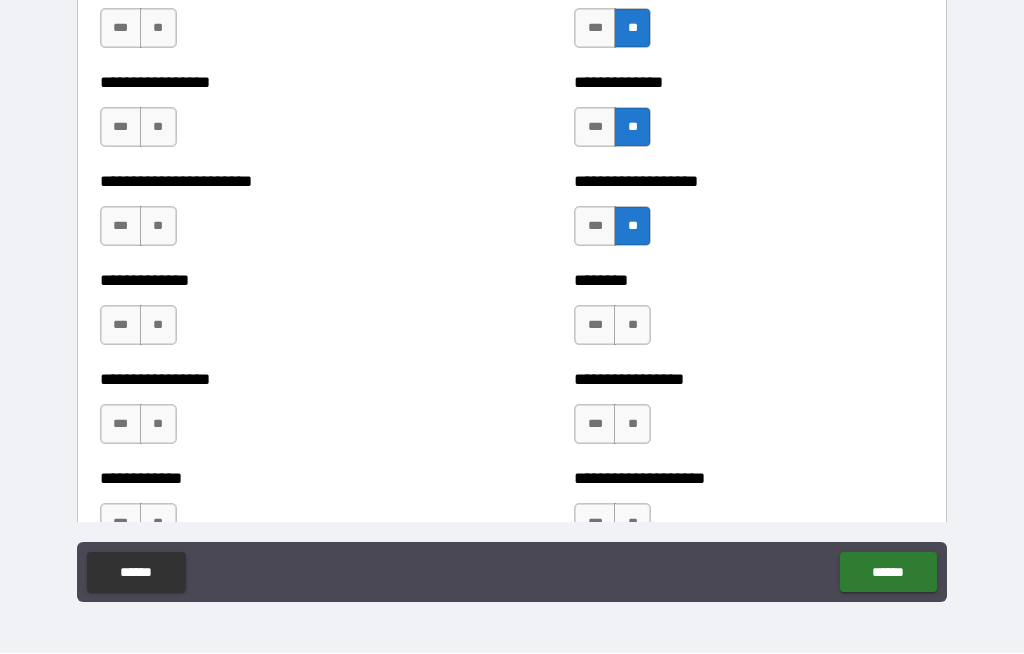 click on "**" at bounding box center (632, 326) 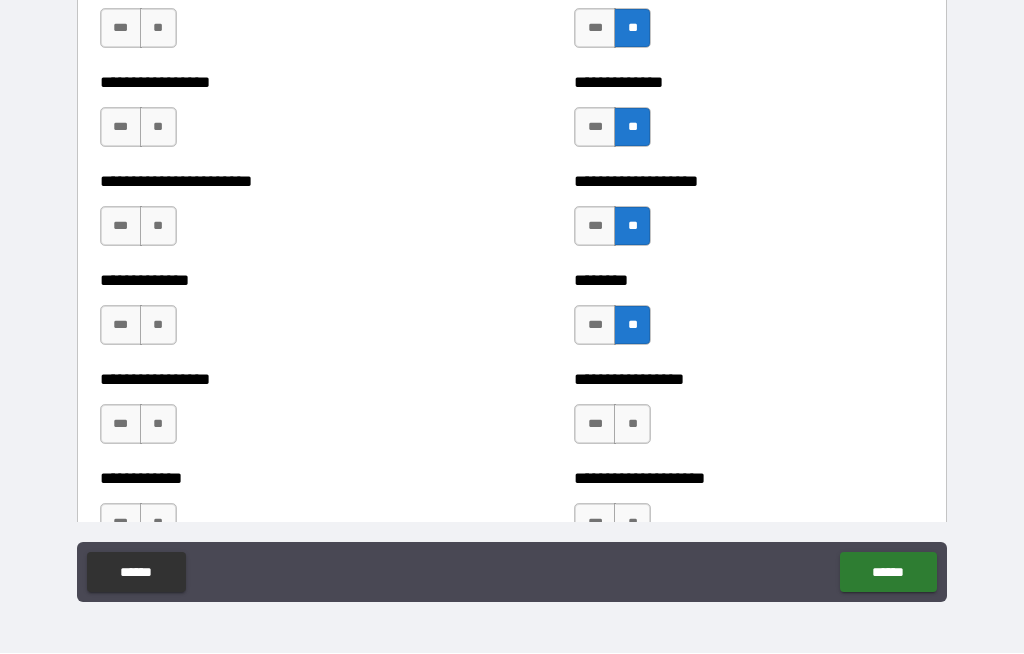 click on "**" at bounding box center [632, 425] 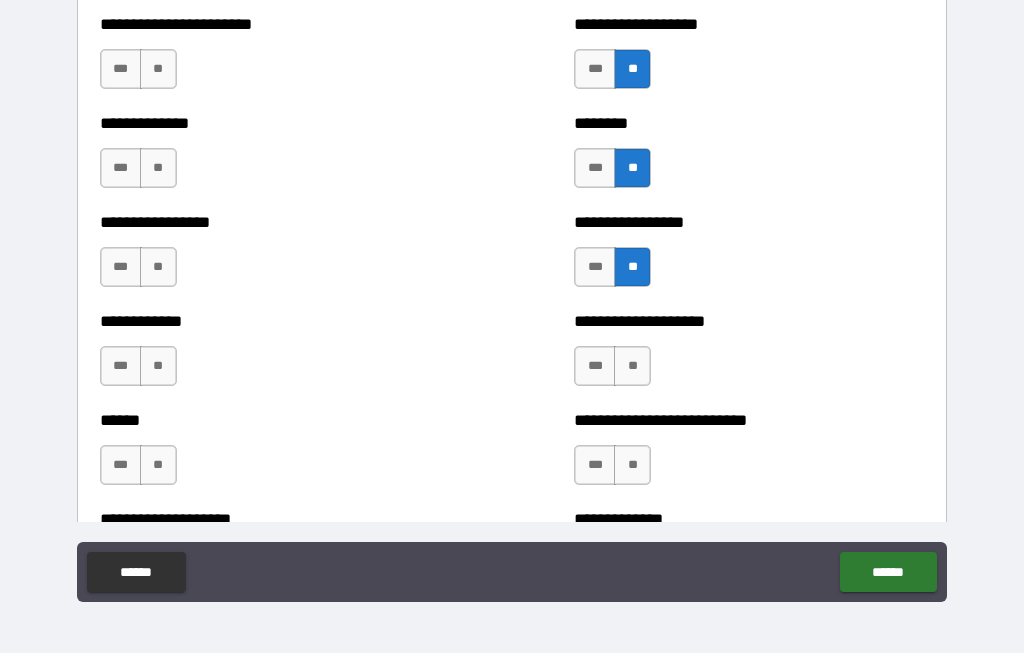 scroll, scrollTop: 3666, scrollLeft: 0, axis: vertical 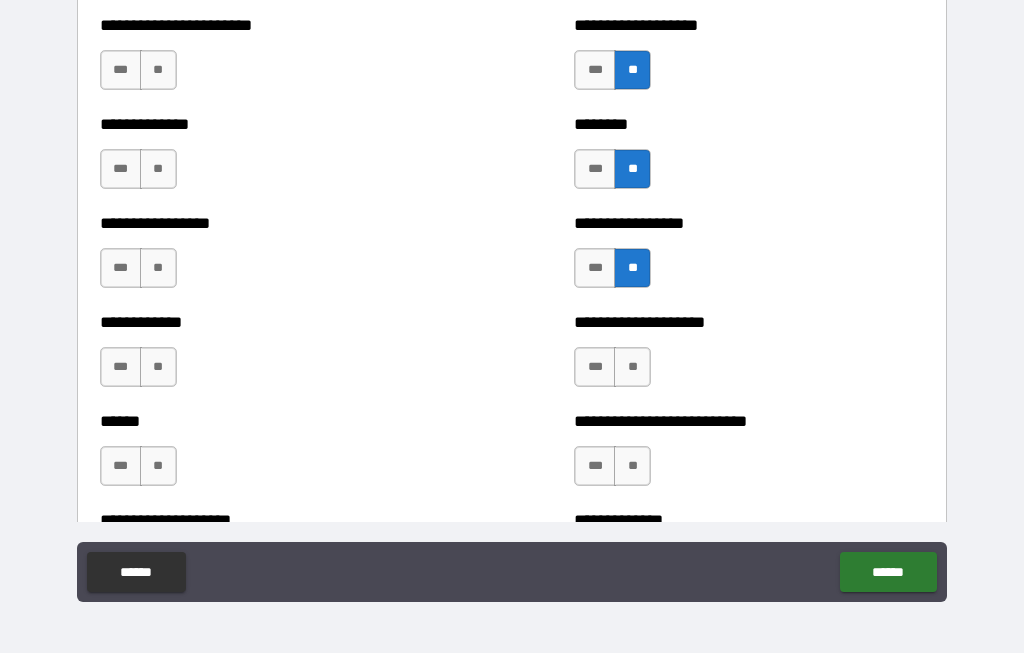 click on "**********" at bounding box center (749, 358) 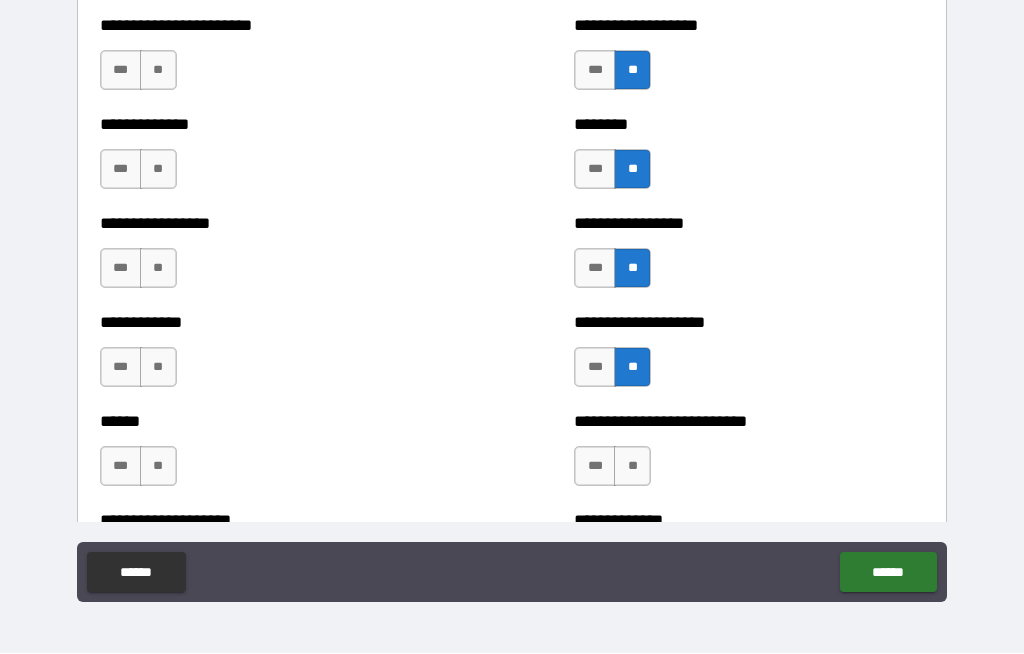 click on "**" at bounding box center (632, 467) 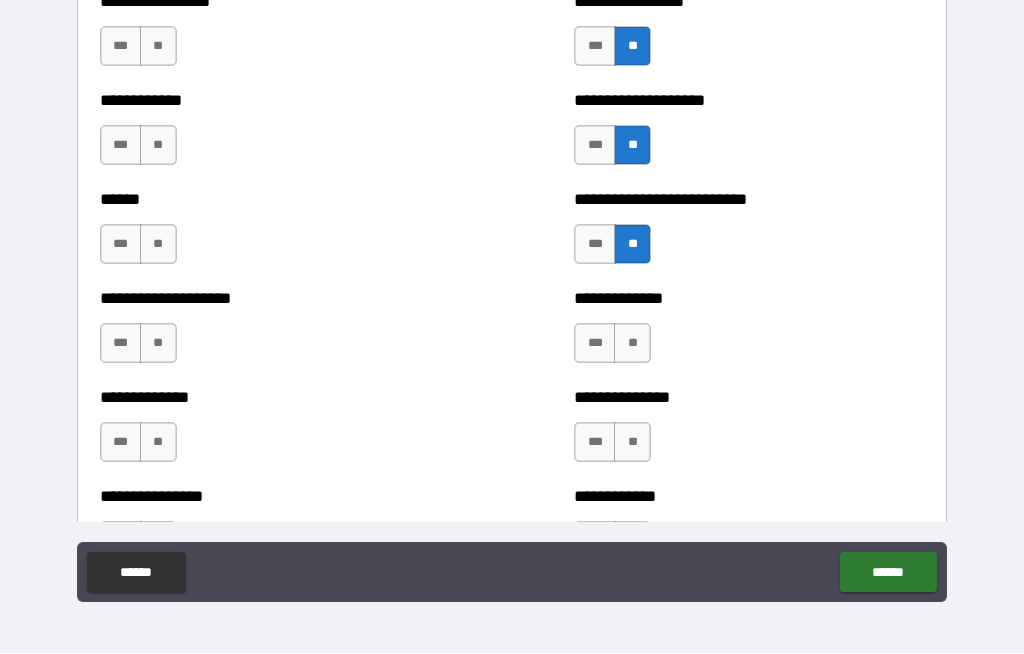scroll, scrollTop: 3886, scrollLeft: 0, axis: vertical 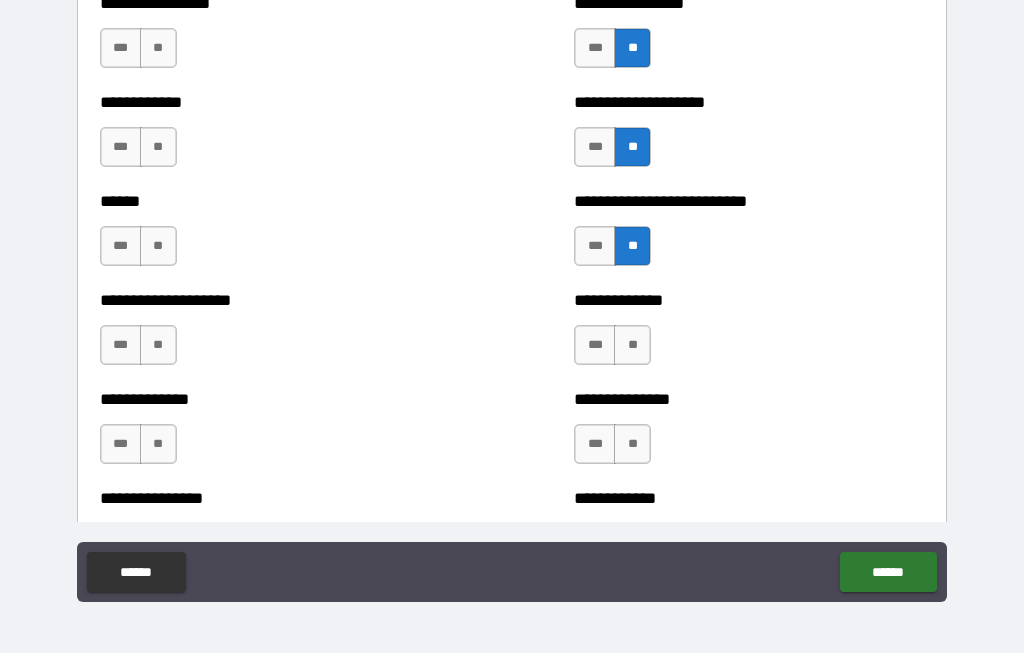 click on "**" at bounding box center (632, 346) 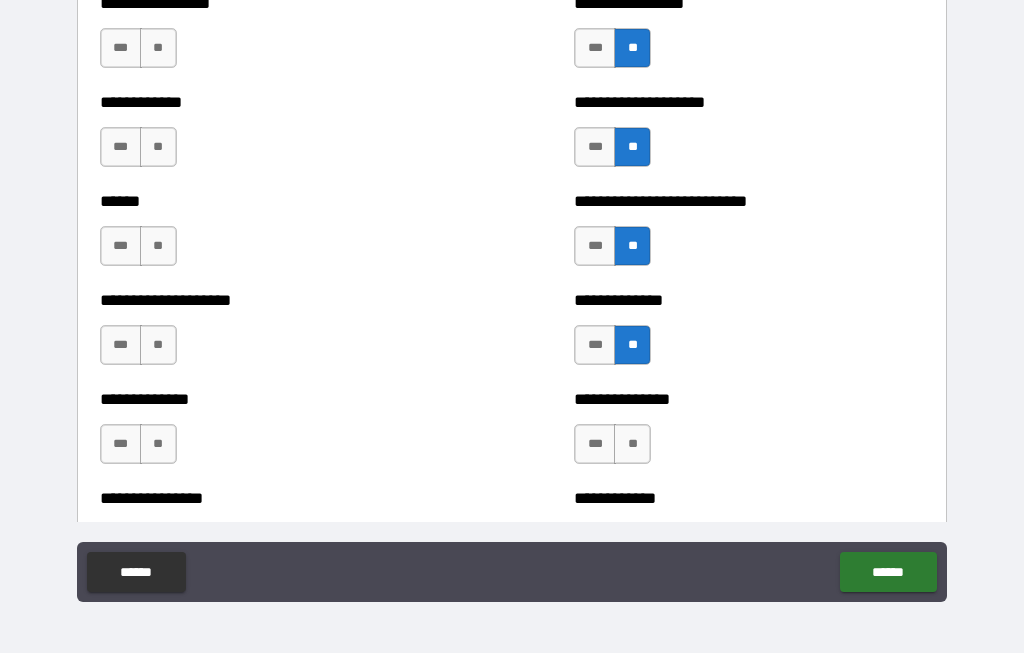 click on "**" at bounding box center [632, 445] 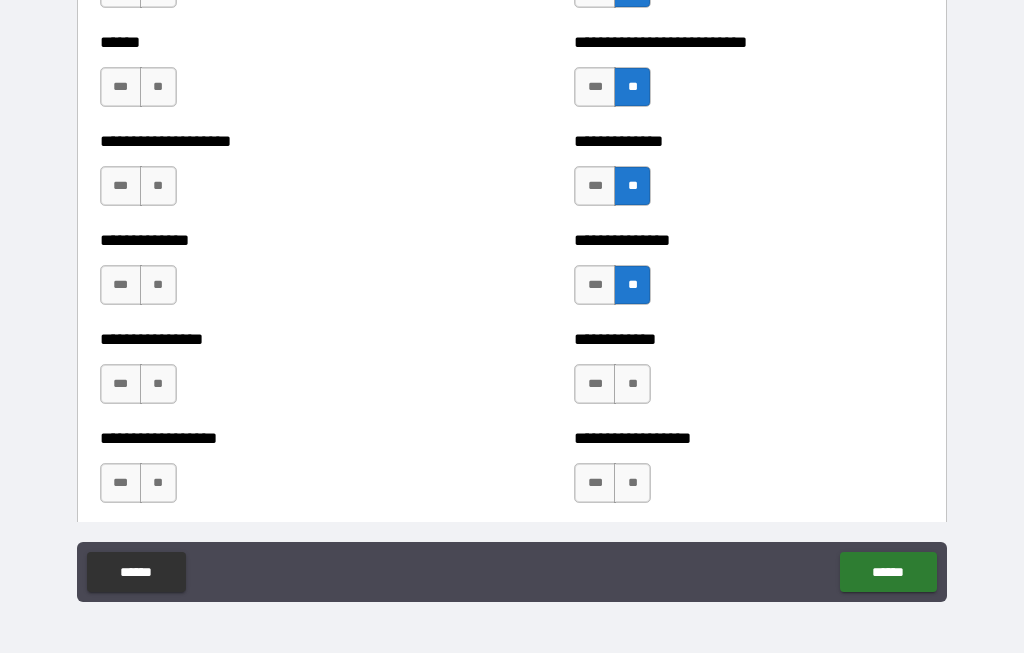 scroll, scrollTop: 4055, scrollLeft: 0, axis: vertical 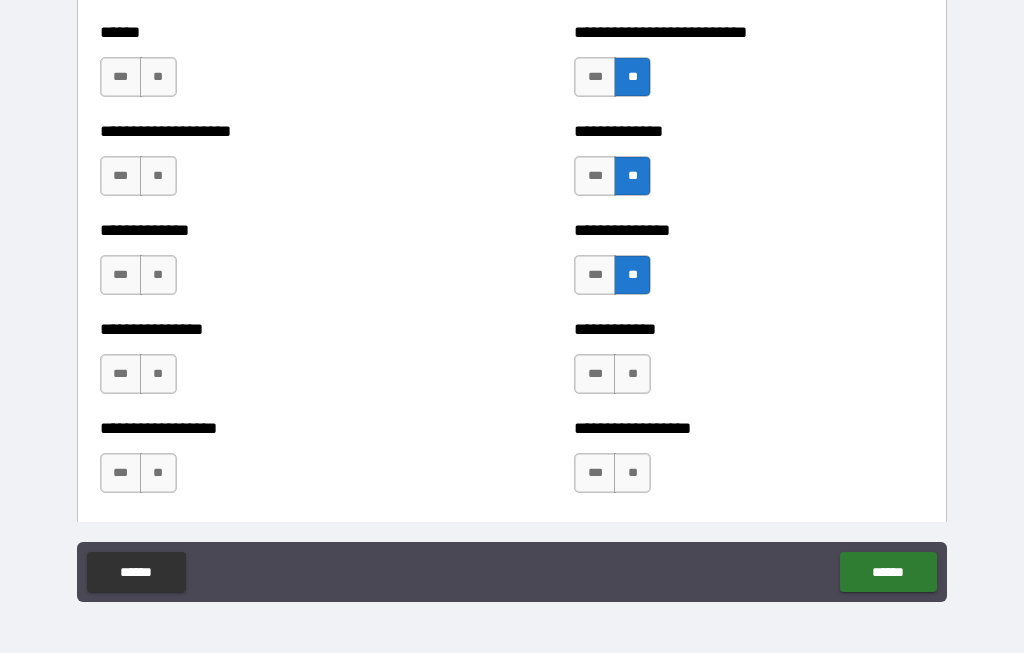 click on "***" at bounding box center [595, 177] 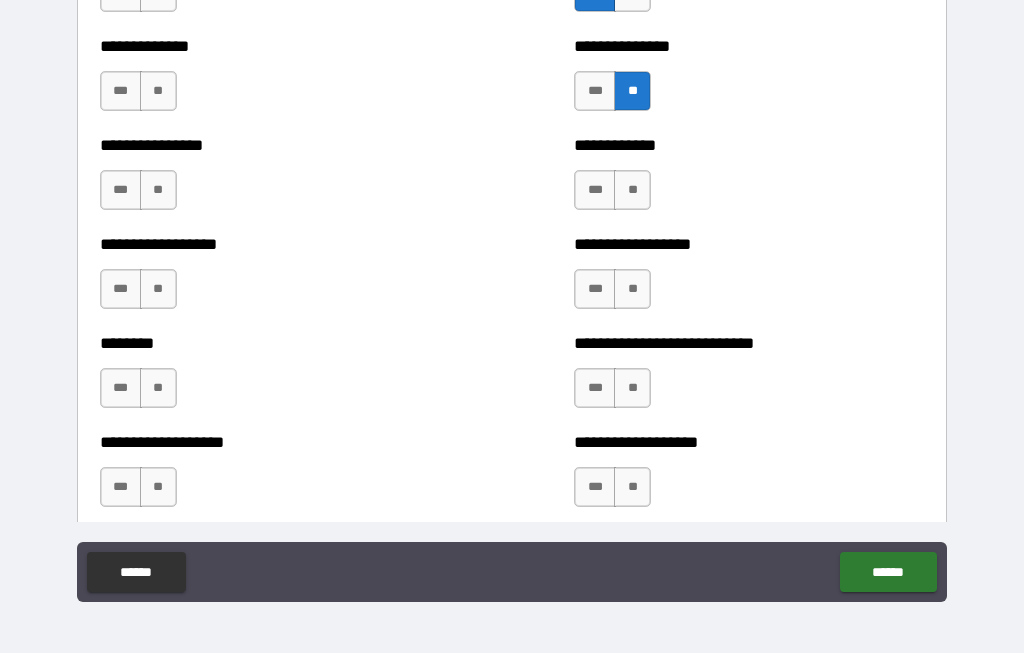 scroll, scrollTop: 4256, scrollLeft: 0, axis: vertical 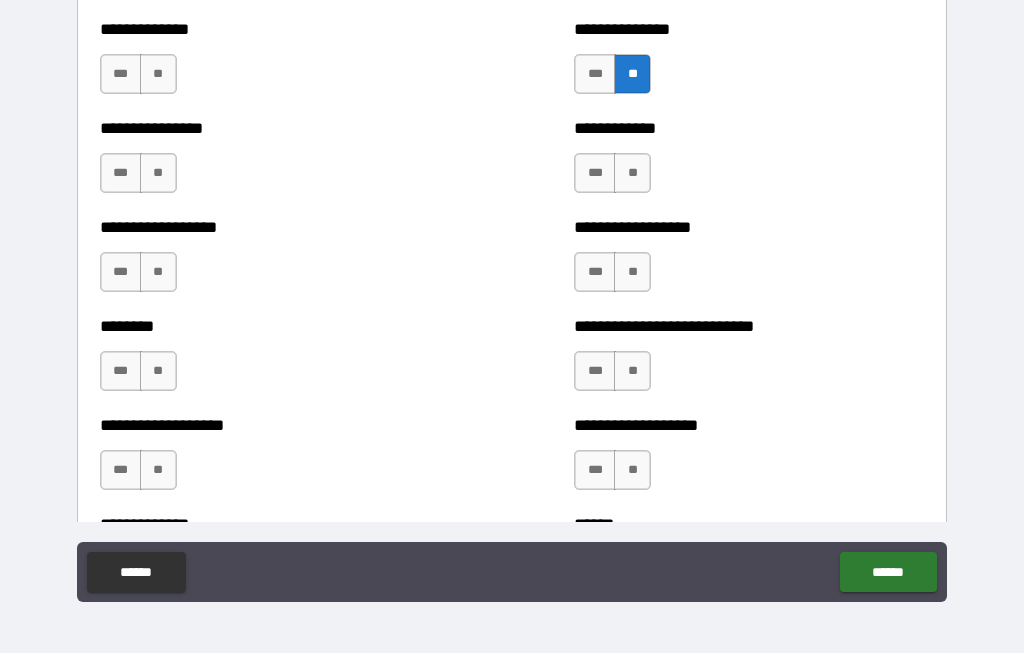 click on "**" at bounding box center [632, 174] 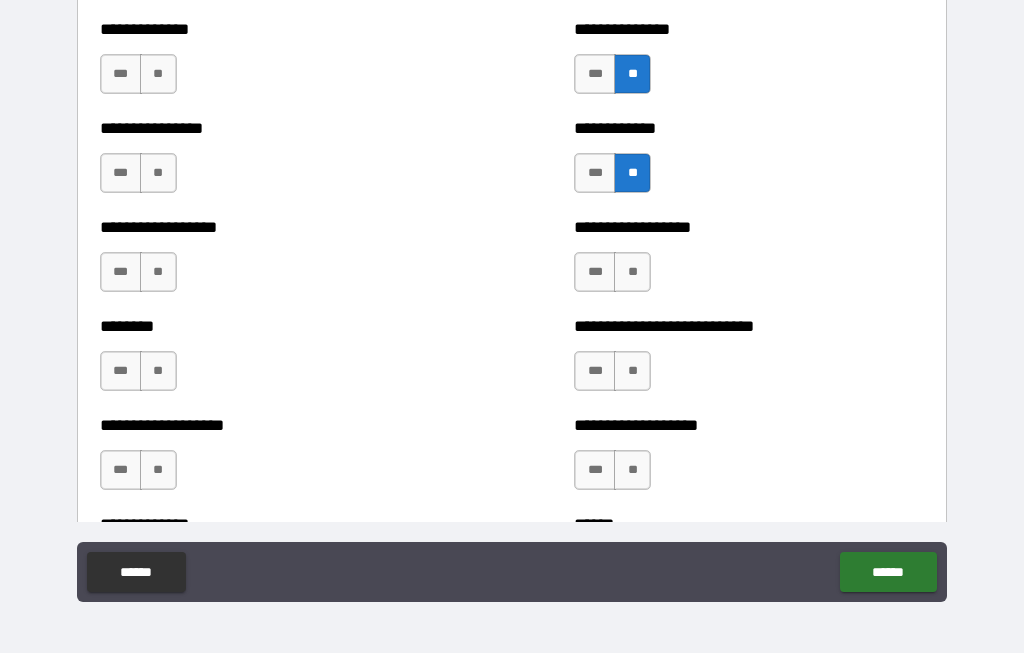 click on "**" at bounding box center [632, 273] 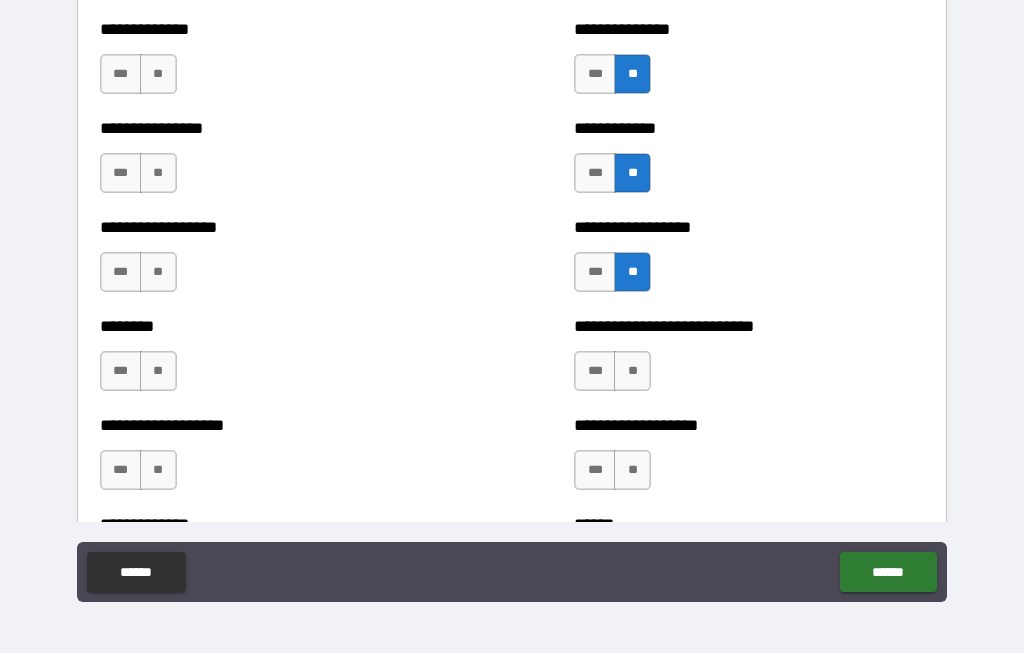 click on "**" at bounding box center (632, 372) 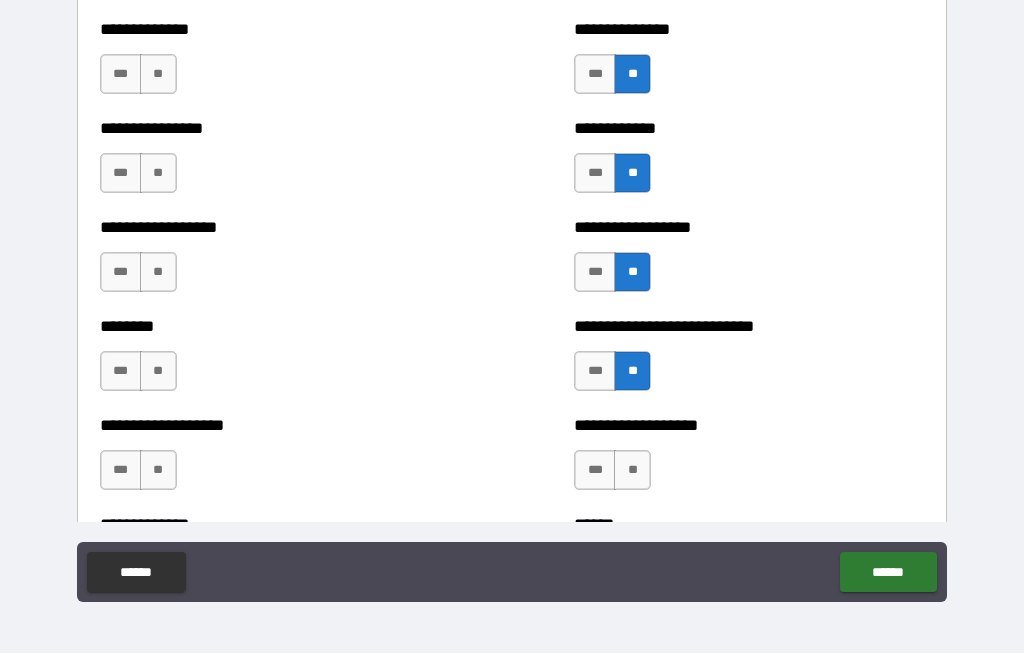 click on "**" at bounding box center (632, 471) 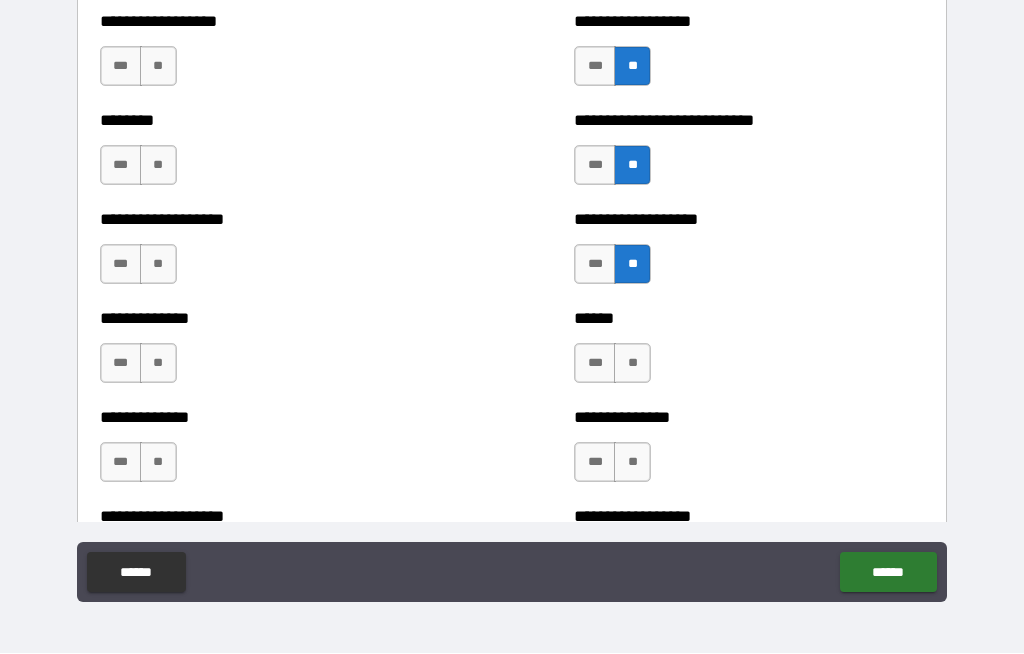 scroll, scrollTop: 4461, scrollLeft: 0, axis: vertical 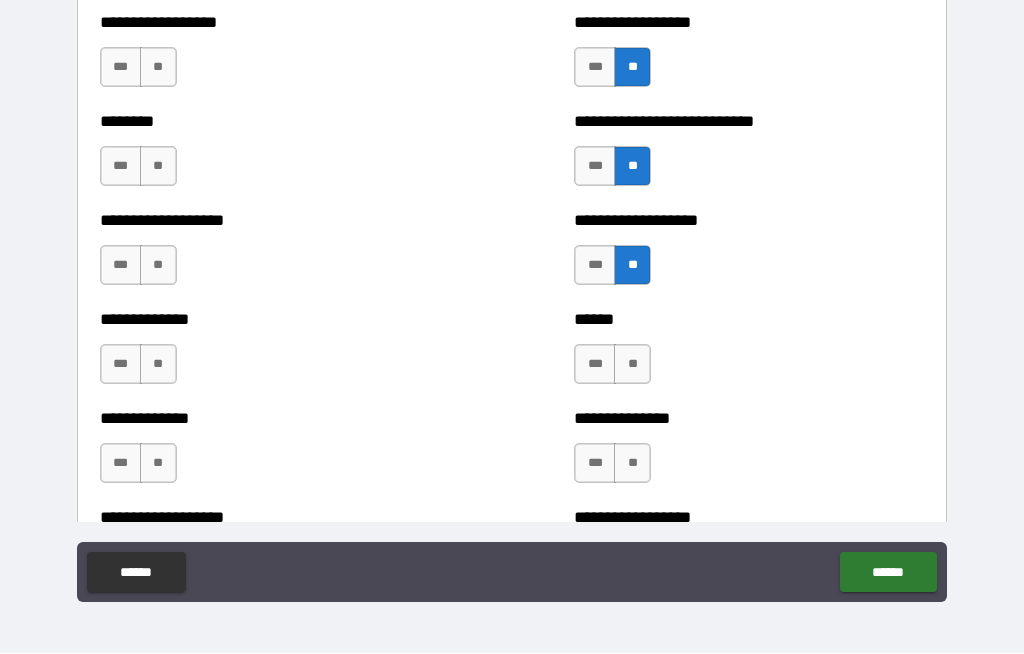 click on "**" at bounding box center [632, 365] 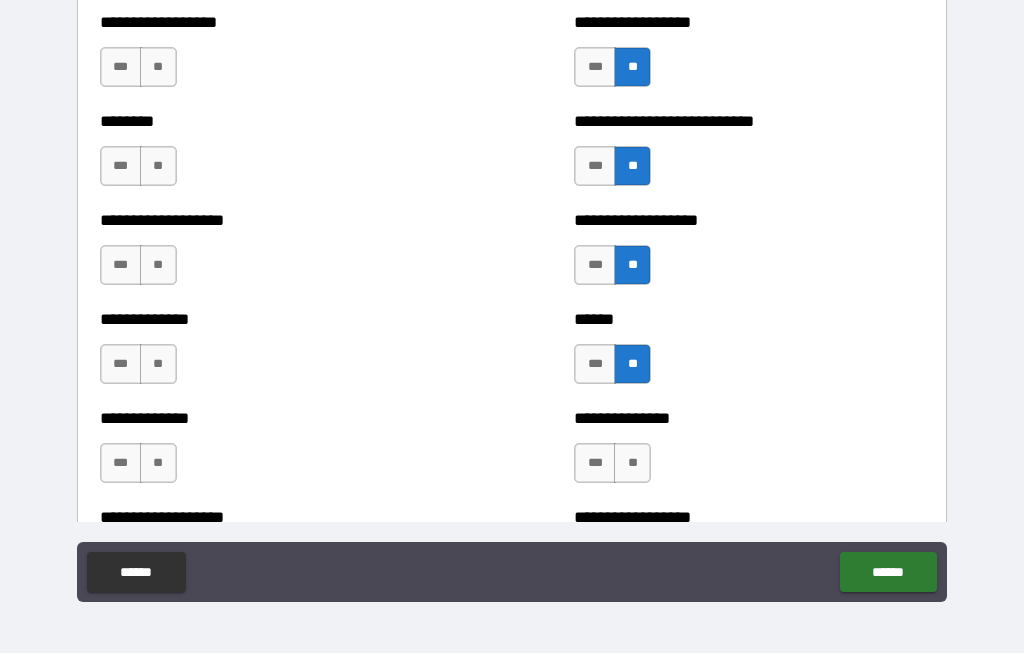 click on "**" at bounding box center [632, 464] 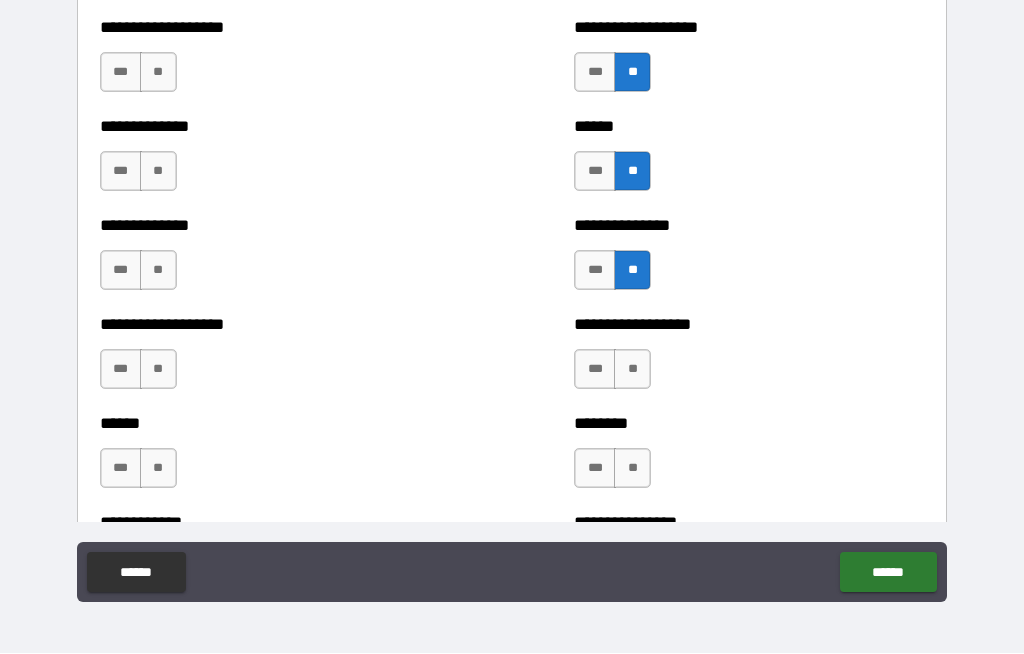scroll, scrollTop: 4652, scrollLeft: 0, axis: vertical 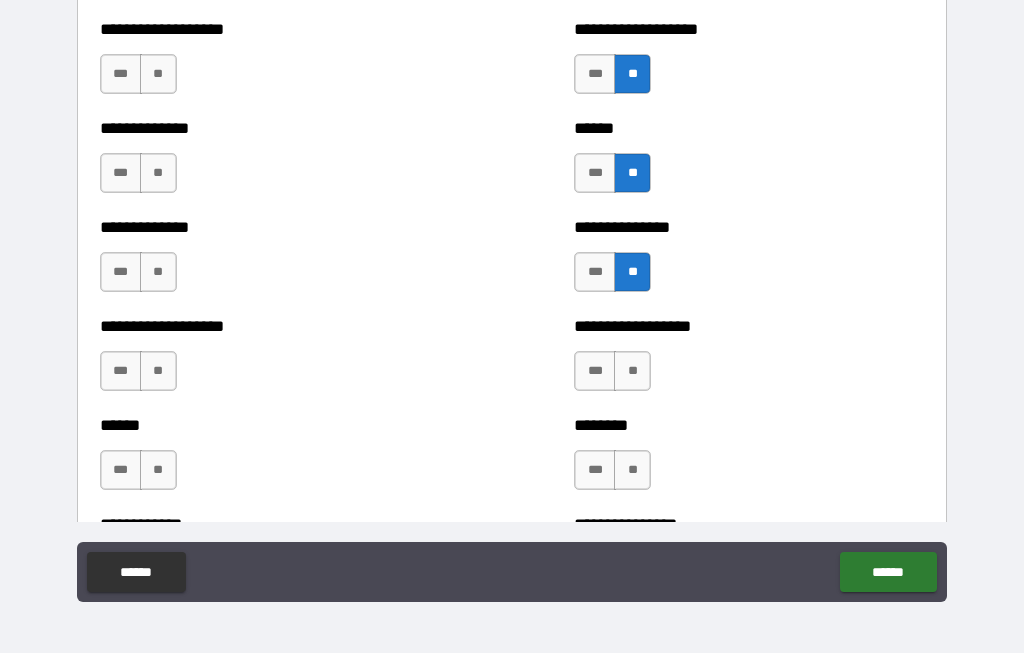 click on "**" at bounding box center [632, 372] 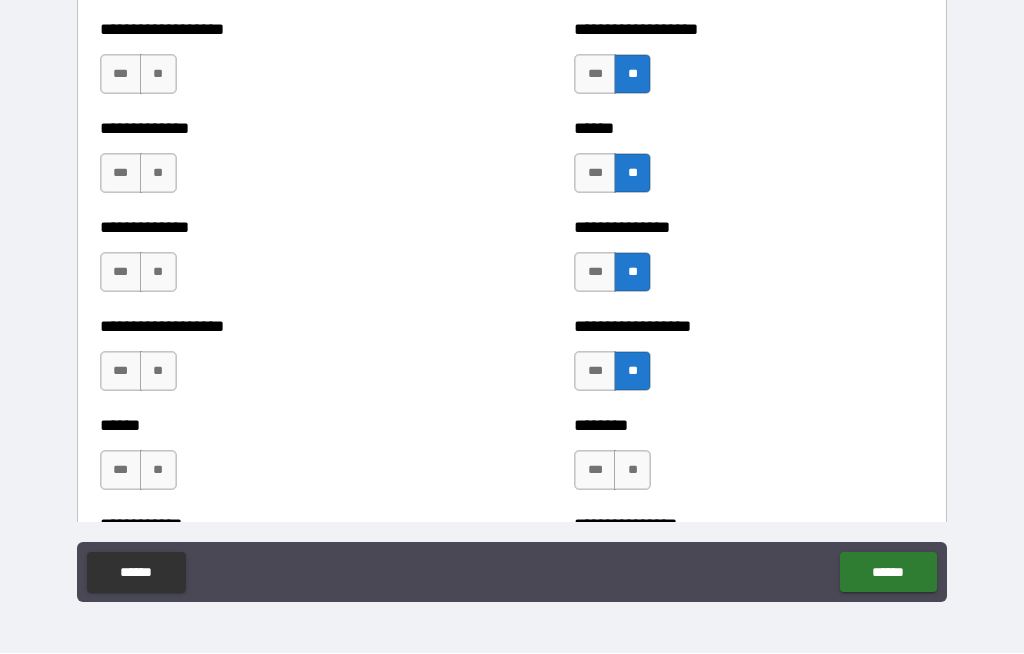 click on "**" at bounding box center [632, 471] 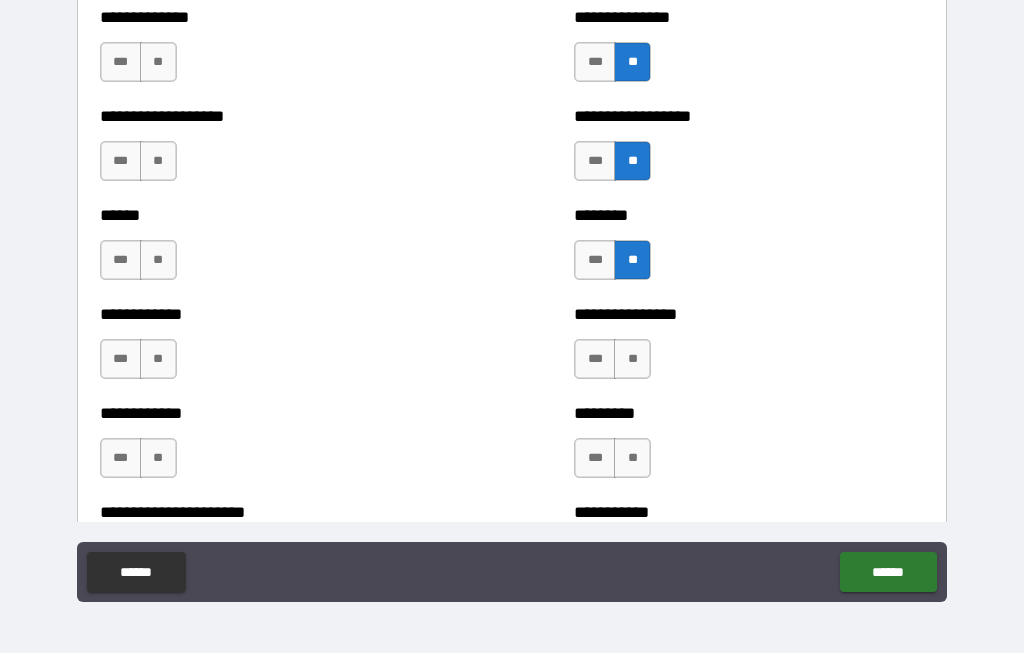 scroll, scrollTop: 4861, scrollLeft: 0, axis: vertical 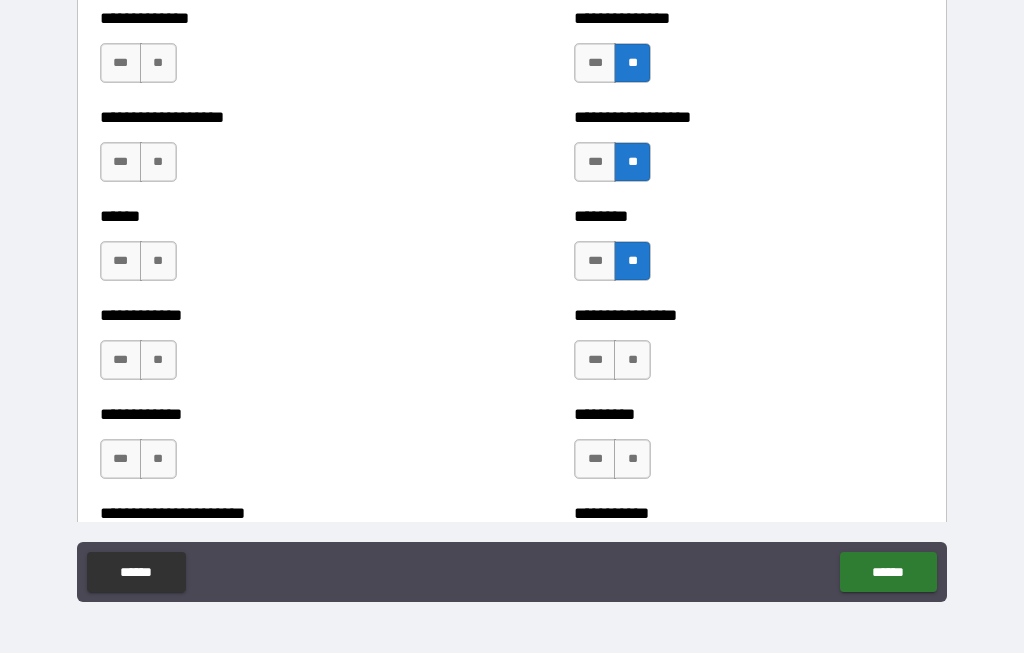 click on "**" at bounding box center [632, 361] 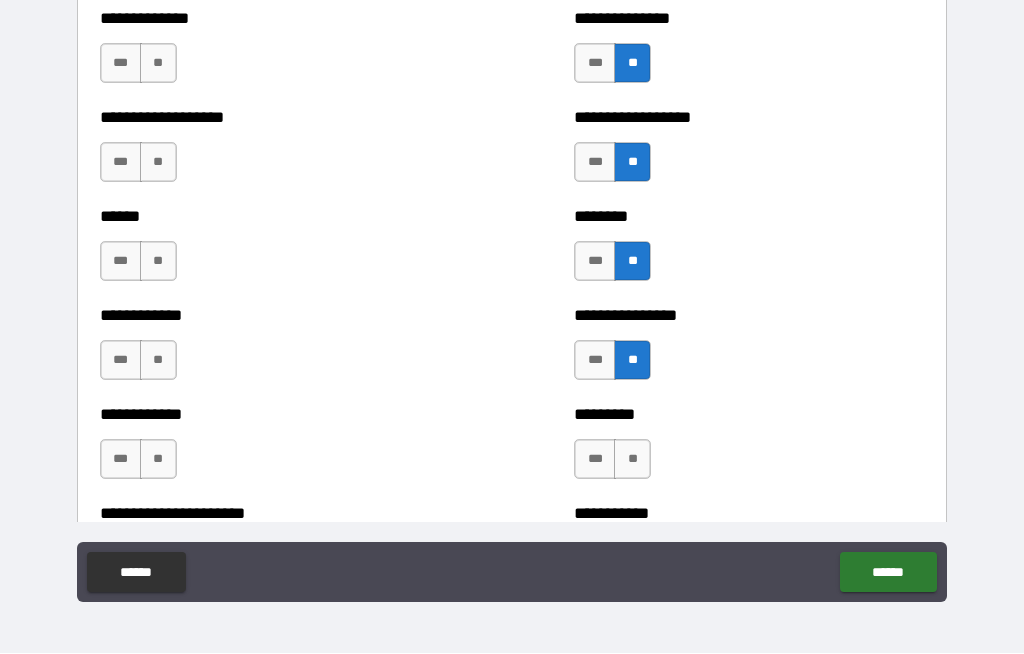 click on "**" at bounding box center (632, 460) 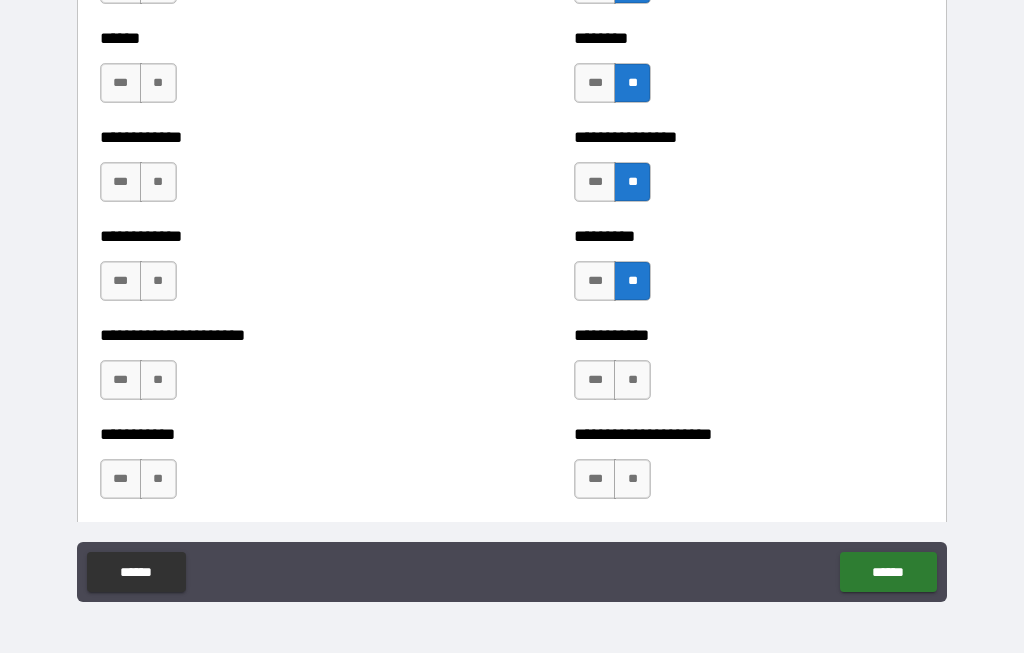 scroll, scrollTop: 5067, scrollLeft: 0, axis: vertical 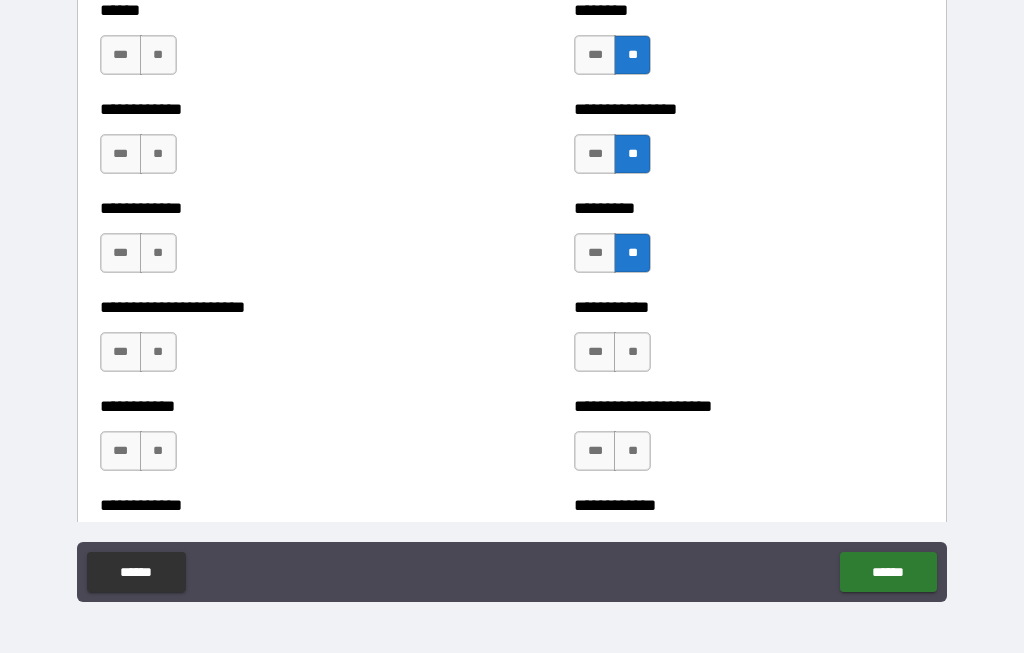 click on "**" at bounding box center (632, 353) 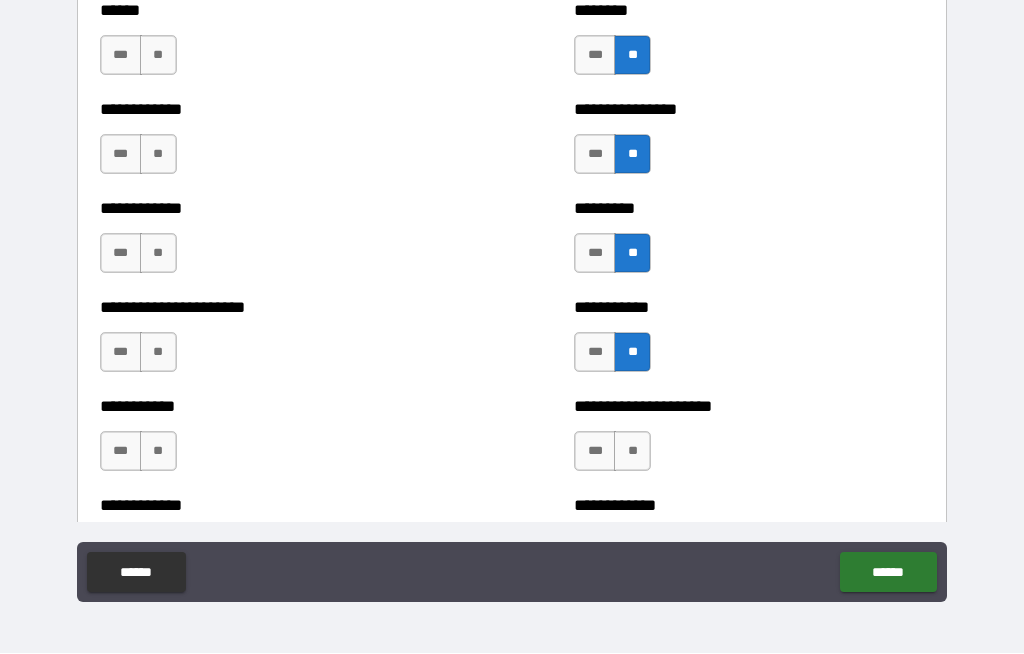 click on "**" at bounding box center (632, 452) 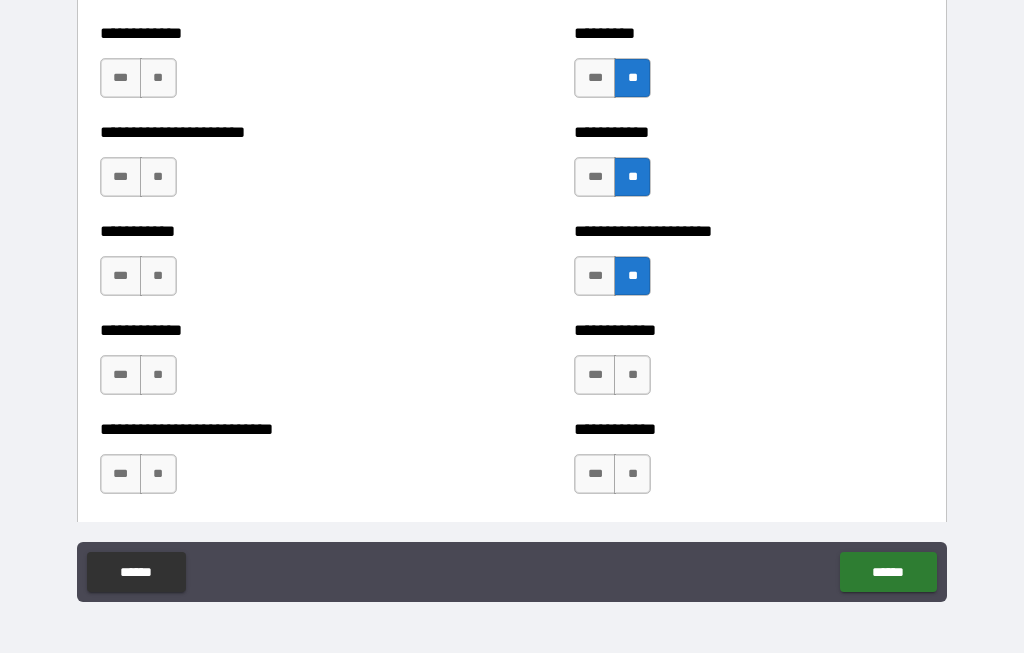 scroll, scrollTop: 5247, scrollLeft: 0, axis: vertical 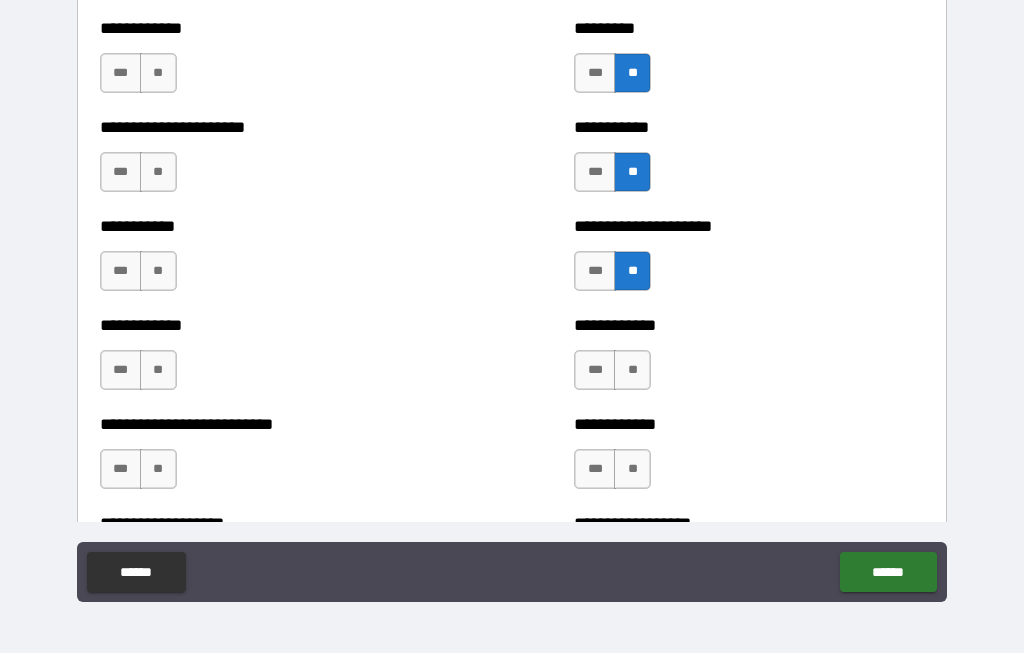 click on "**" at bounding box center [632, 371] 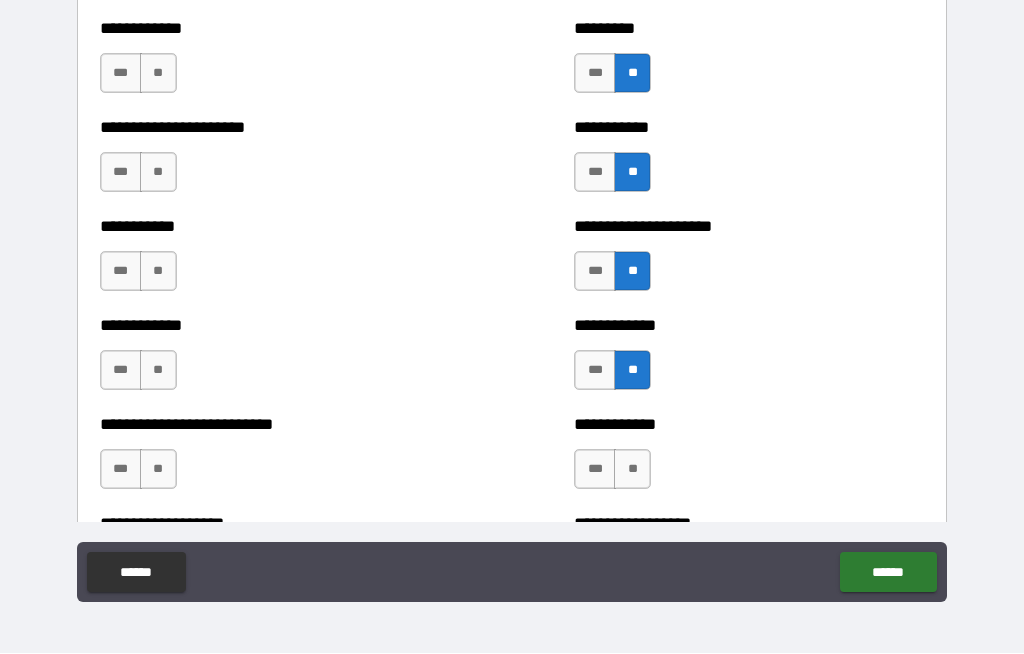 click on "**" at bounding box center (632, 470) 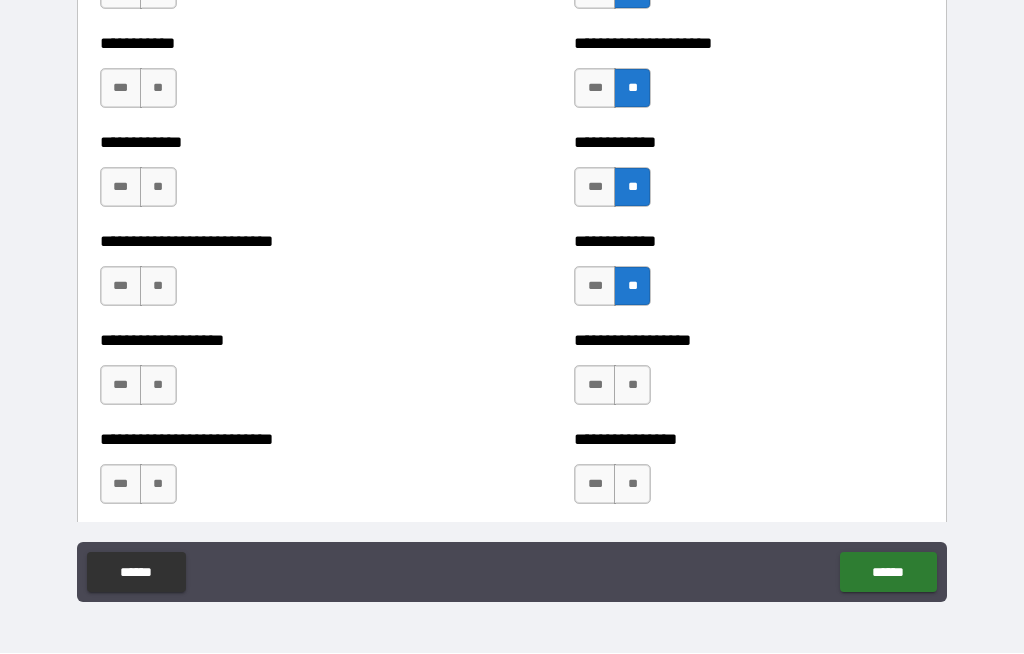 scroll, scrollTop: 5447, scrollLeft: 0, axis: vertical 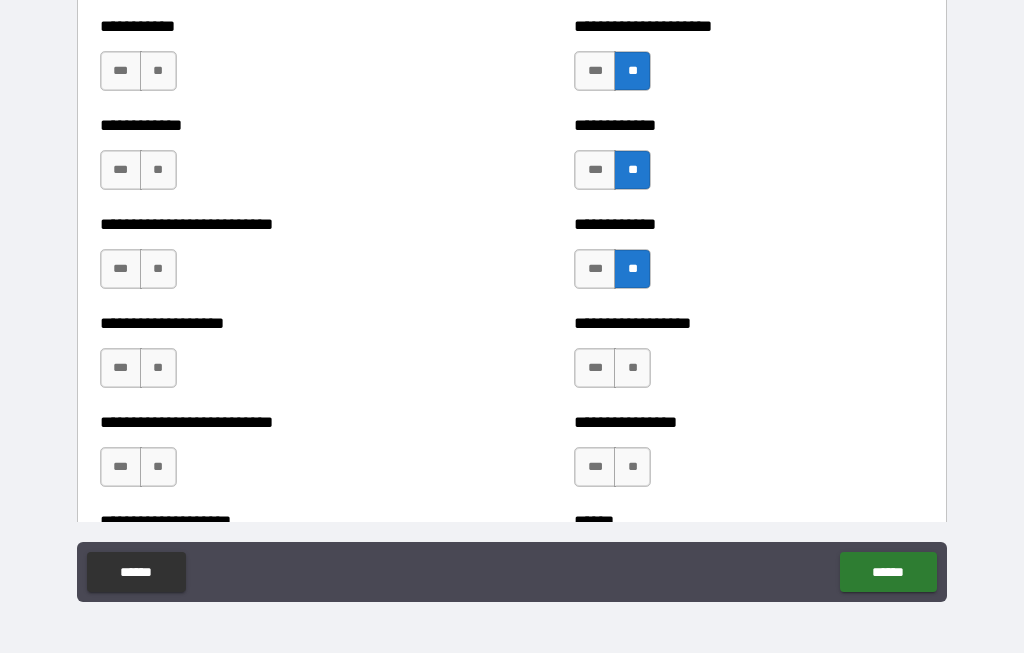 click on "**" at bounding box center [632, 369] 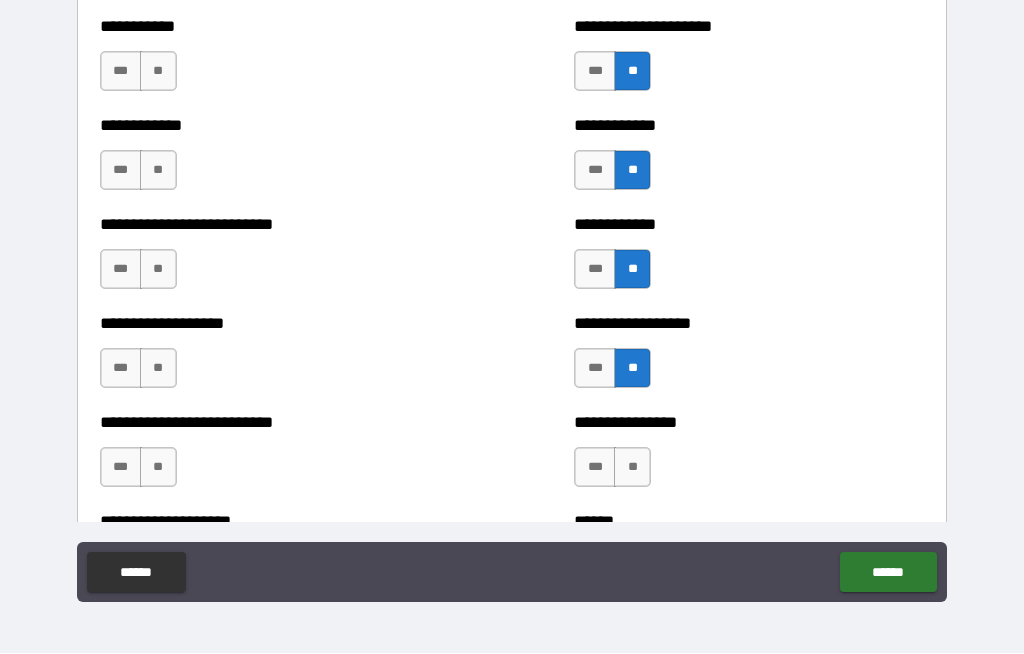 click on "**" at bounding box center [632, 468] 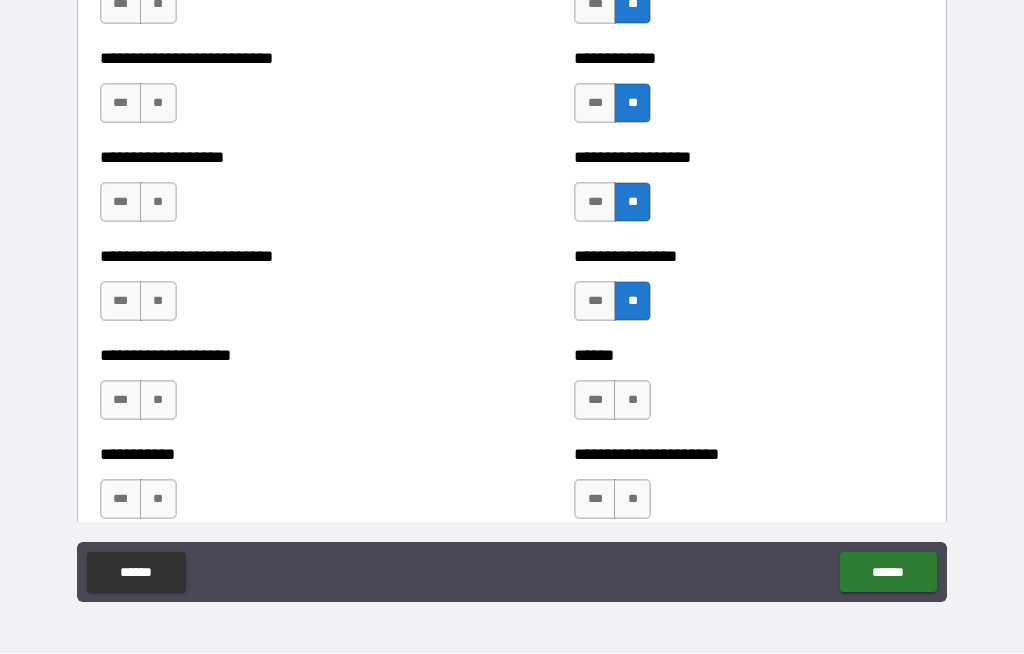 scroll, scrollTop: 5629, scrollLeft: 0, axis: vertical 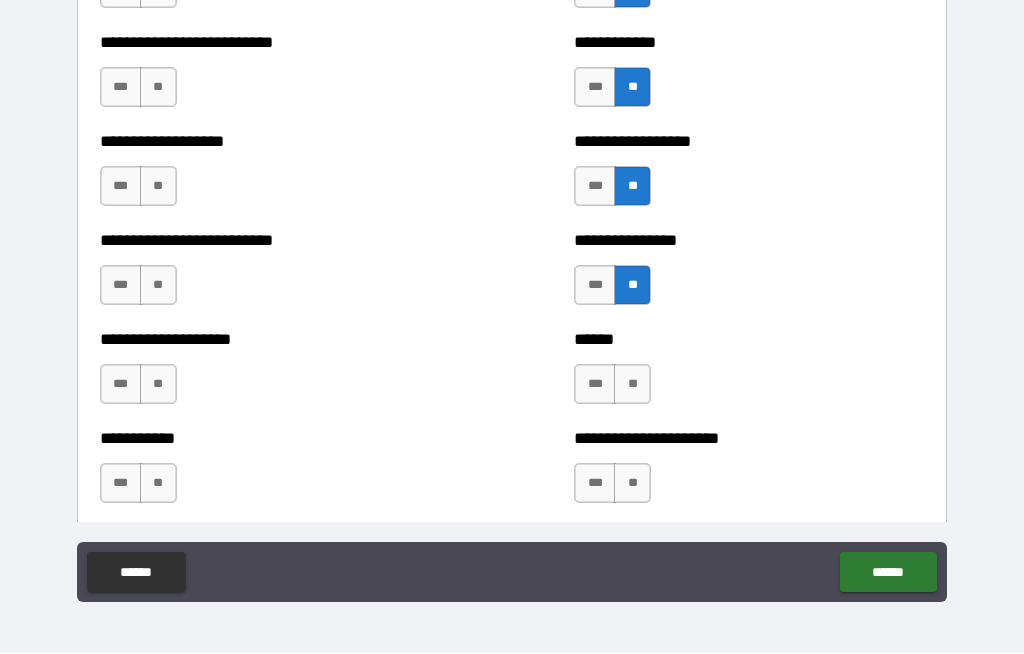 click on "**" at bounding box center (632, 385) 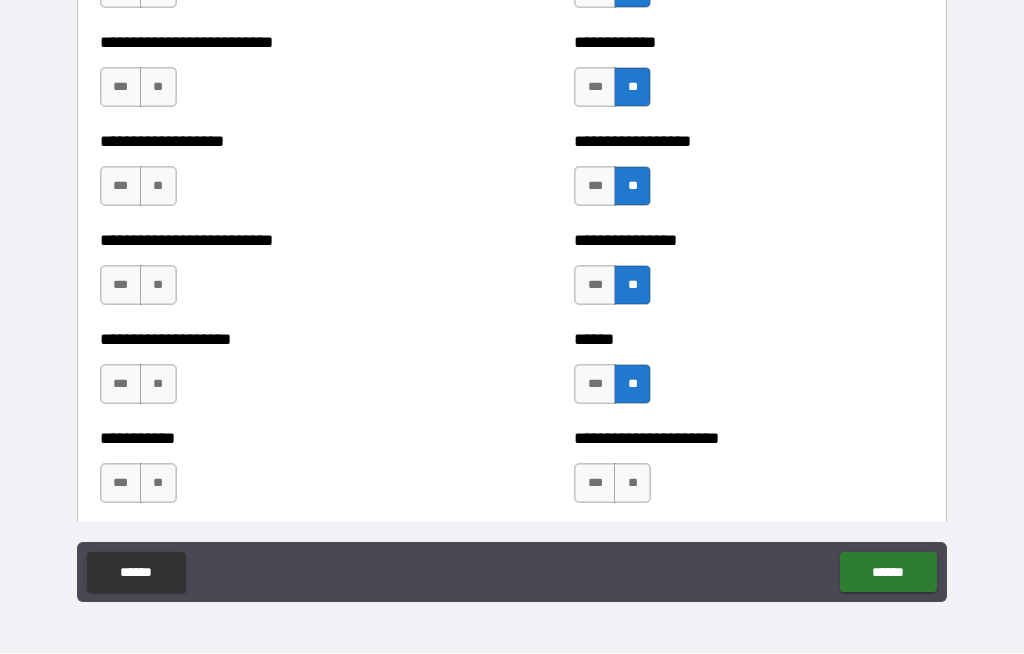 click on "**" at bounding box center (632, 484) 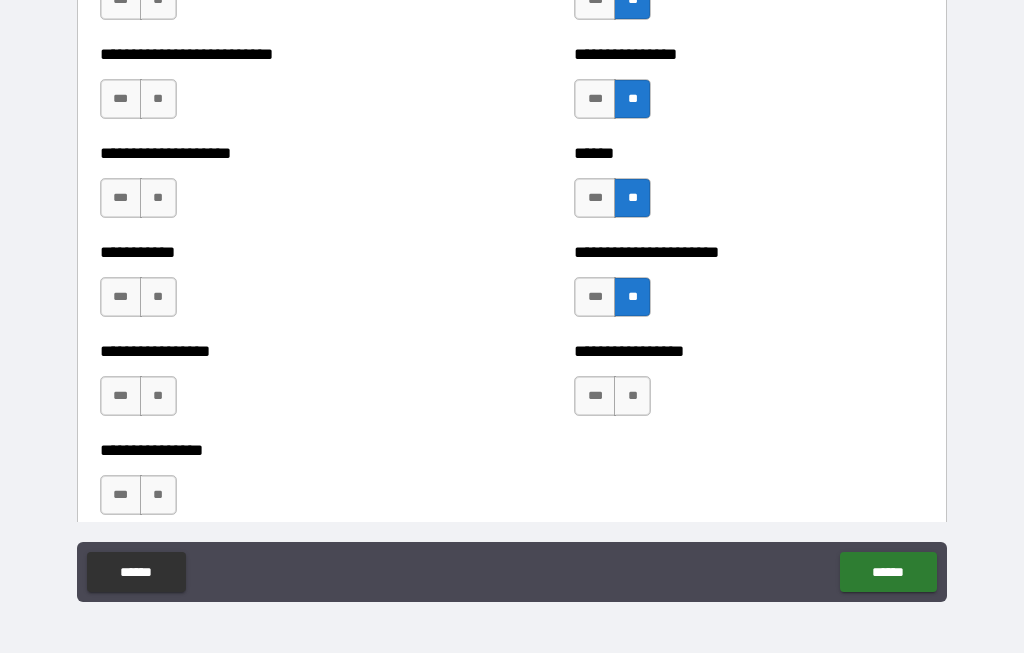 scroll, scrollTop: 5814, scrollLeft: 0, axis: vertical 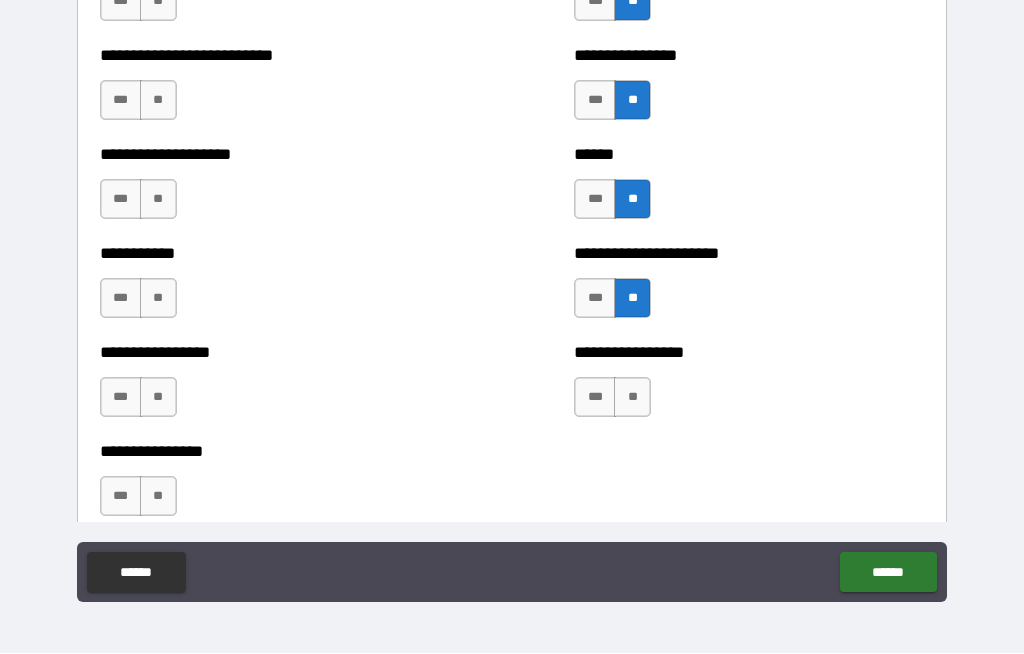 click on "**" at bounding box center (632, 398) 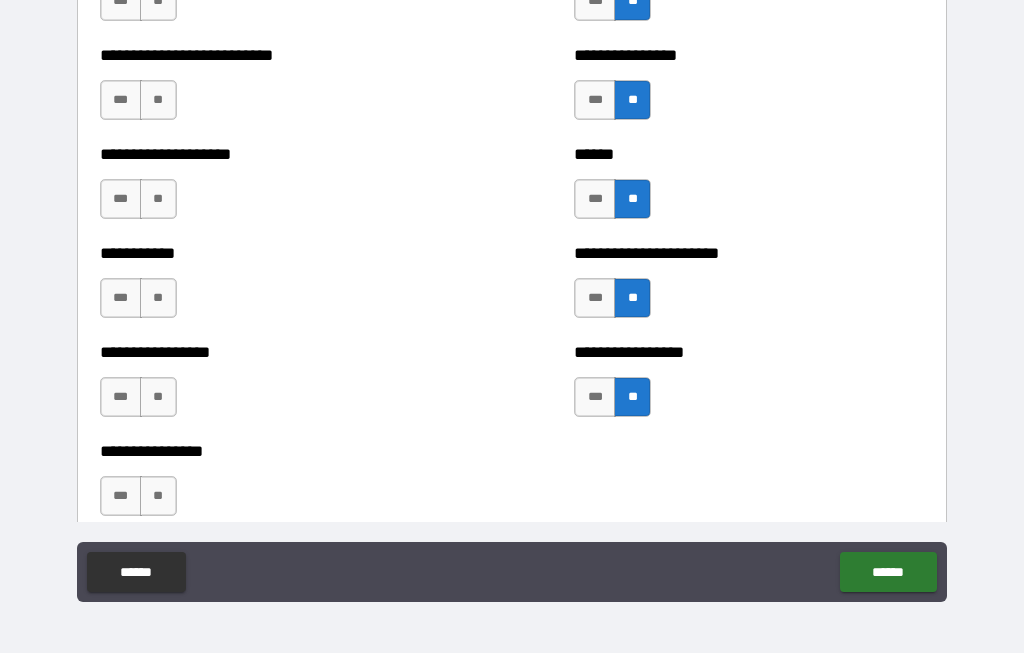 click on "**" at bounding box center [158, 398] 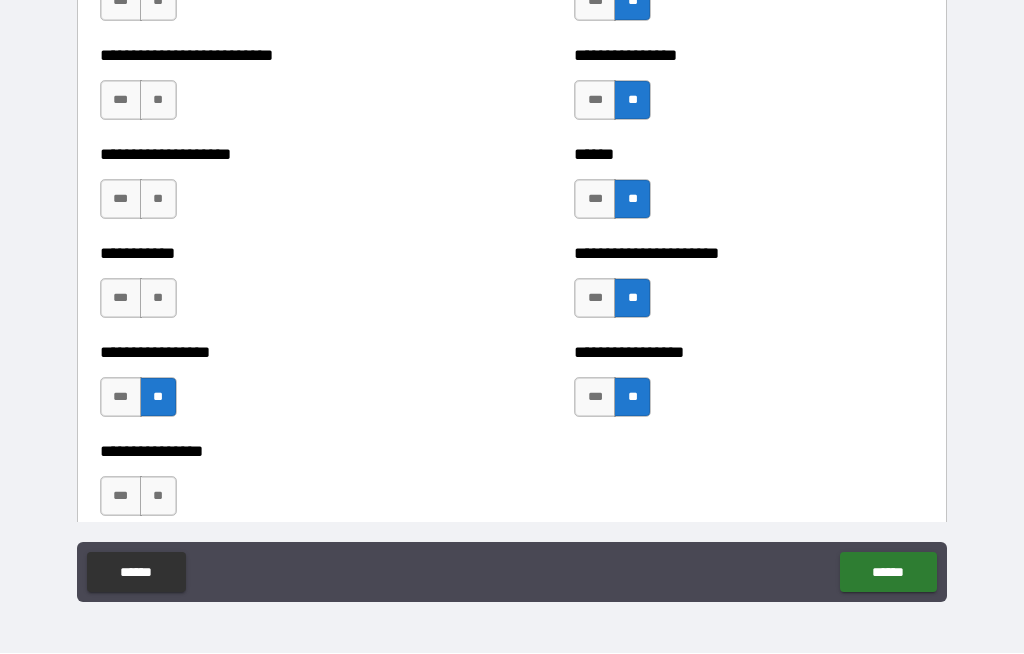 click on "**" at bounding box center [158, 497] 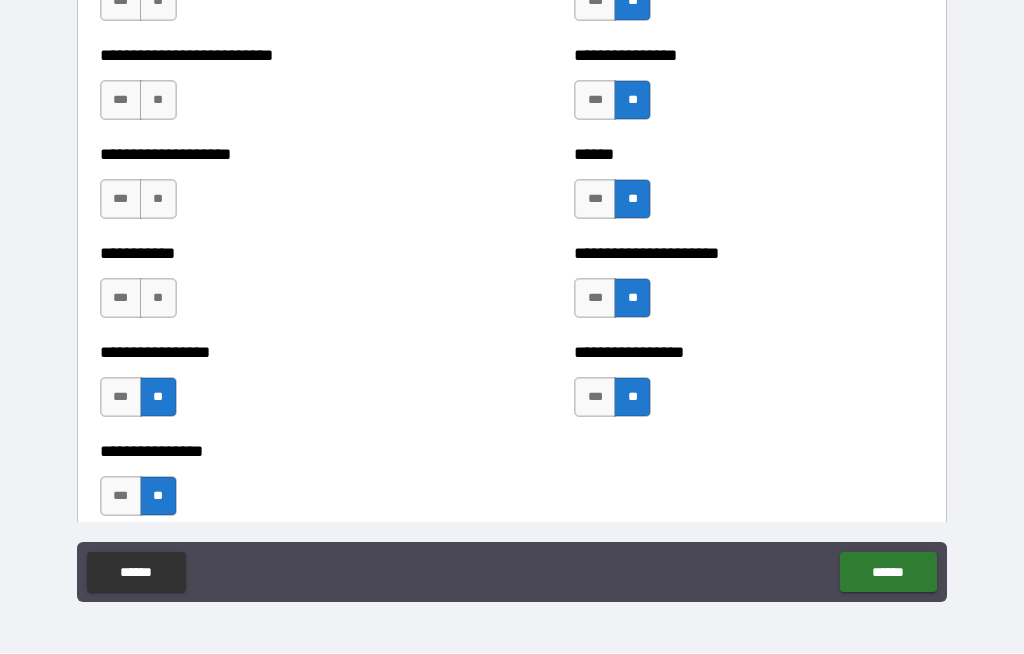 click on "**" at bounding box center [158, 299] 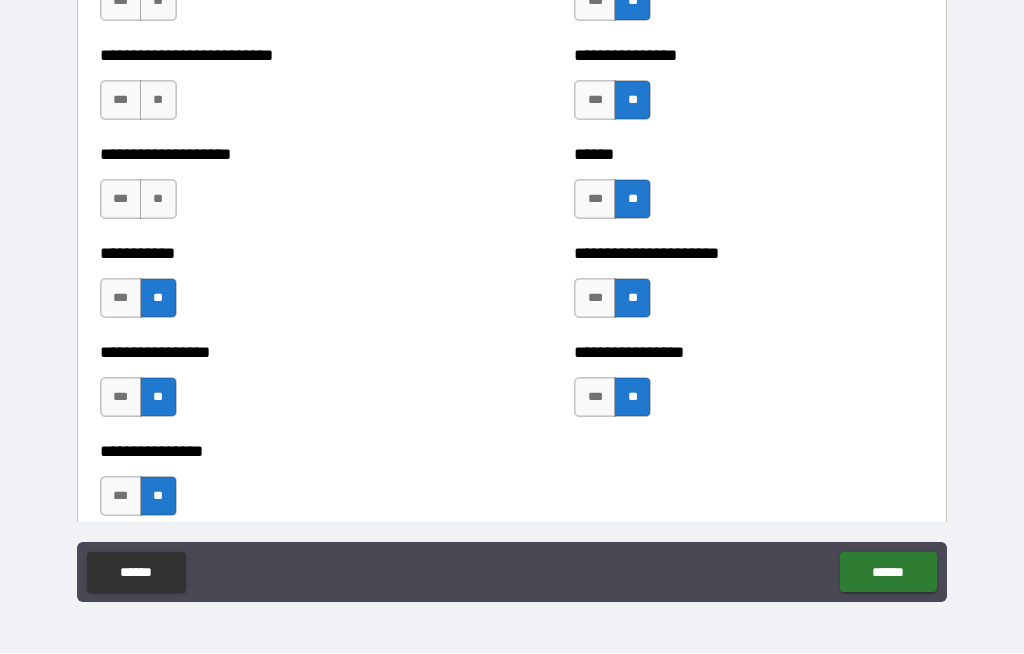 click on "**" at bounding box center [158, 200] 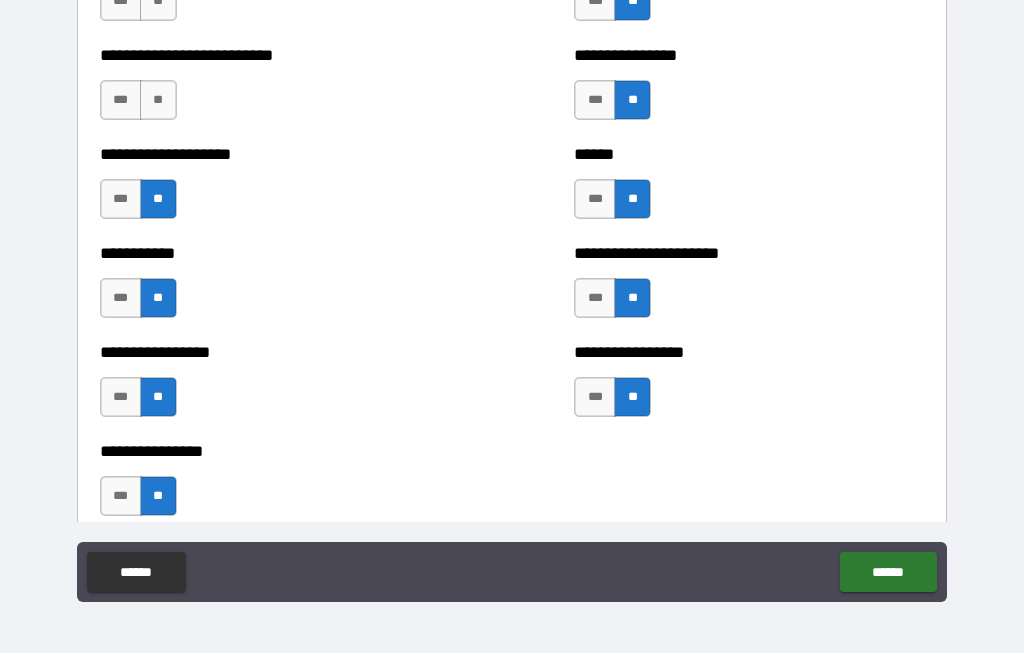click on "**" at bounding box center [158, 101] 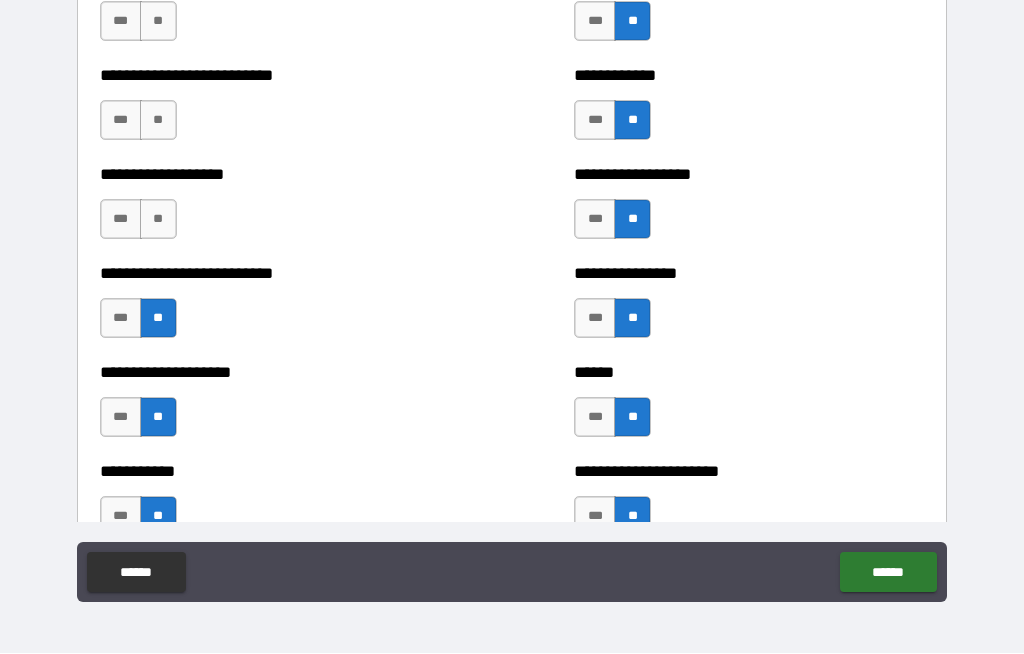 scroll, scrollTop: 5571, scrollLeft: 0, axis: vertical 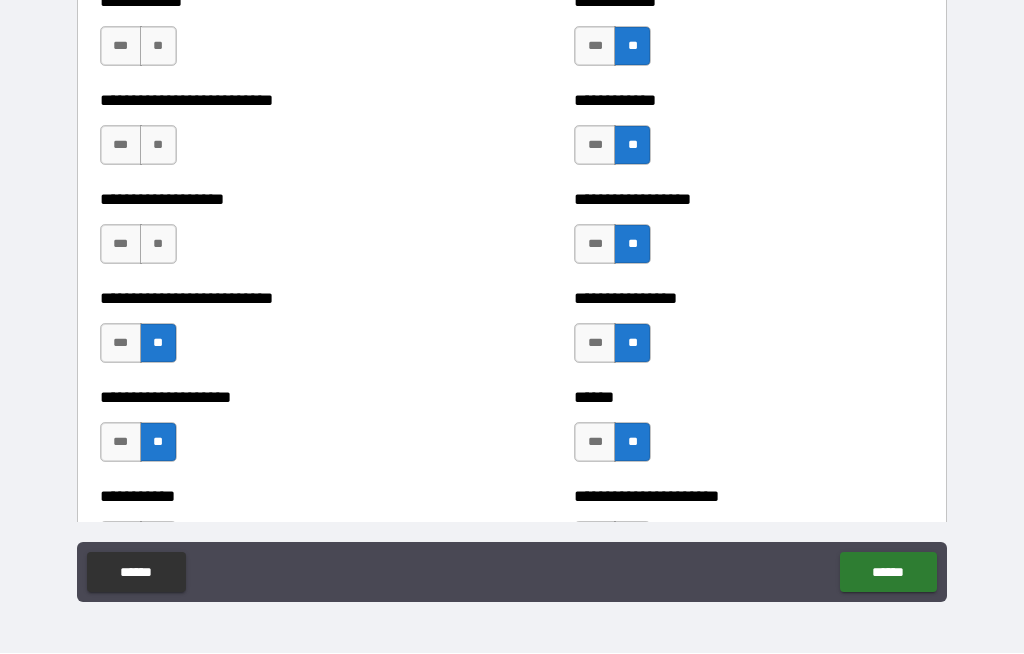 click on "**" at bounding box center [158, 245] 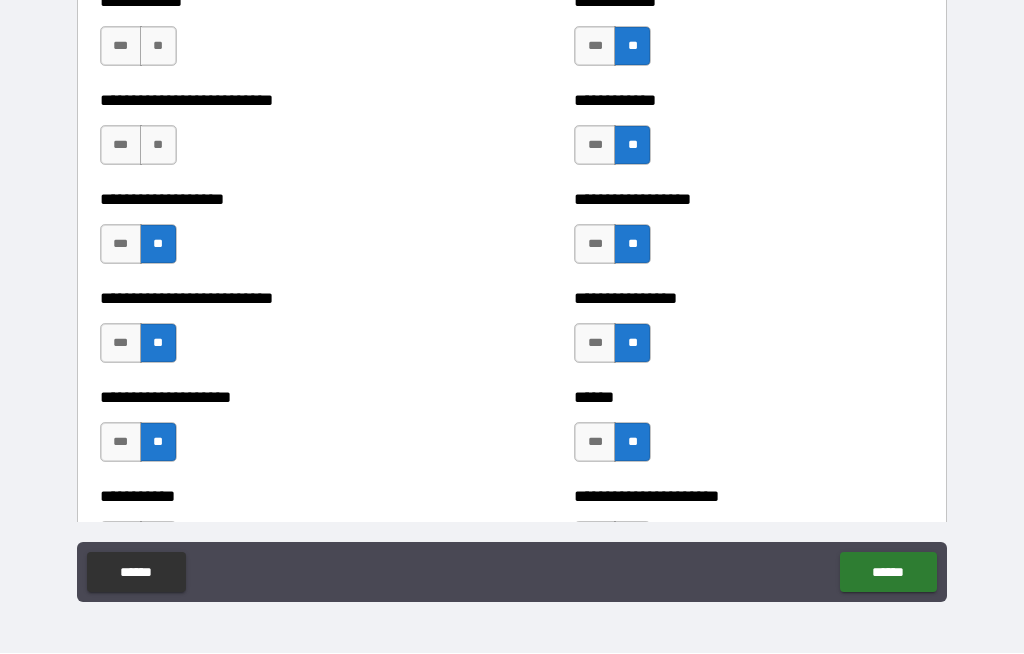 click on "**" at bounding box center (158, 146) 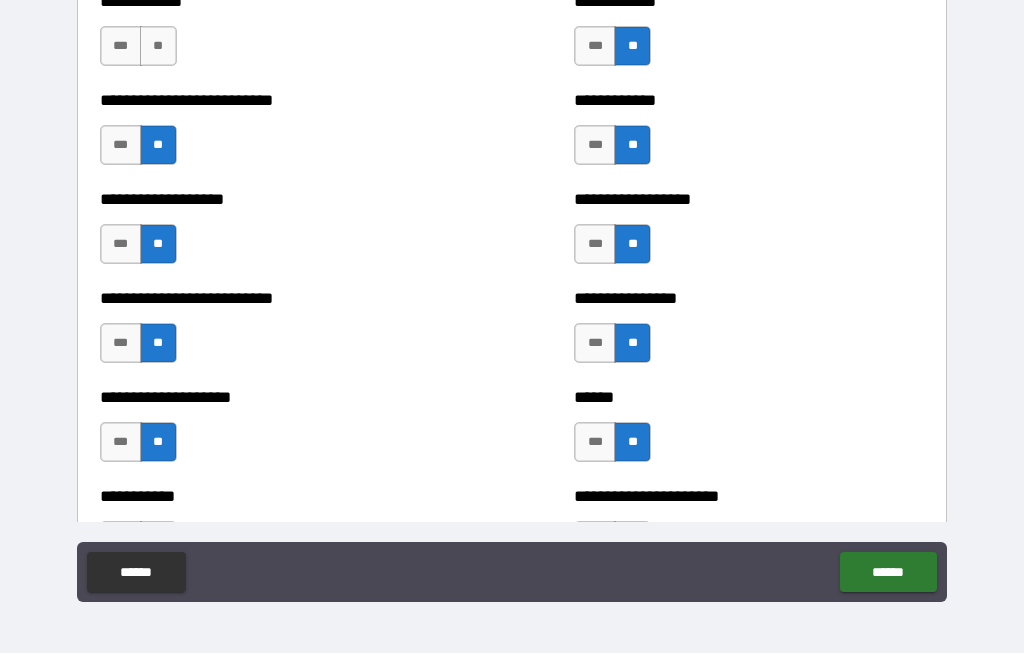 click on "**" at bounding box center (158, 47) 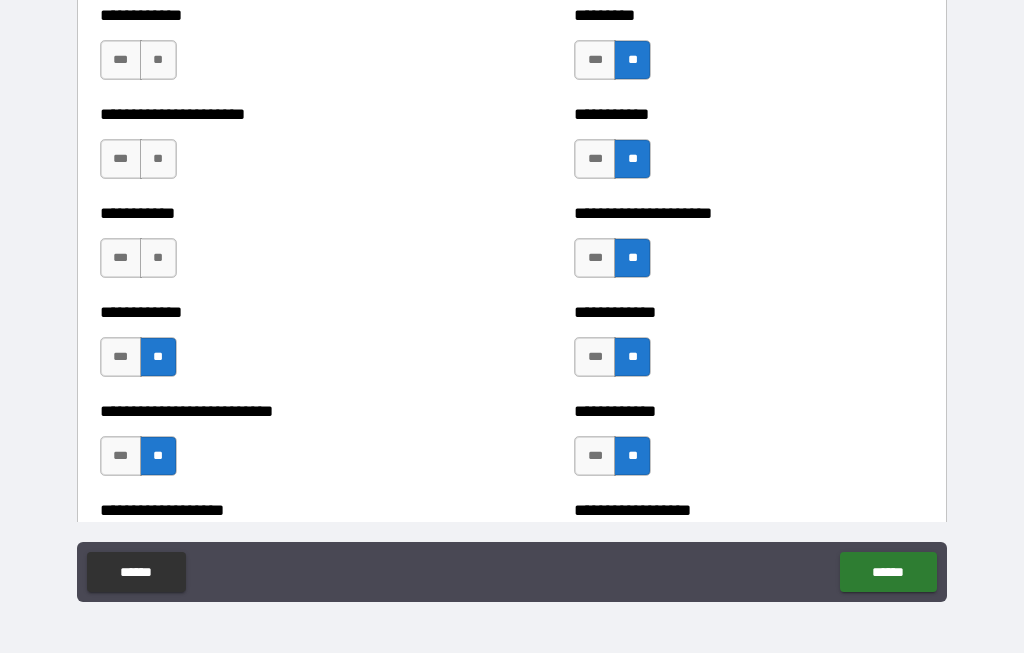 scroll, scrollTop: 5264, scrollLeft: 0, axis: vertical 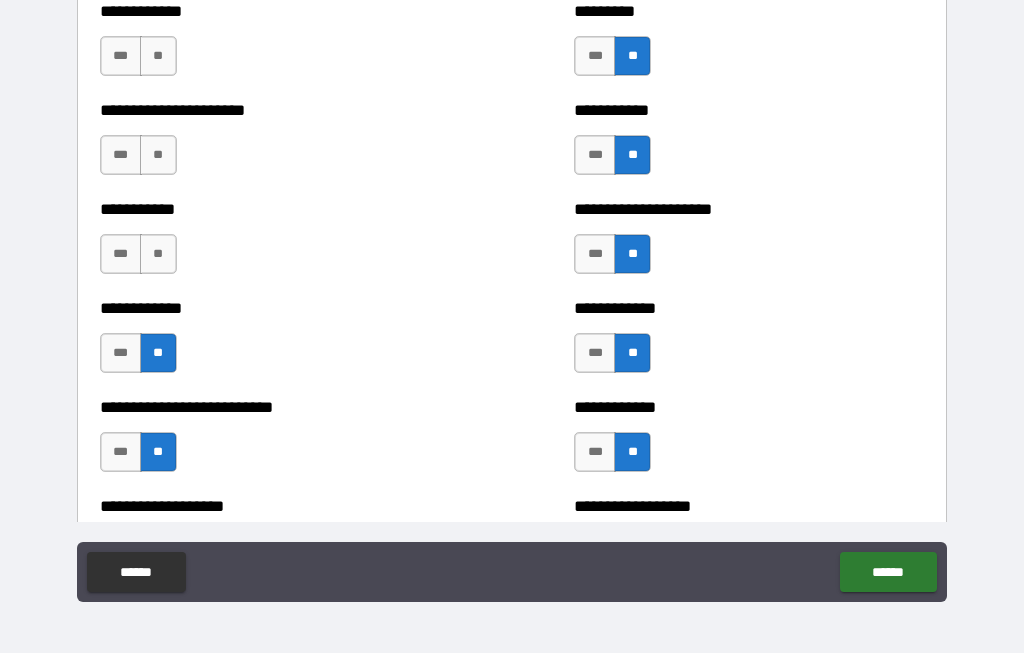 click on "**" at bounding box center (158, 255) 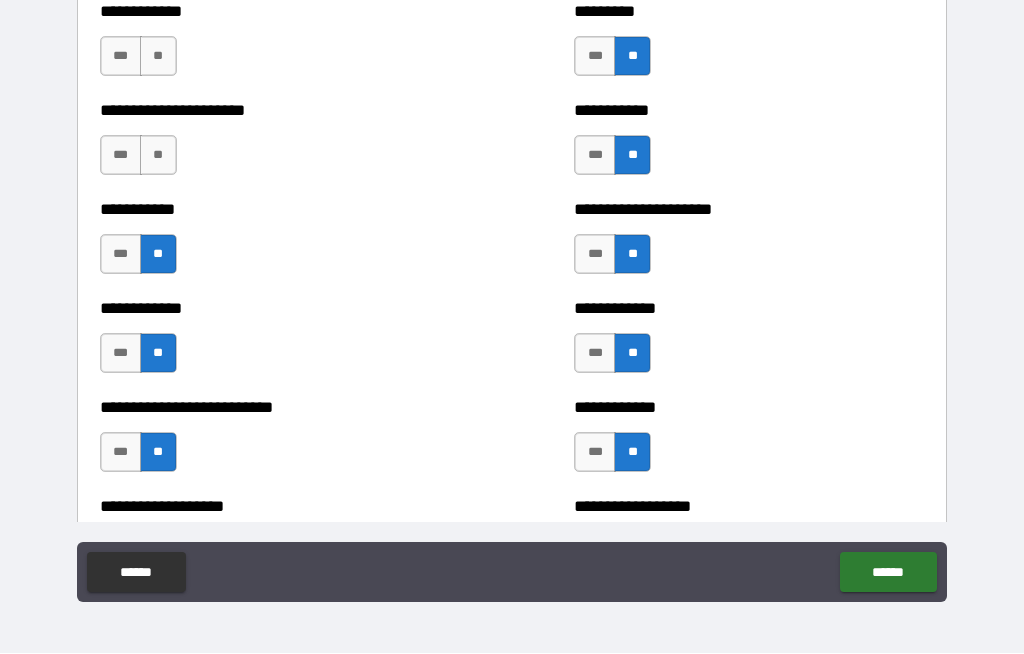 click on "**" at bounding box center [158, 156] 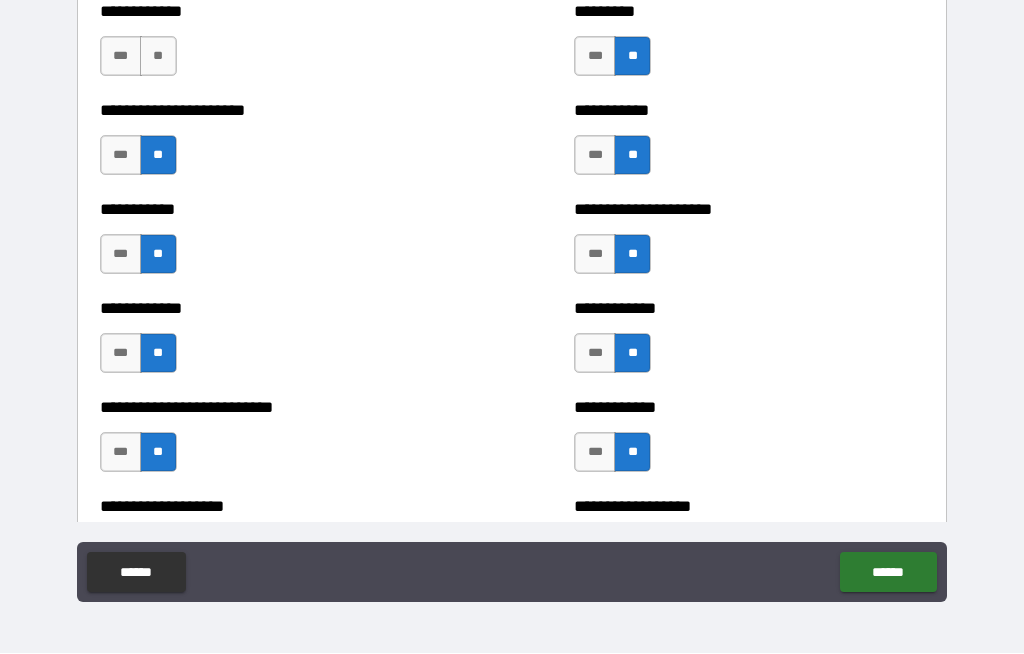 click on "**" at bounding box center [158, 57] 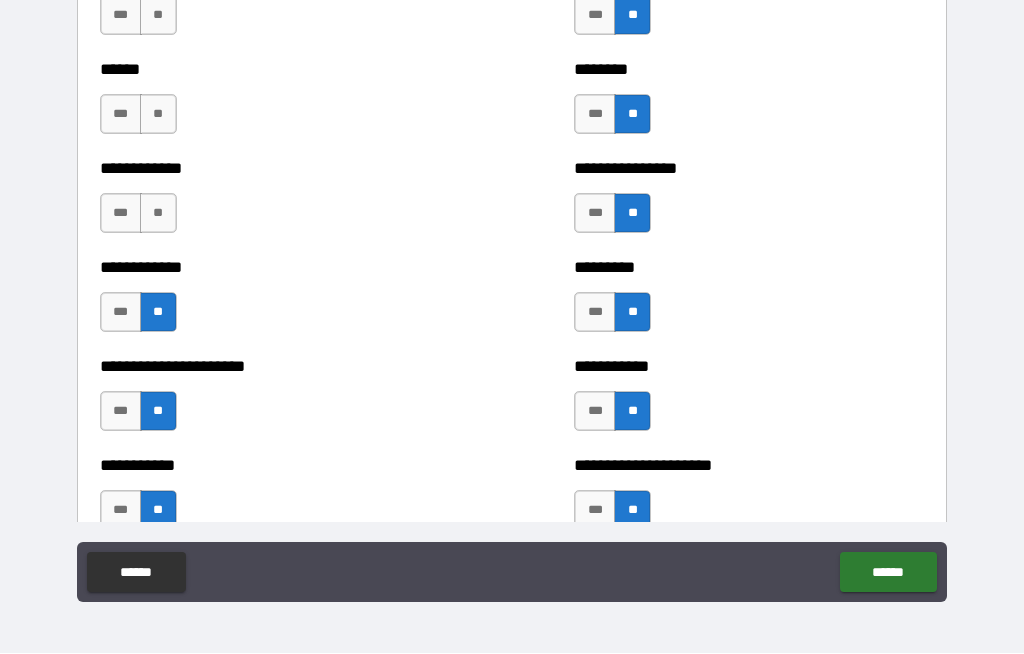 click on "**" at bounding box center (158, 214) 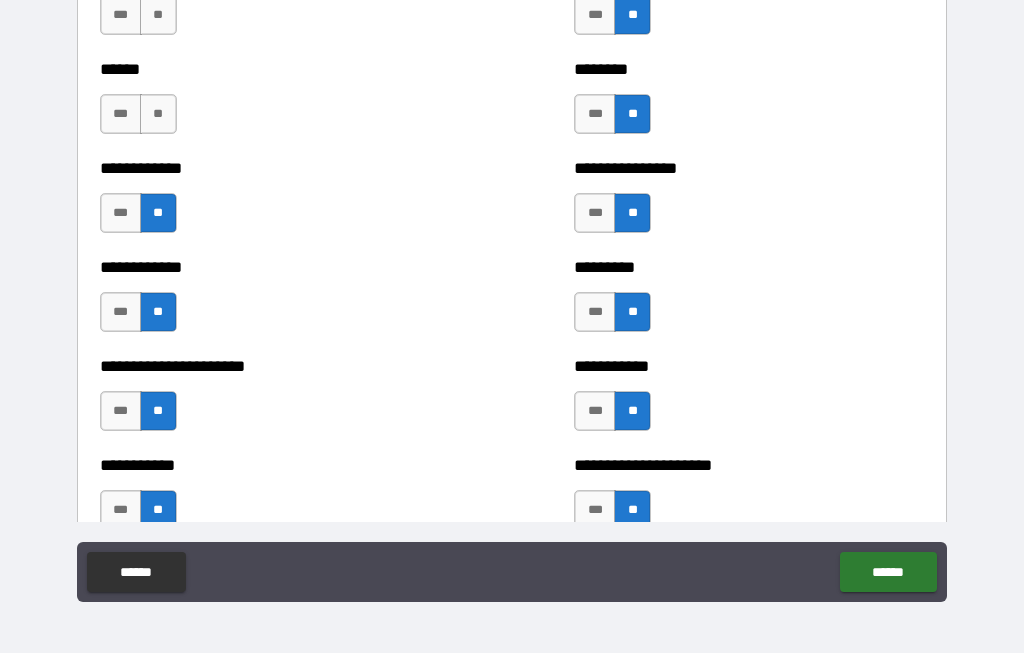 click on "**" at bounding box center (158, 115) 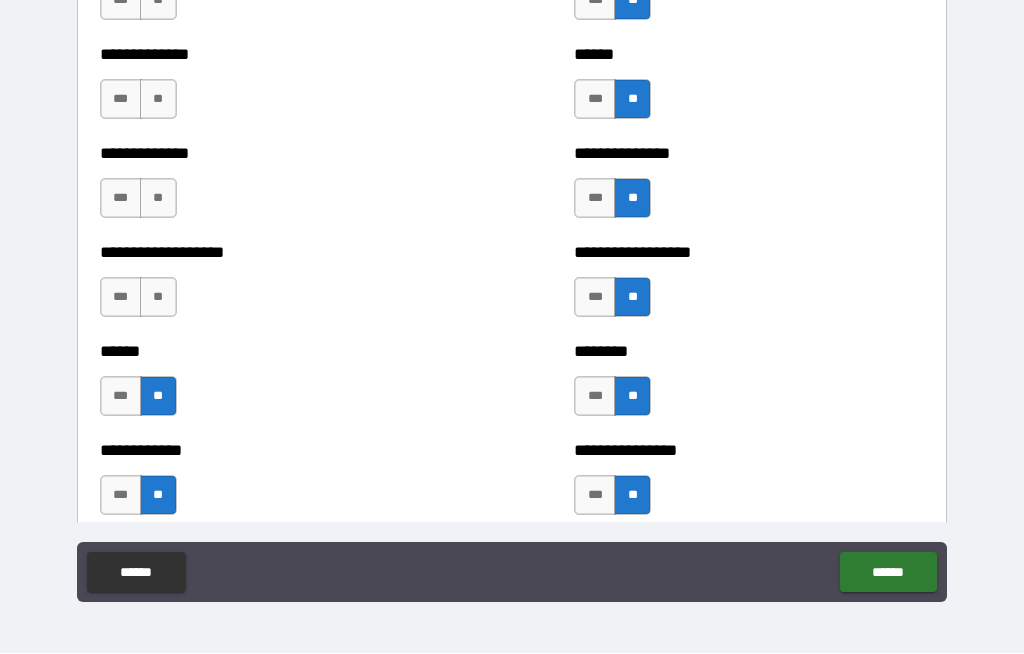 scroll, scrollTop: 4730, scrollLeft: 0, axis: vertical 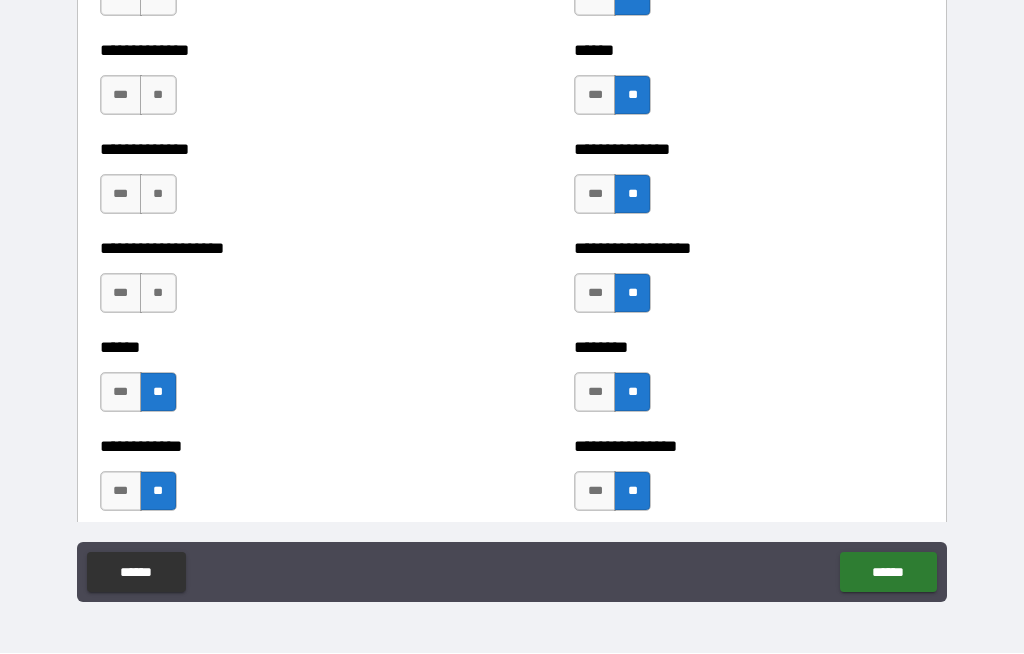 click on "**" at bounding box center [158, 294] 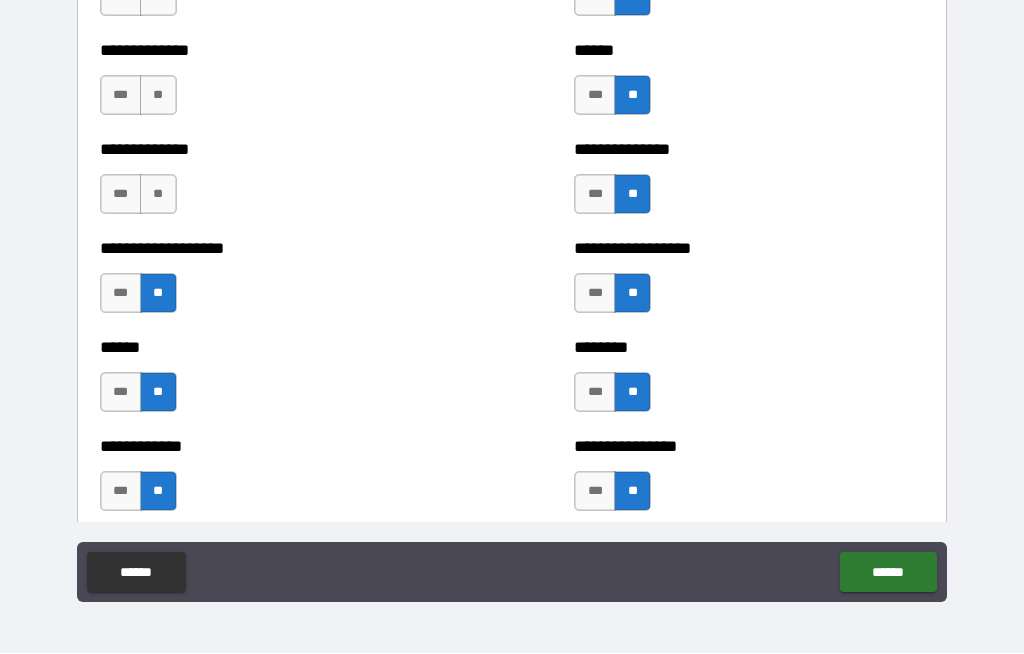 click on "**" at bounding box center [158, 195] 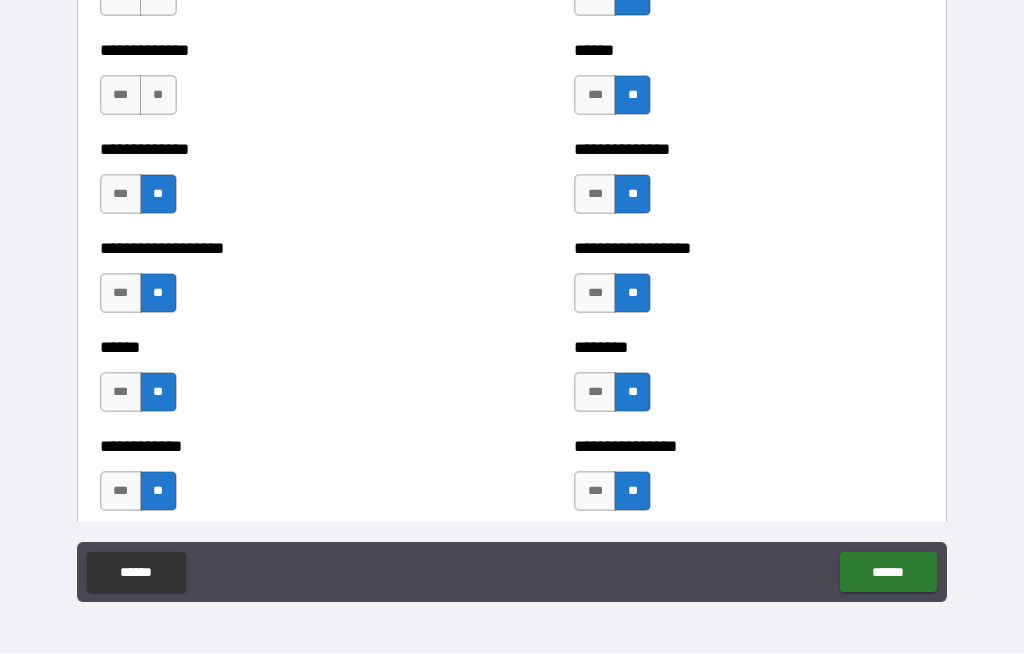click on "**" at bounding box center (158, 96) 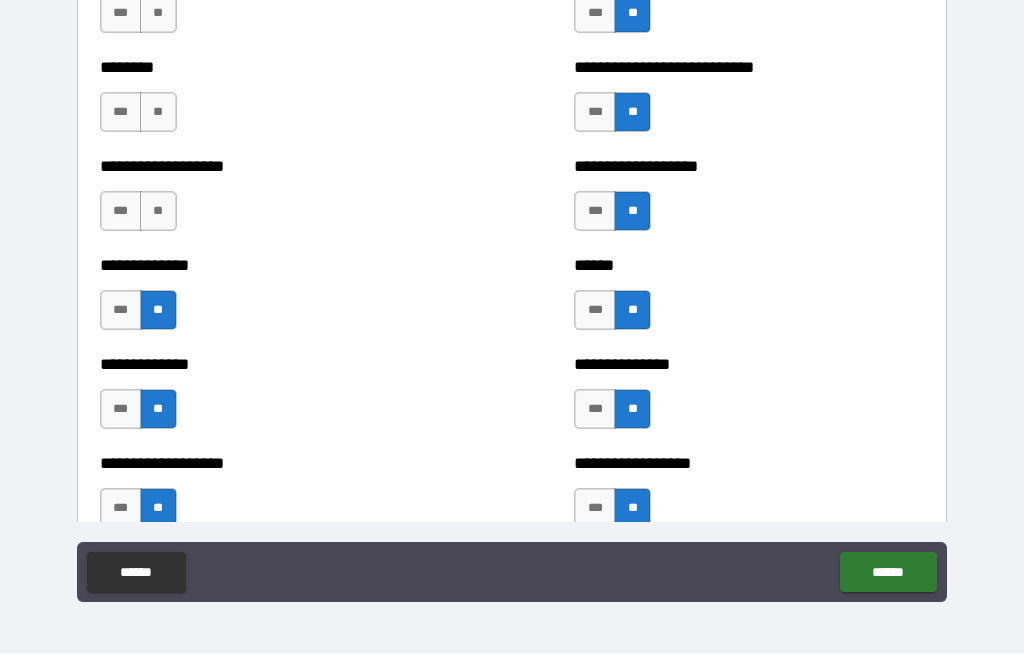 scroll, scrollTop: 4514, scrollLeft: 0, axis: vertical 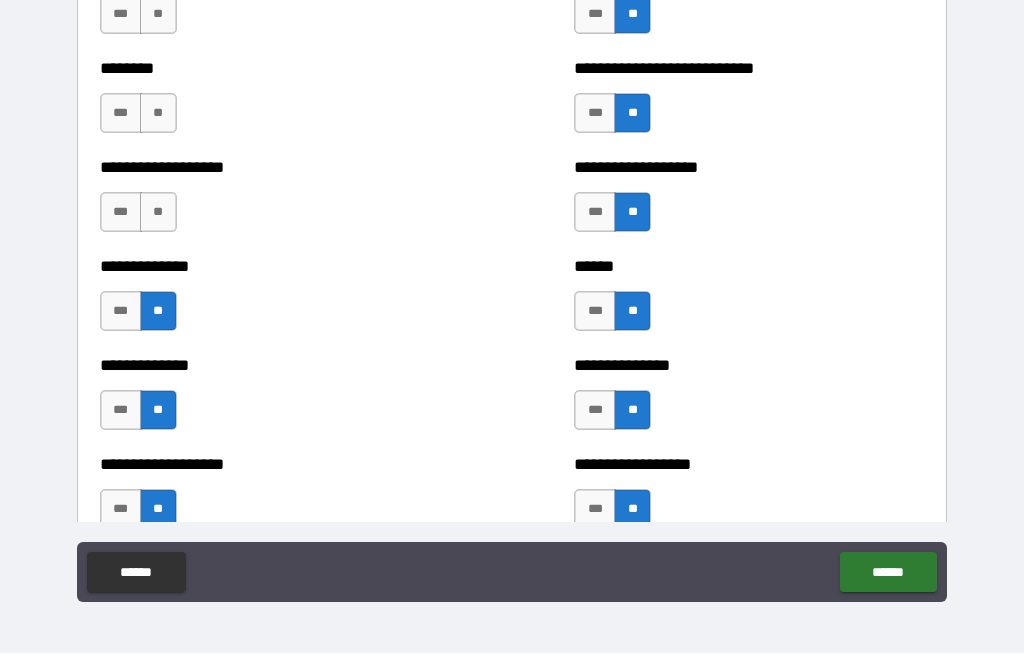 click on "**" at bounding box center [158, 213] 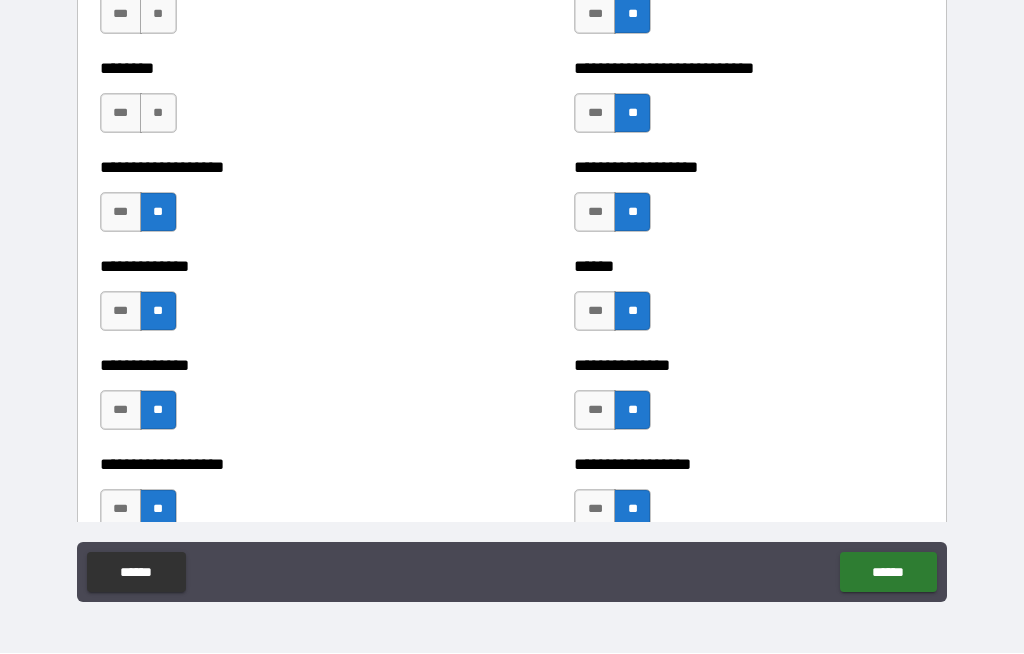 click on "**" at bounding box center [158, 114] 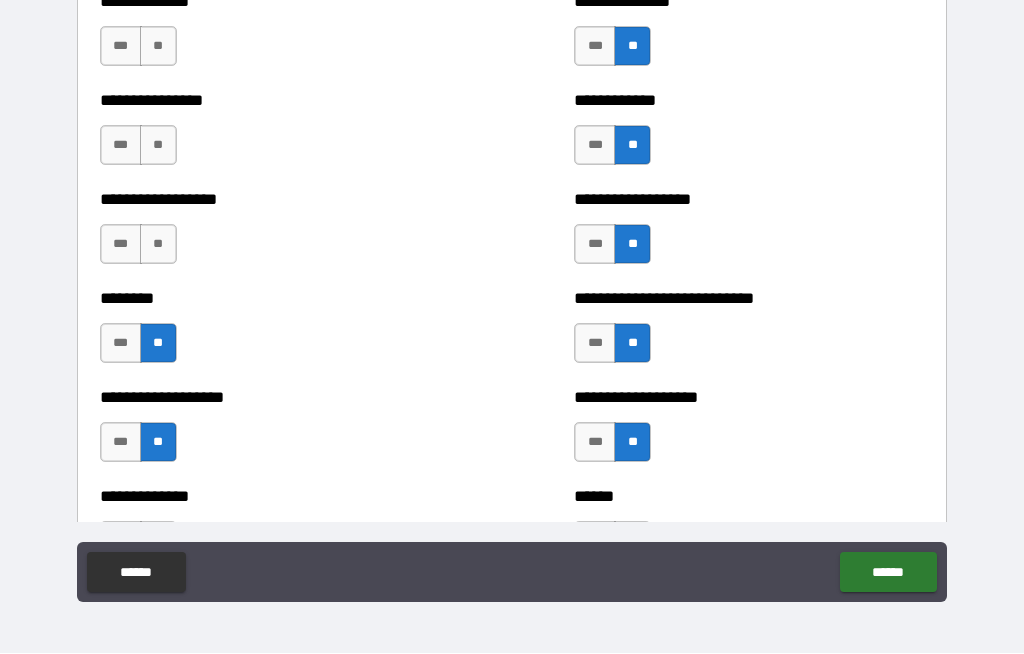 click on "**" at bounding box center (158, 245) 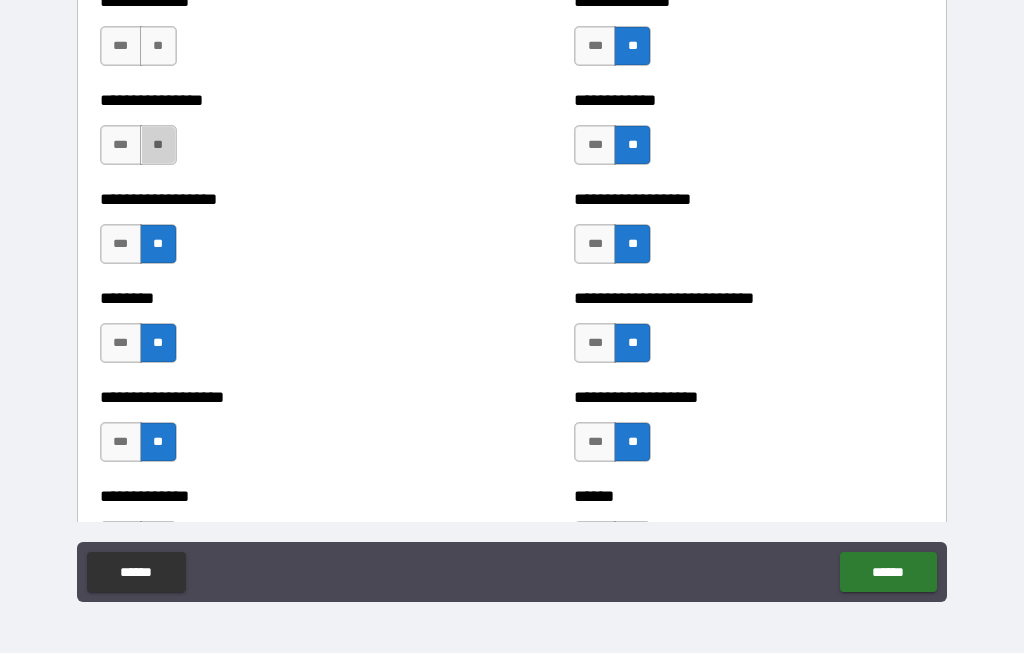 click on "**" at bounding box center [158, 146] 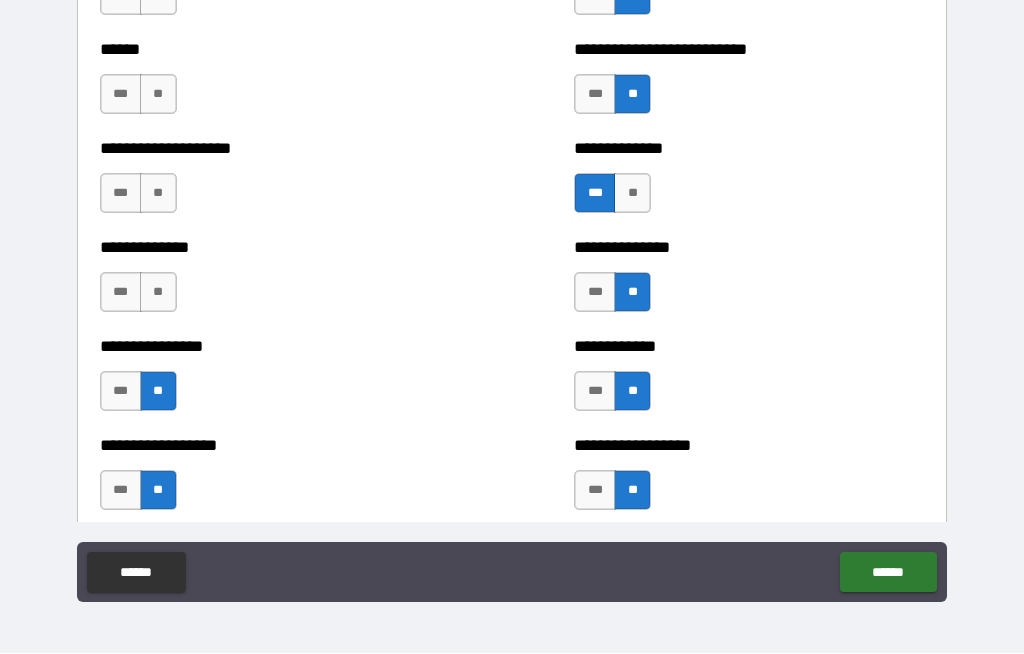 scroll, scrollTop: 4041, scrollLeft: 0, axis: vertical 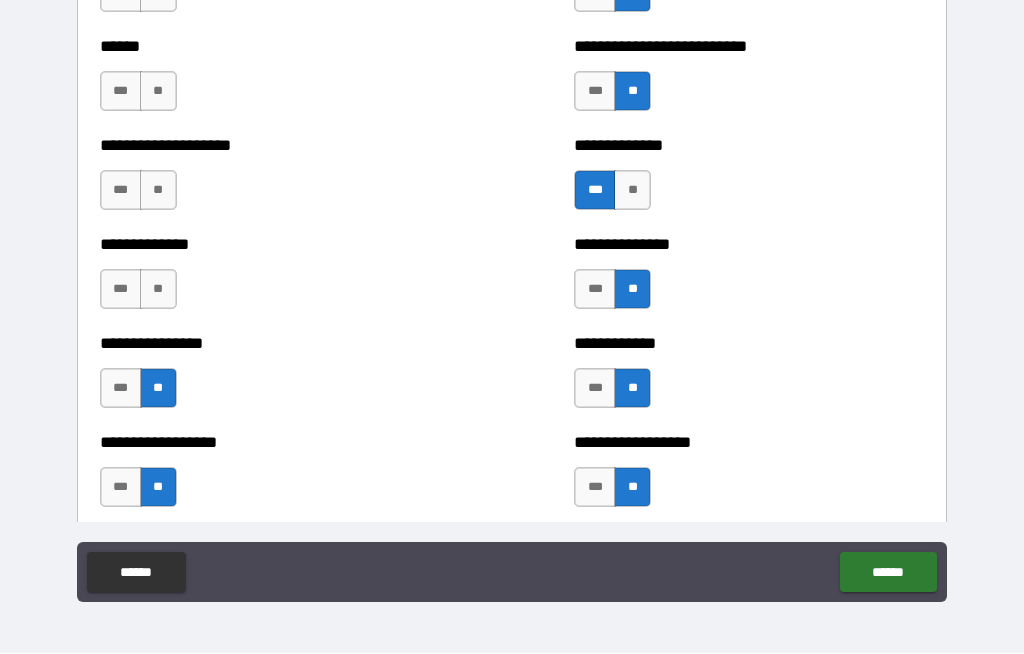 click on "**" at bounding box center (158, 290) 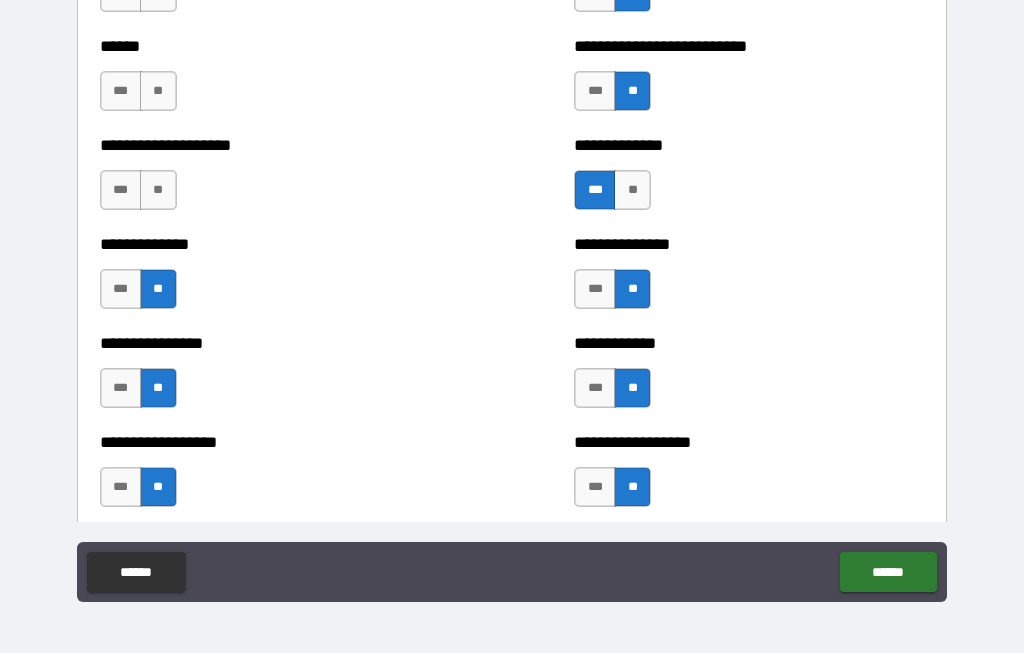 click on "**" at bounding box center [158, 191] 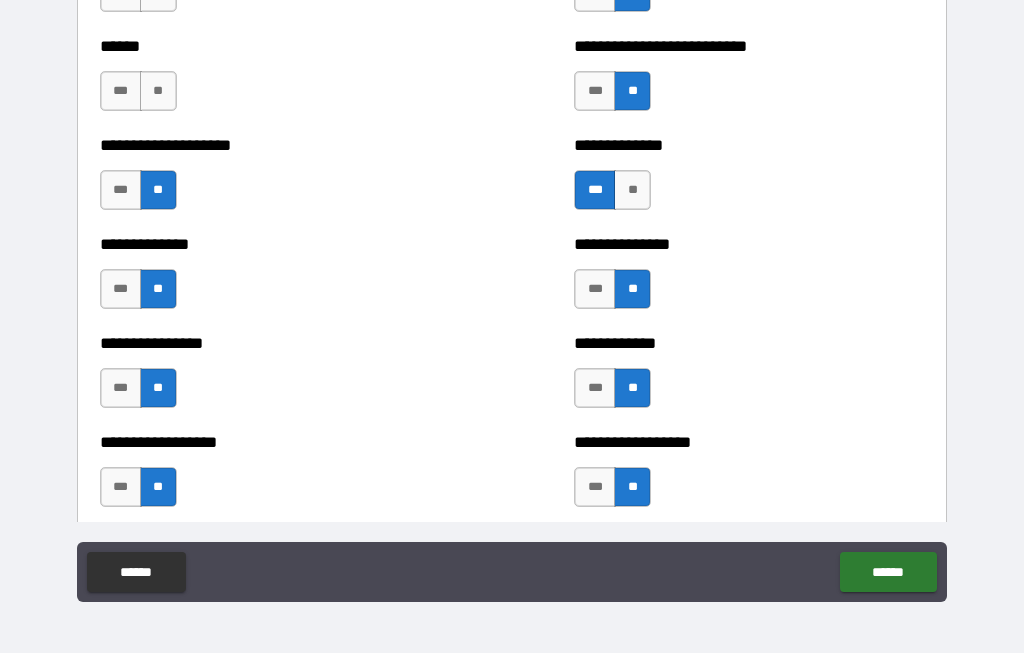click on "**" at bounding box center [158, 92] 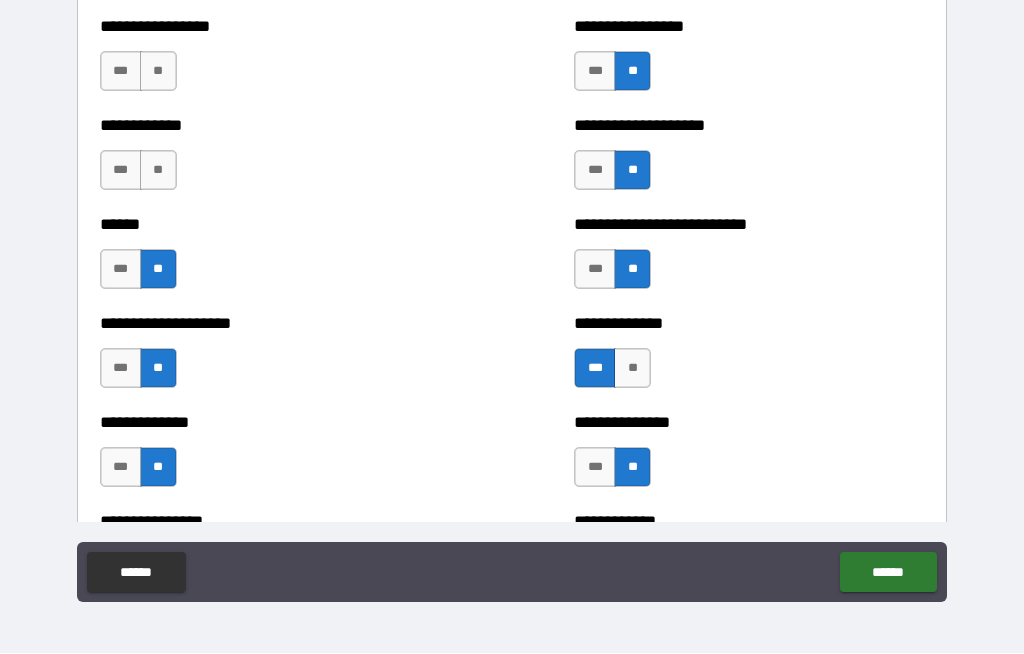 scroll, scrollTop: 3869, scrollLeft: 0, axis: vertical 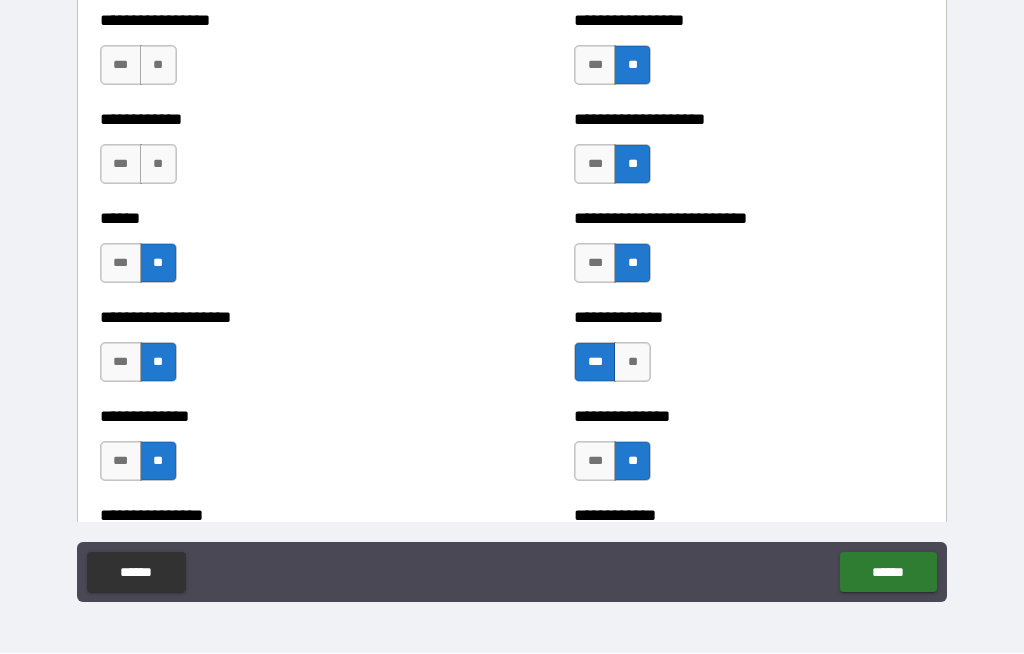 click on "**" at bounding box center (158, 165) 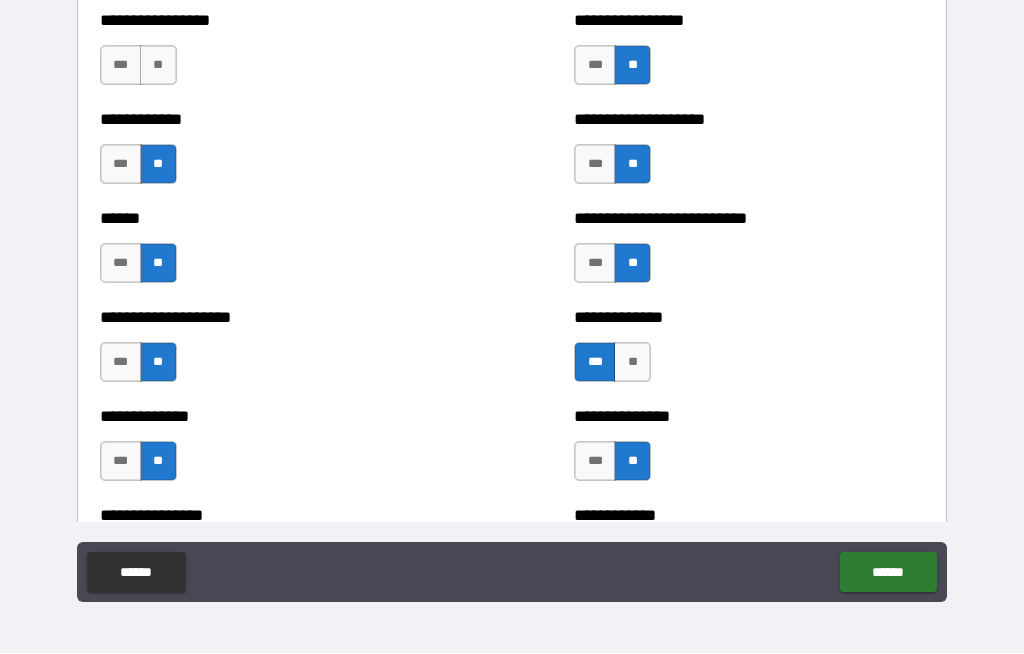 click on "**" at bounding box center (158, 66) 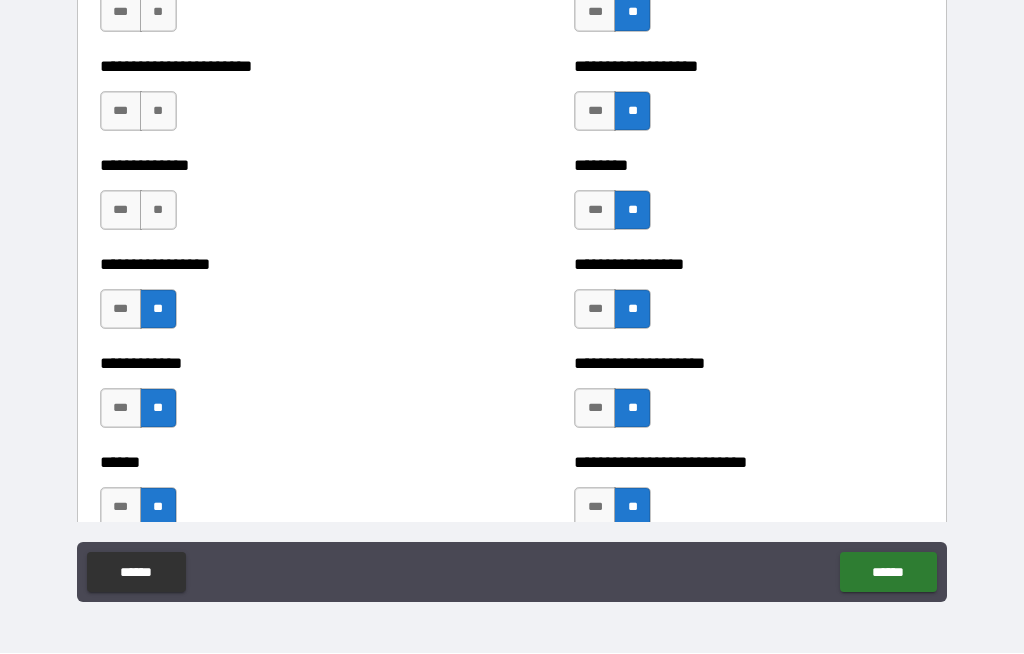 click on "**" at bounding box center (158, 211) 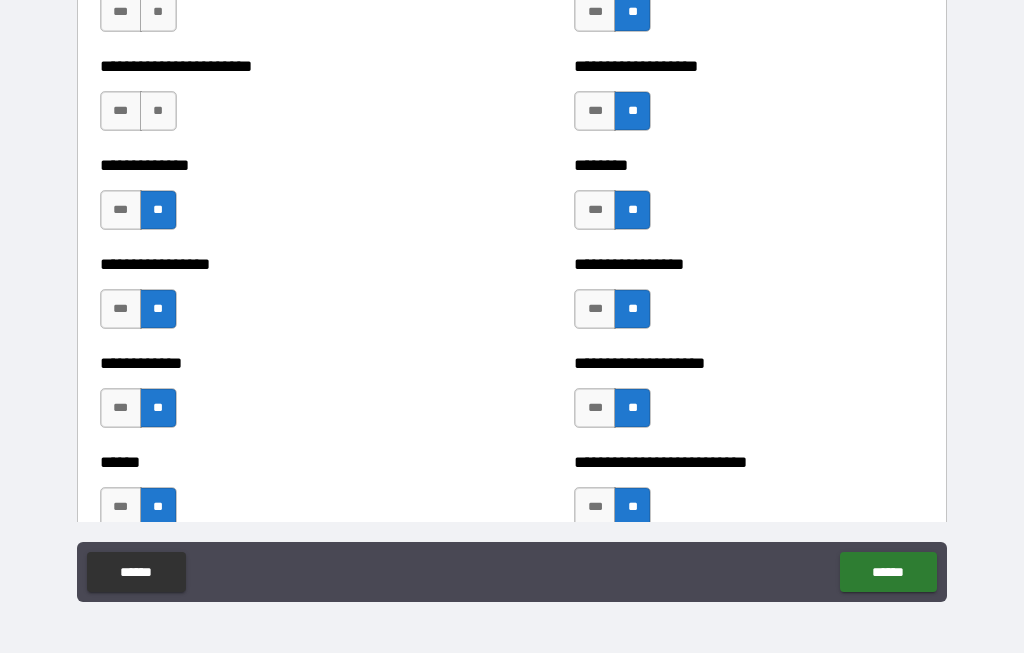 click on "**" at bounding box center (158, 112) 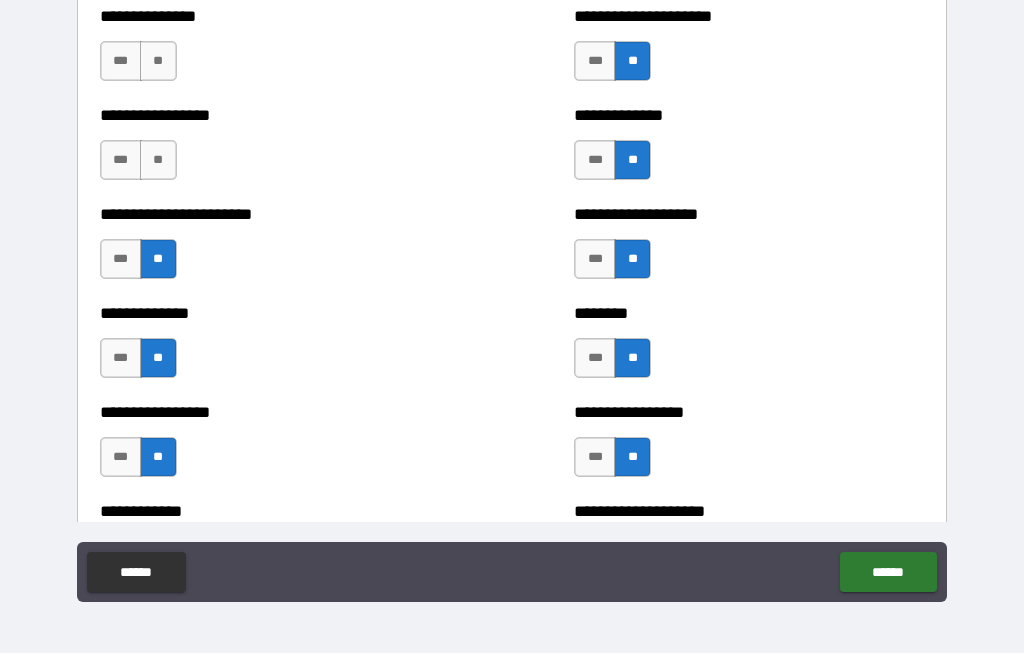 scroll, scrollTop: 3424, scrollLeft: 0, axis: vertical 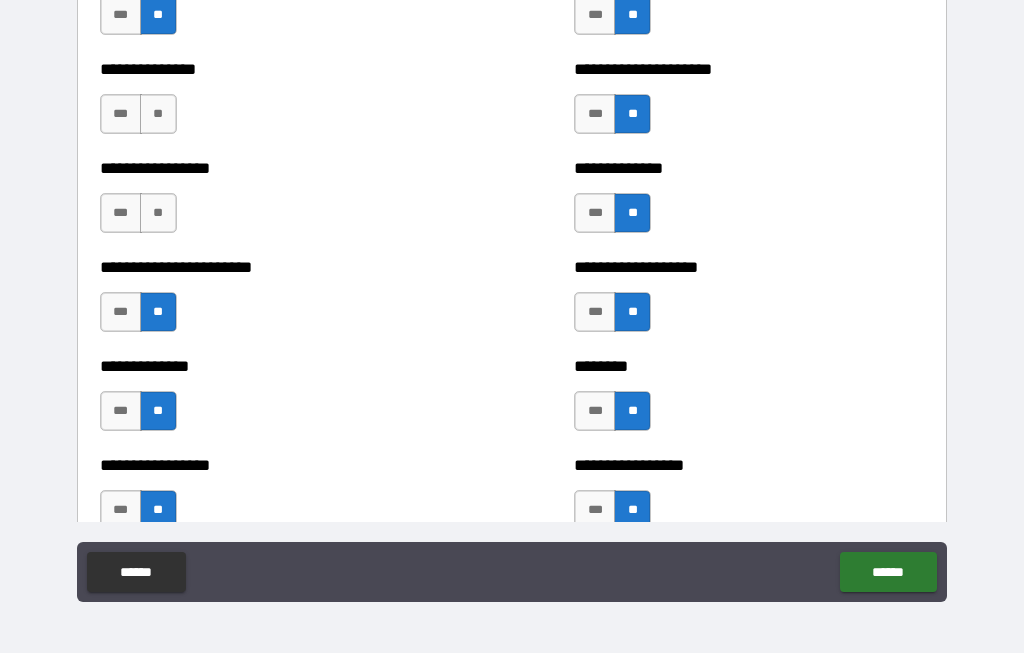 click on "**" at bounding box center (158, 214) 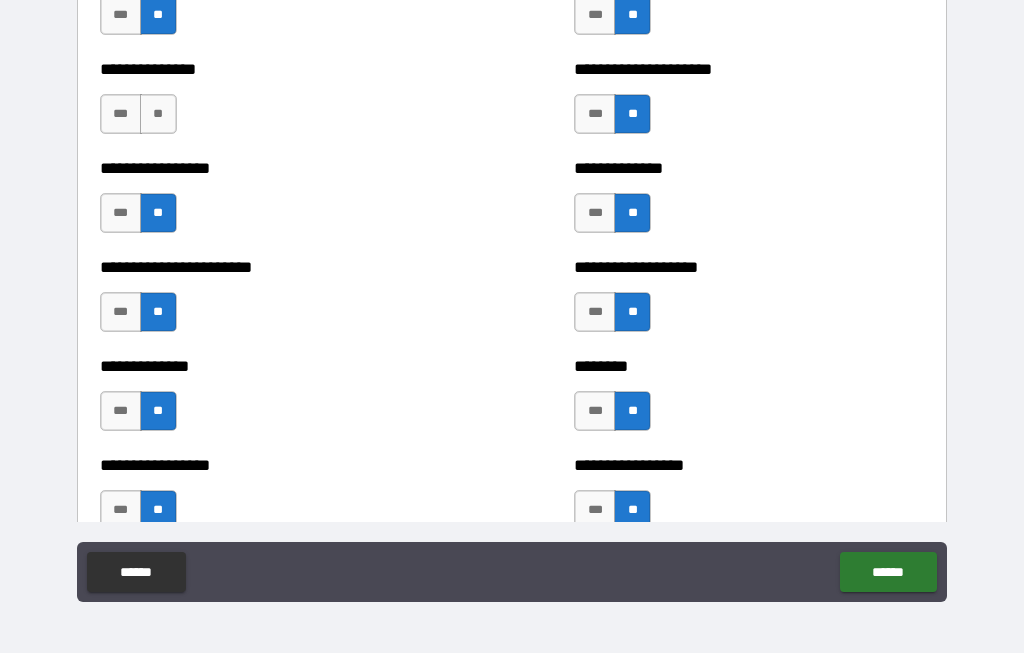 click on "**" at bounding box center (158, 115) 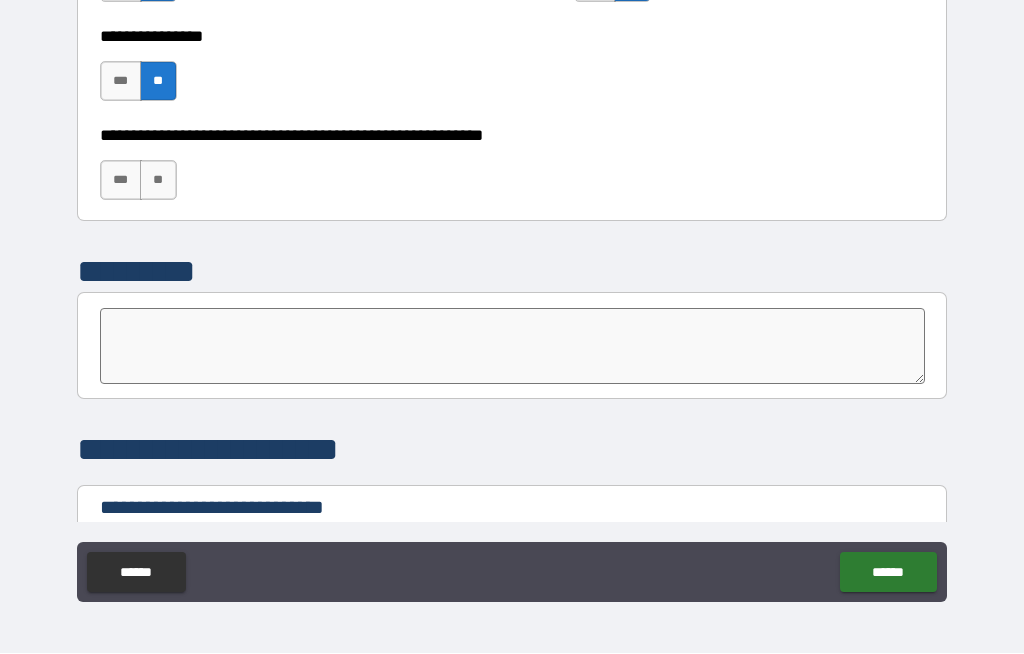 scroll, scrollTop: 6213, scrollLeft: 0, axis: vertical 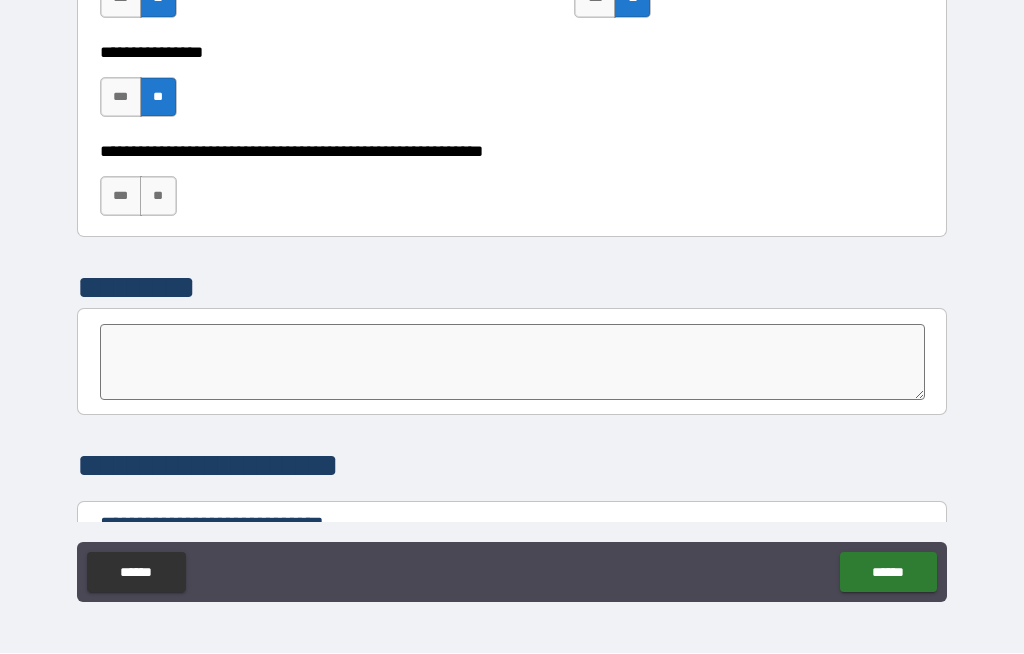 click on "**" at bounding box center (158, 197) 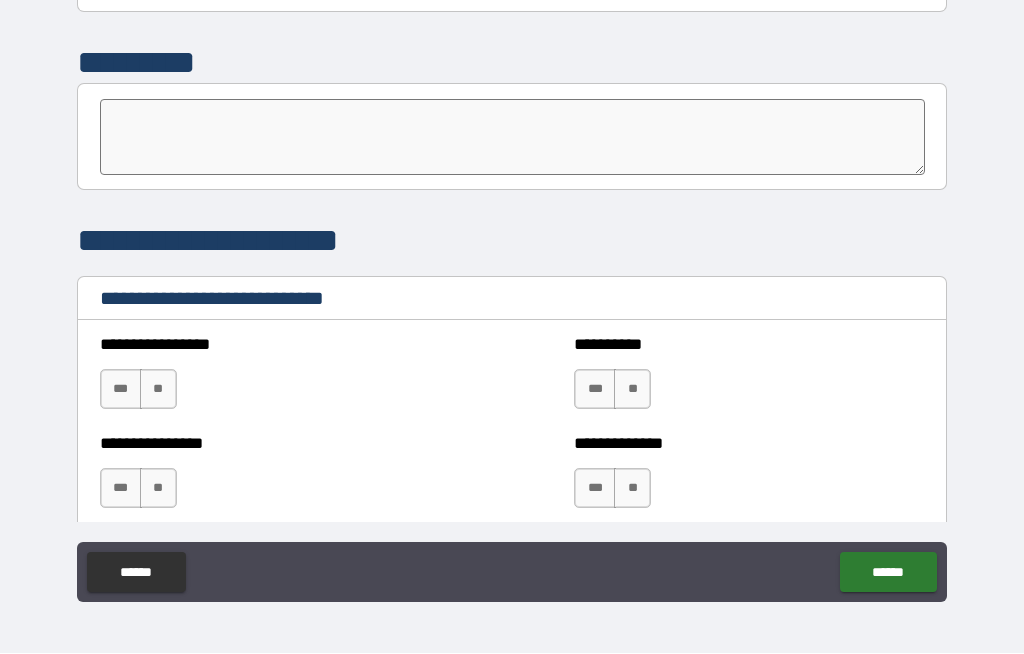 scroll, scrollTop: 6509, scrollLeft: 0, axis: vertical 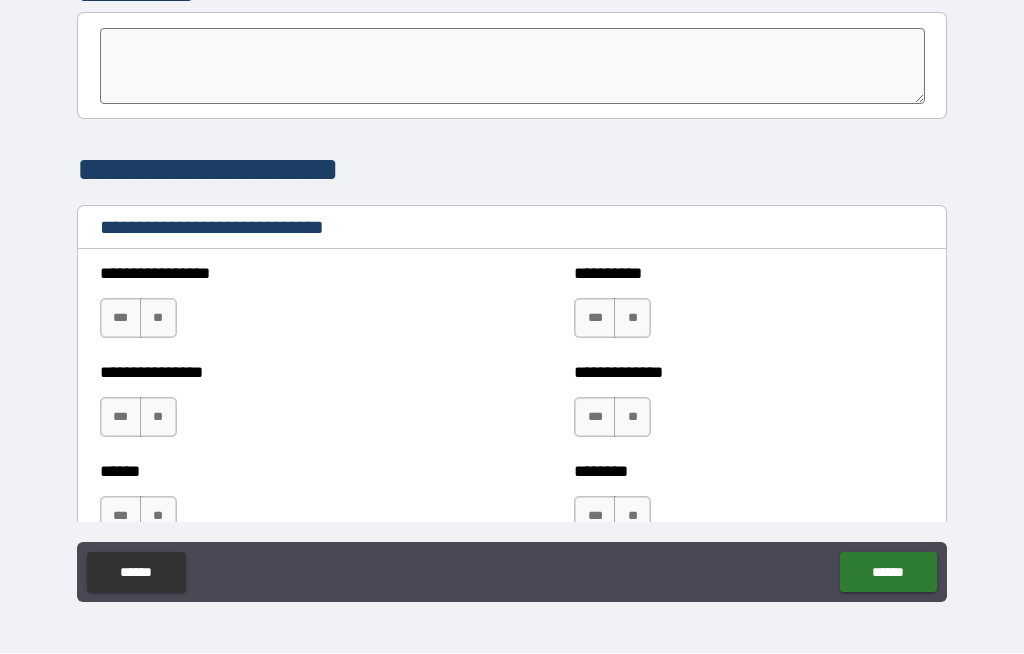 click on "**" at bounding box center (158, 319) 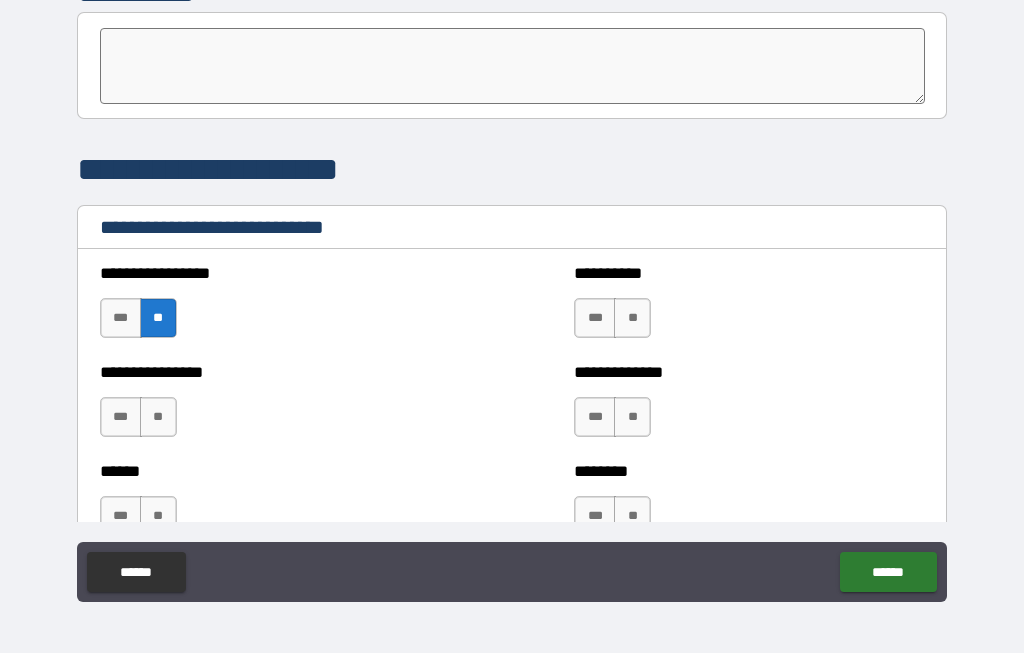 click on "**" at bounding box center [158, 418] 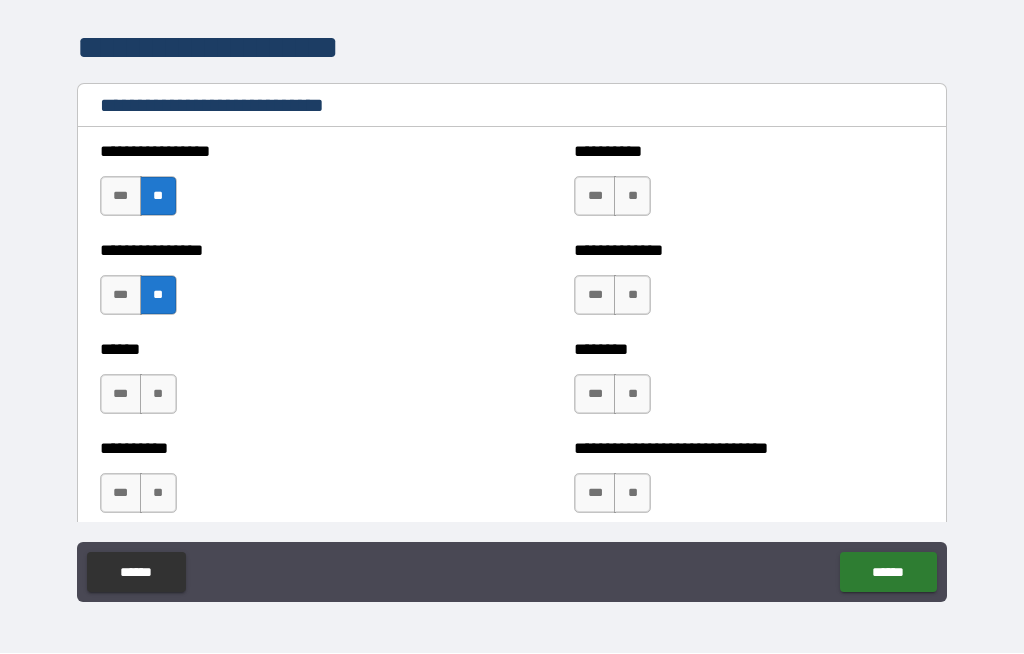 scroll, scrollTop: 6632, scrollLeft: 0, axis: vertical 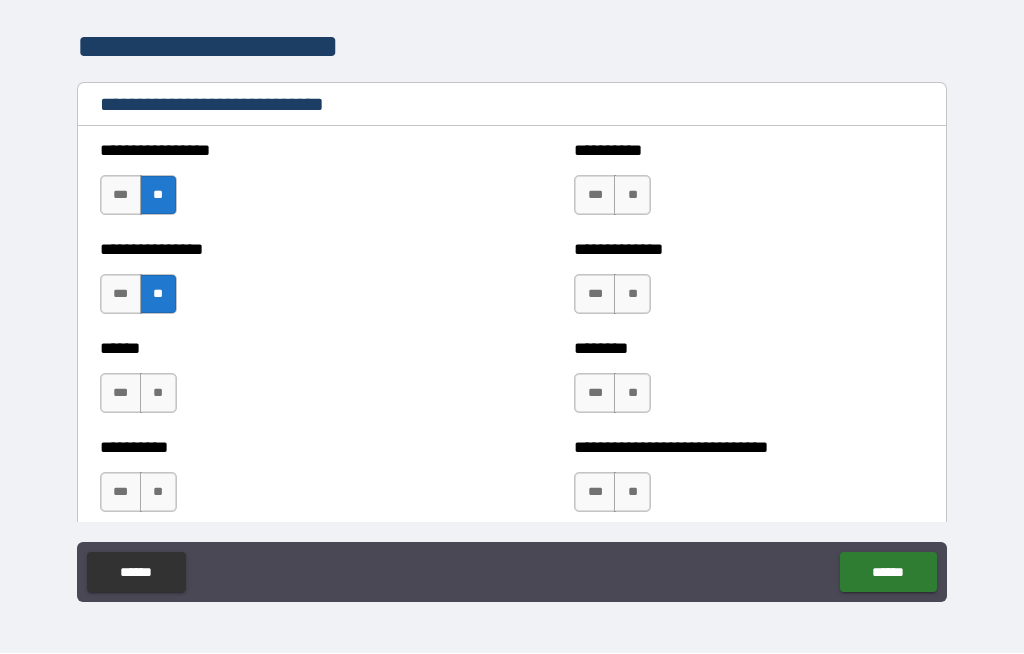 click on "**" at bounding box center (158, 394) 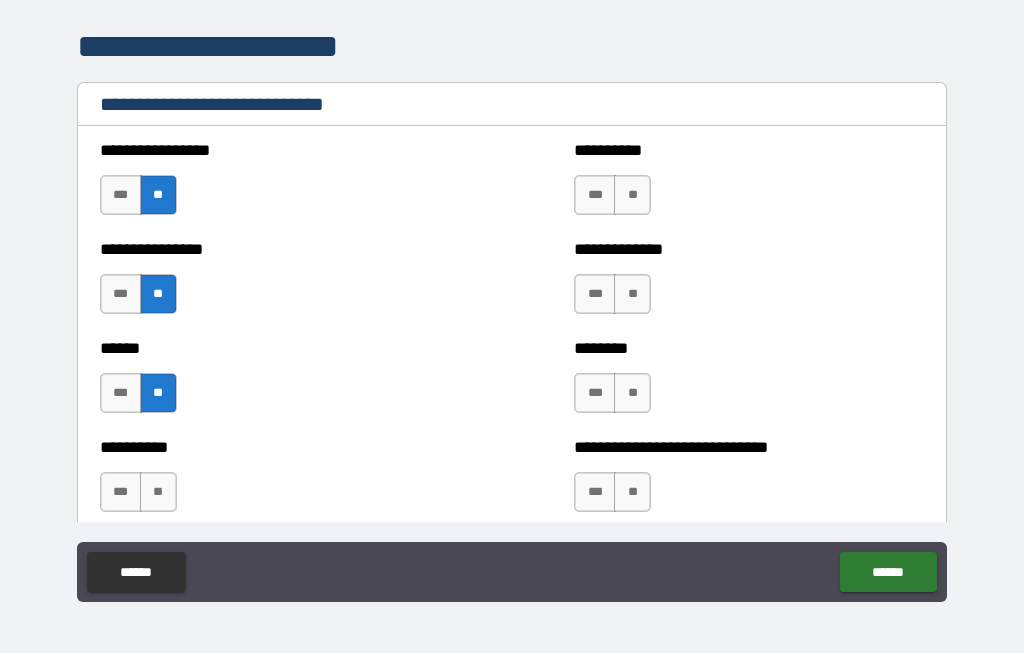 click on "**" at bounding box center (158, 493) 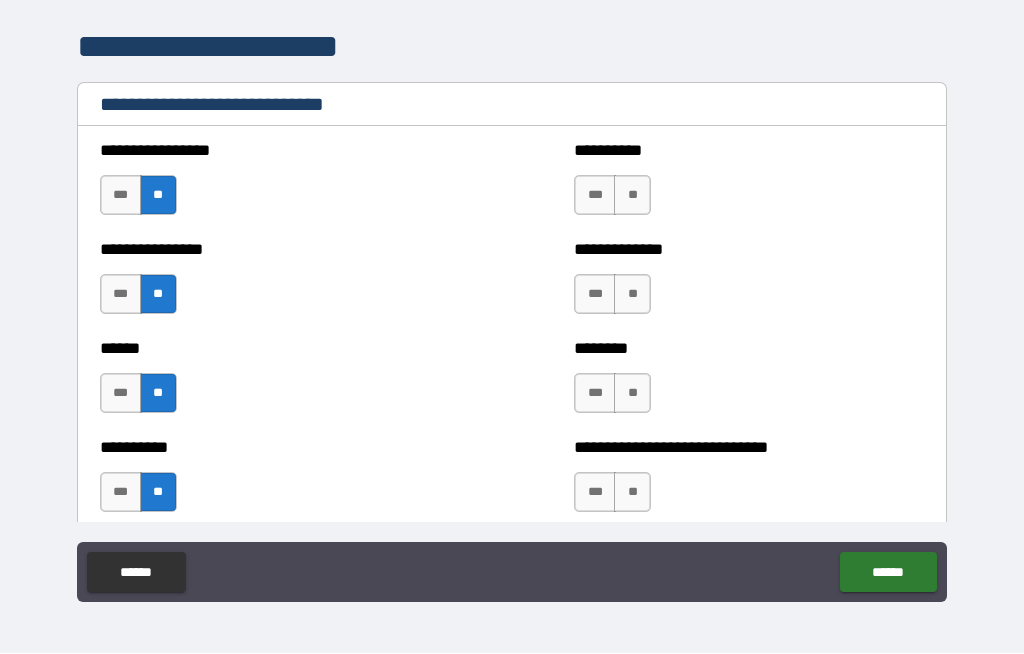 click on "**" at bounding box center (632, 196) 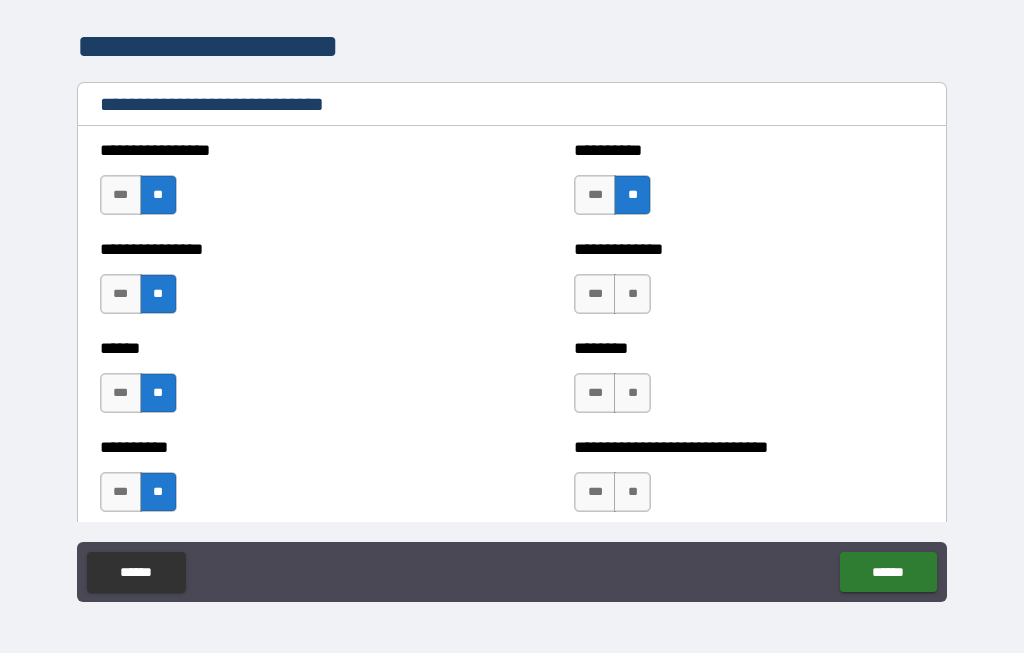 click on "**" at bounding box center [632, 295] 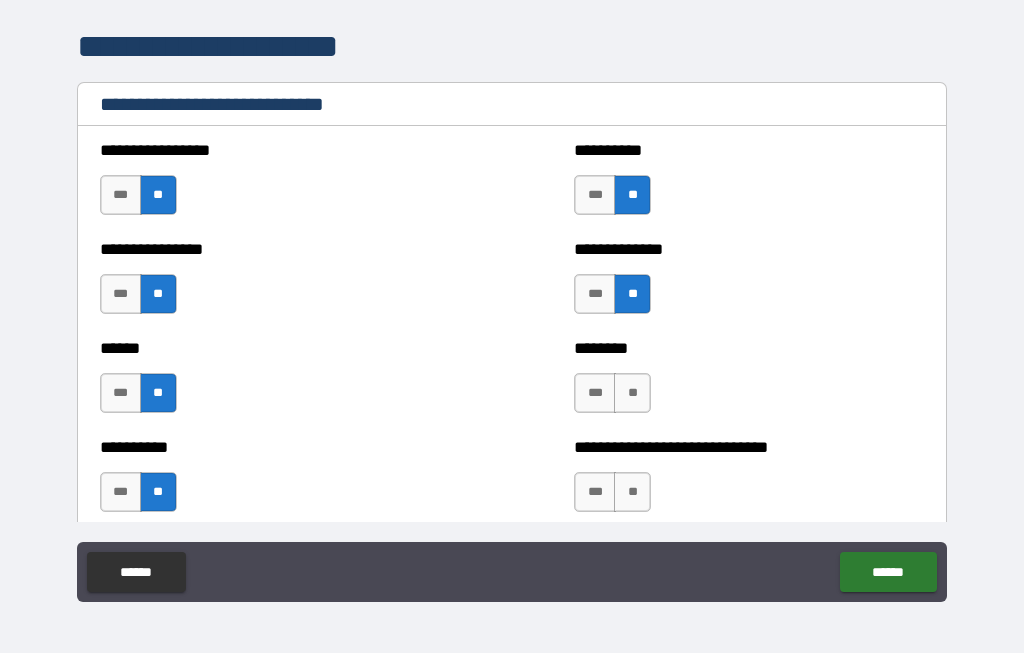 click on "**" at bounding box center (632, 394) 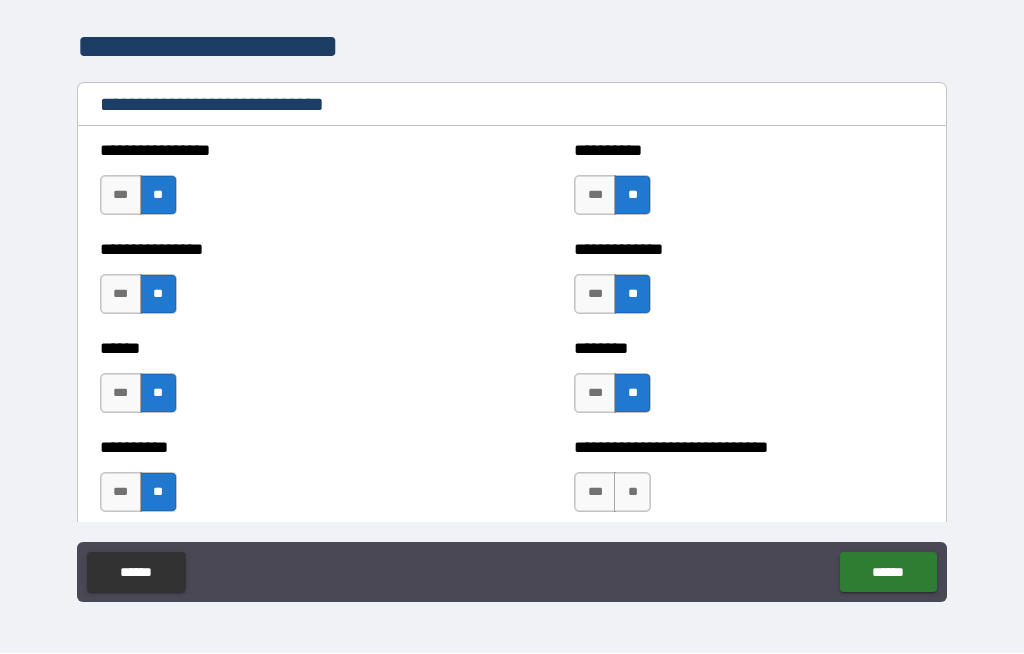 scroll, scrollTop: 6797, scrollLeft: 0, axis: vertical 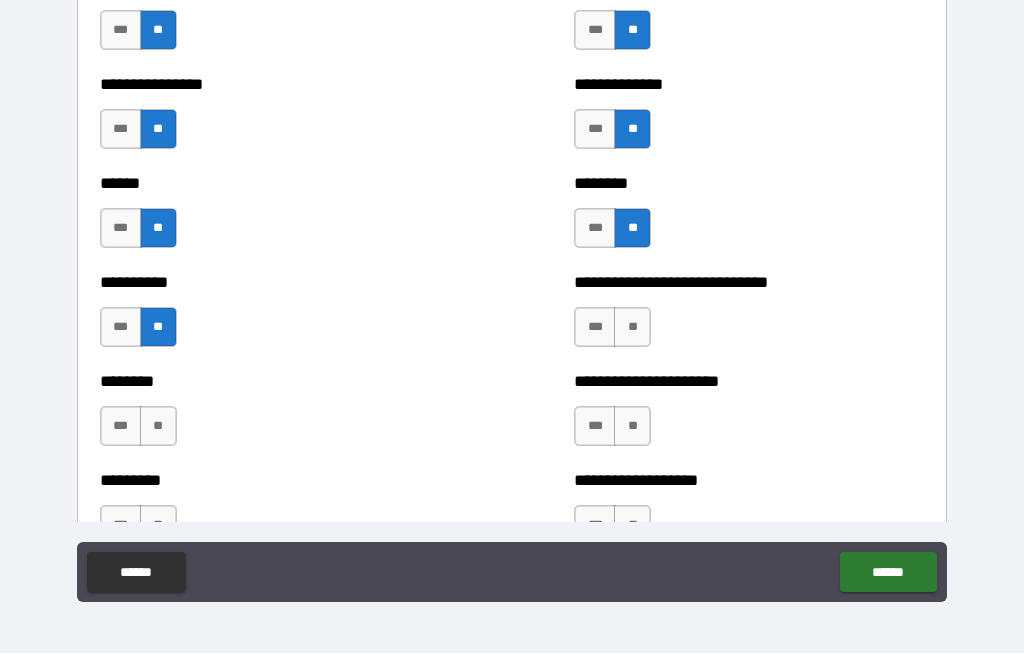 click on "**" at bounding box center (632, 328) 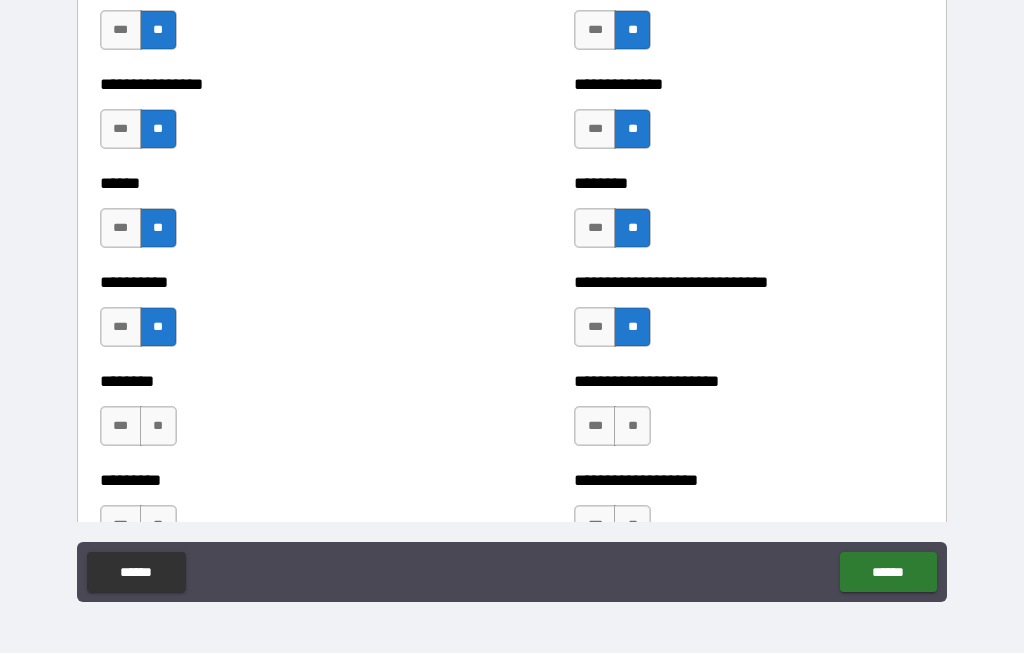 click on "**" at bounding box center [632, 427] 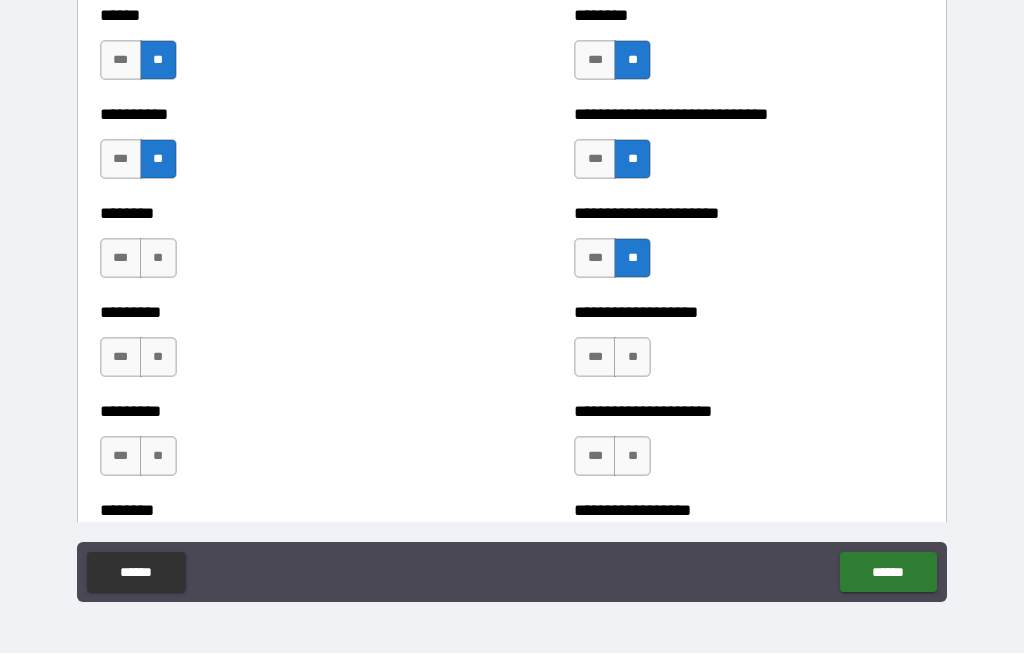 scroll, scrollTop: 6966, scrollLeft: 0, axis: vertical 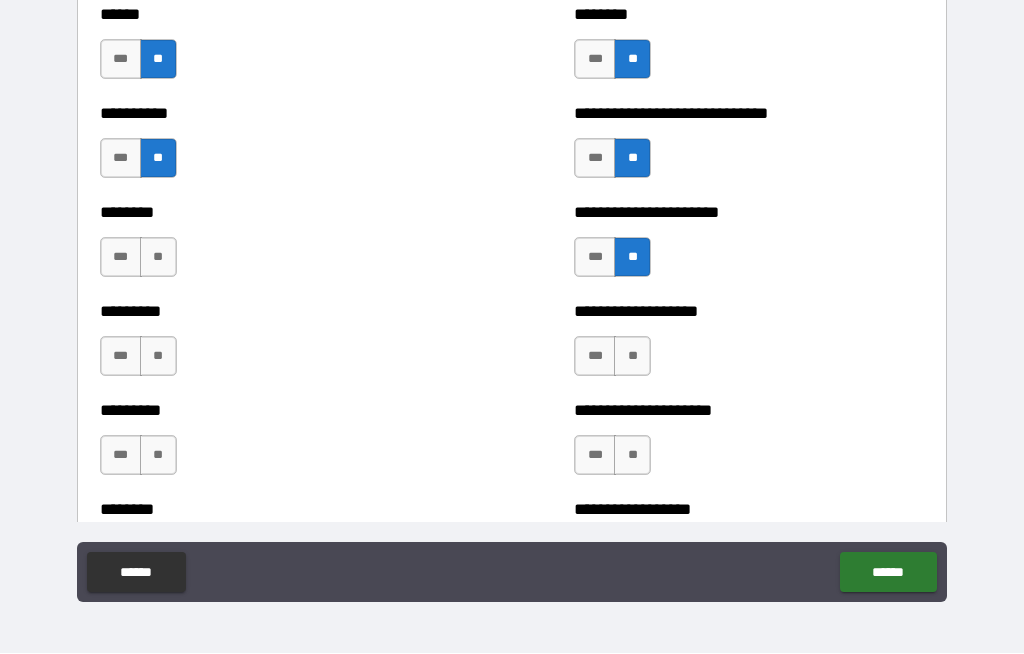 click on "**" at bounding box center (632, 357) 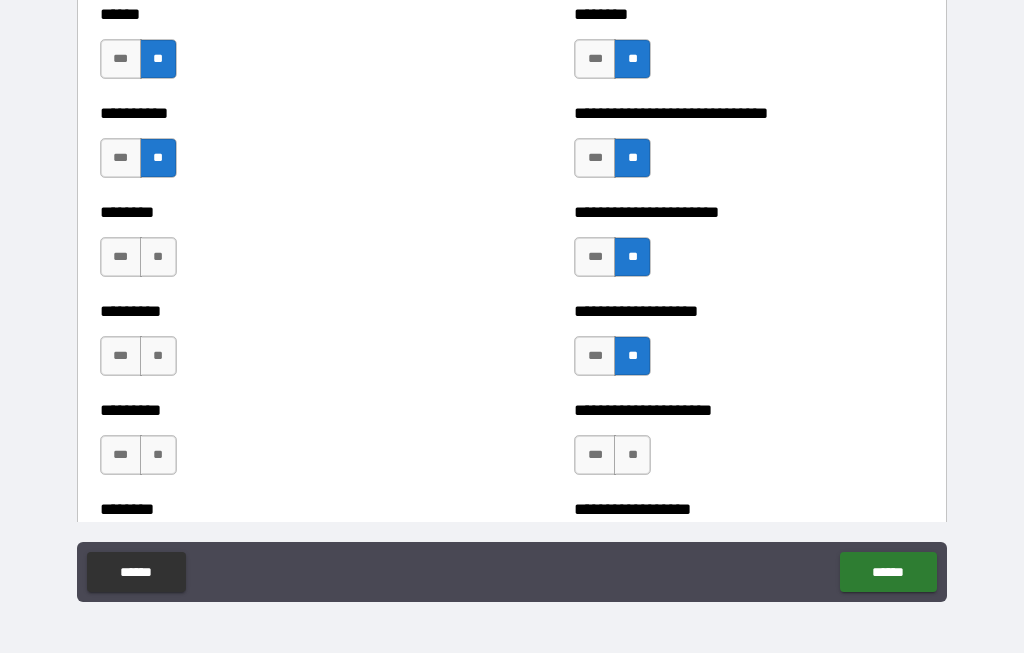 click on "**" at bounding box center (632, 456) 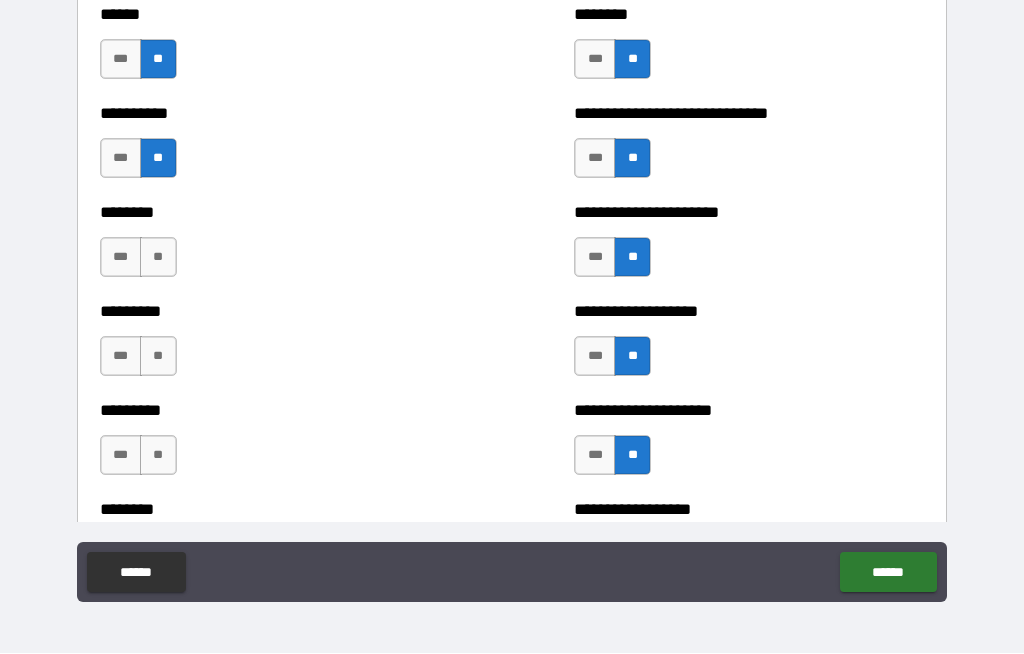 click on "**" at bounding box center [158, 357] 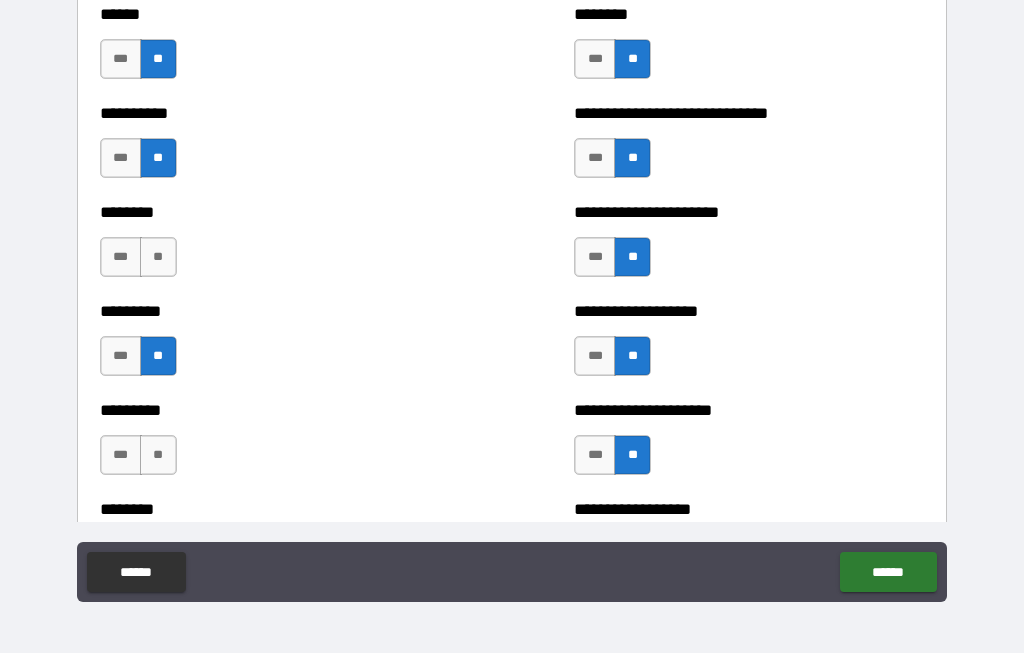 click on "**" at bounding box center (158, 456) 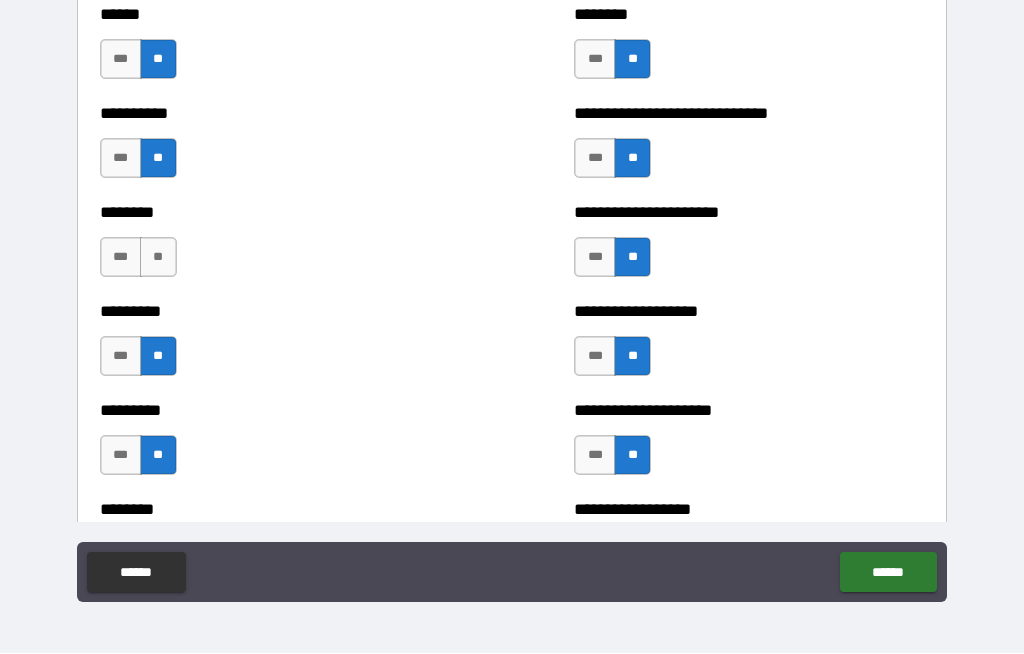 click on "**" at bounding box center [158, 258] 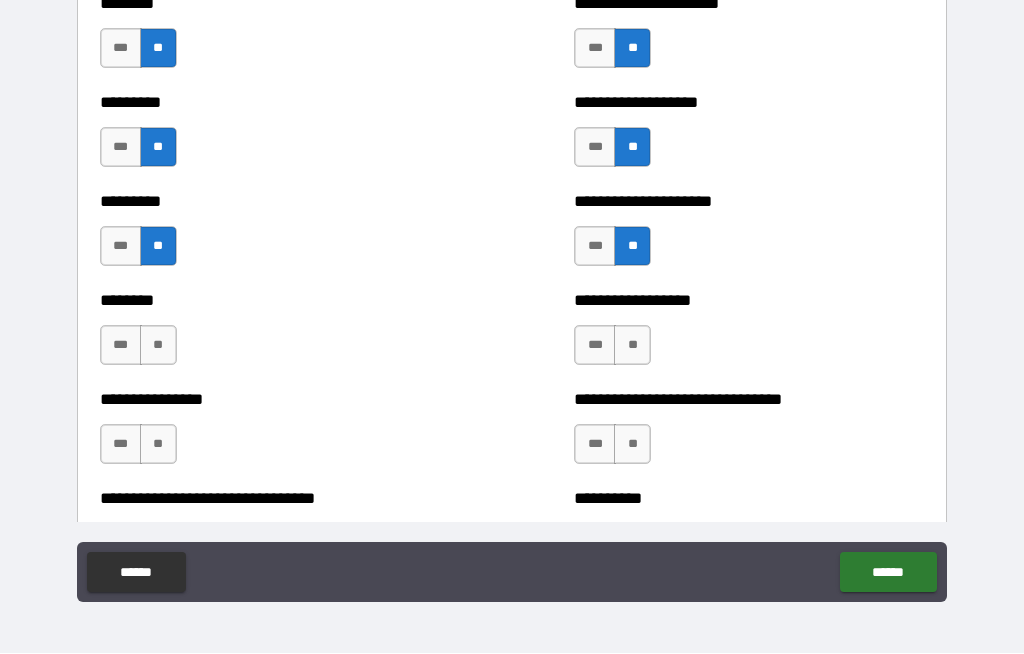 scroll, scrollTop: 7175, scrollLeft: 0, axis: vertical 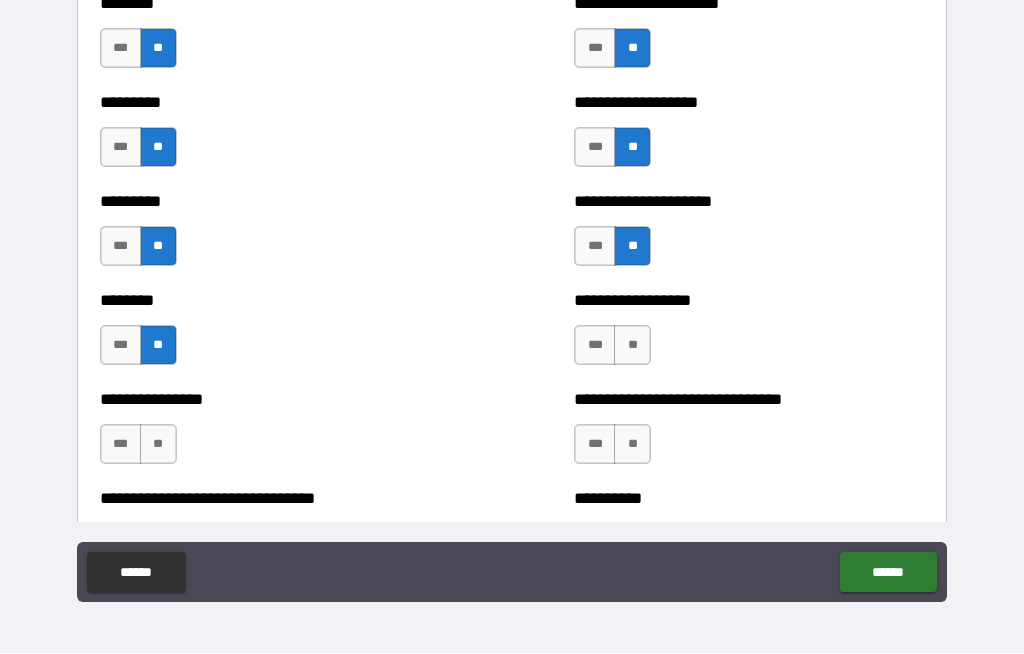 click on "**" at bounding box center [158, 445] 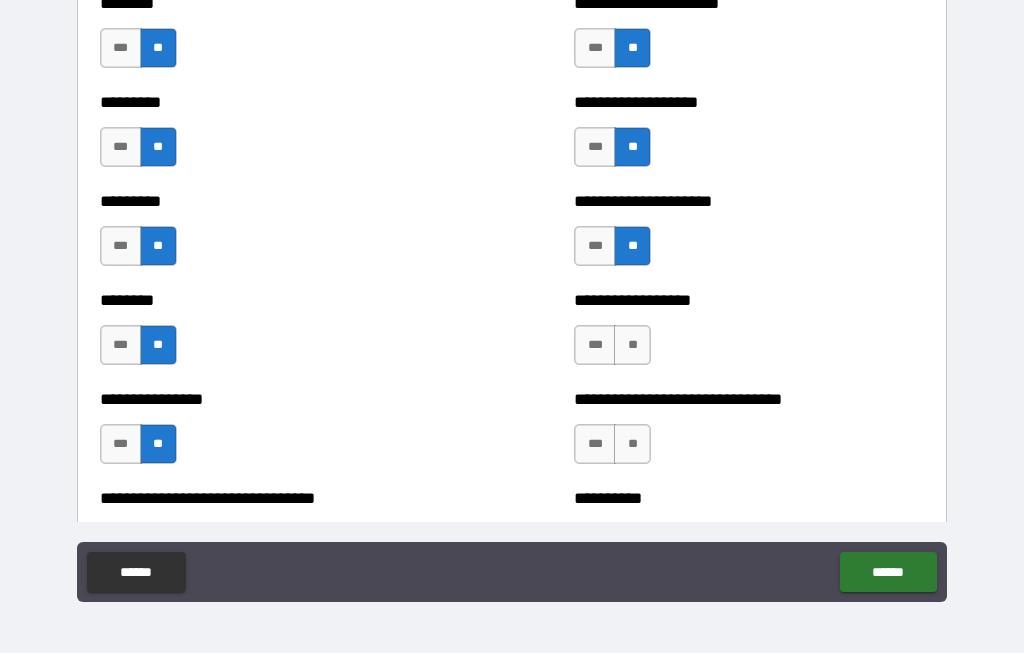 click on "**" at bounding box center [632, 445] 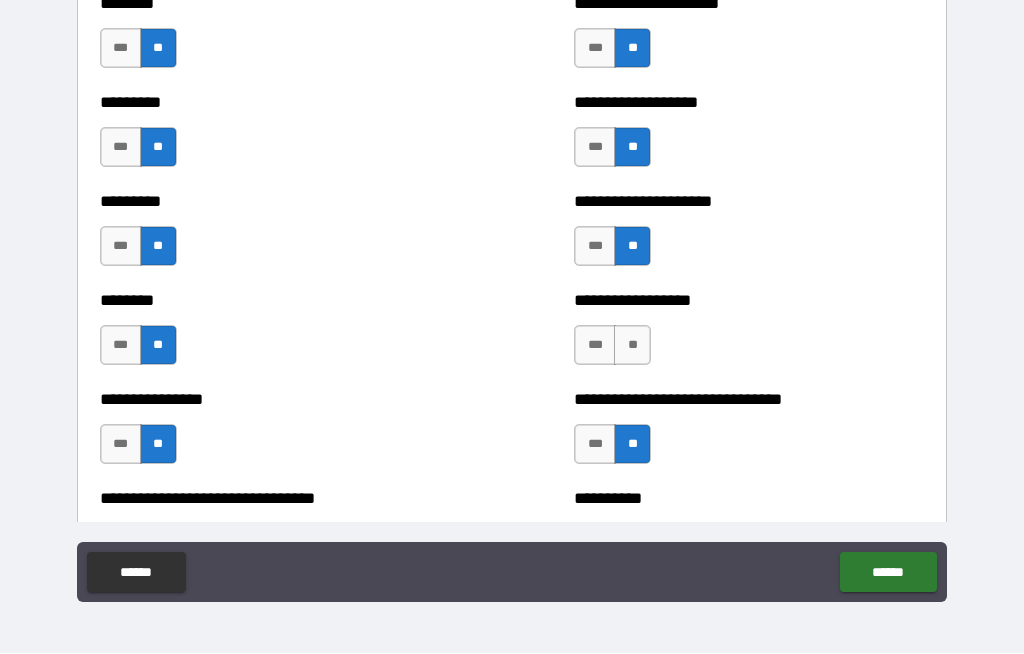 click on "**" at bounding box center [632, 346] 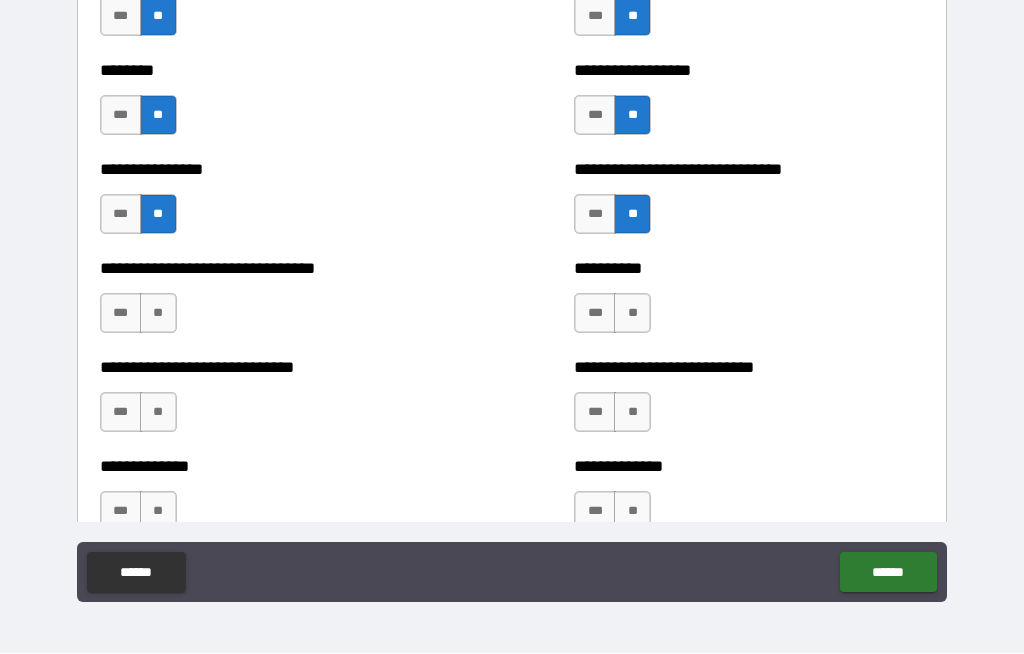 scroll, scrollTop: 7420, scrollLeft: 0, axis: vertical 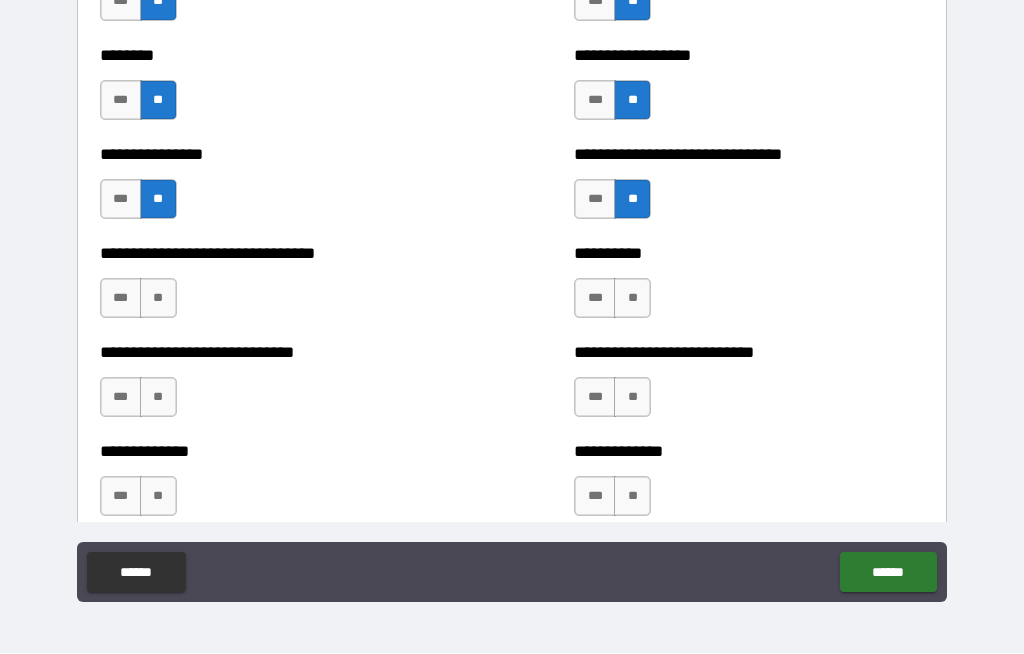 click on "**" at bounding box center (632, 299) 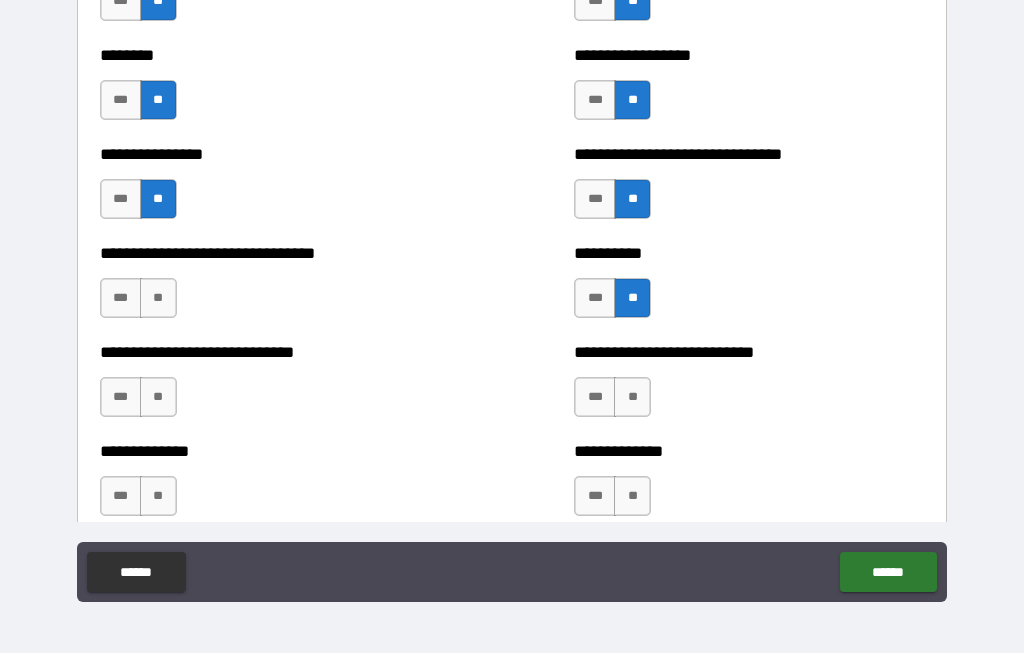 click on "**" at bounding box center [632, 398] 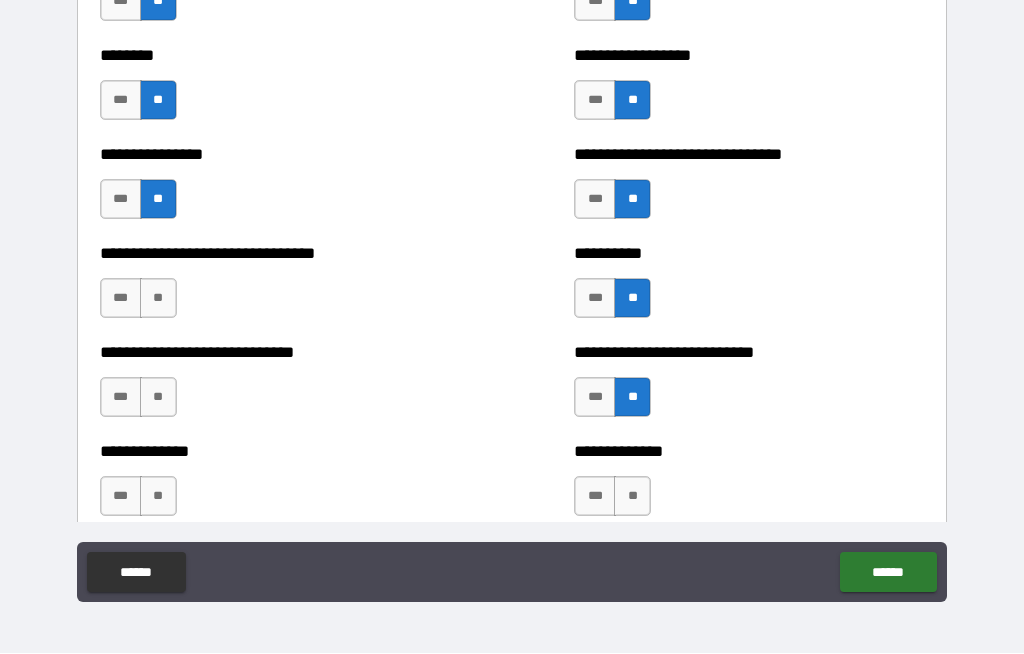 click on "**" at bounding box center [632, 497] 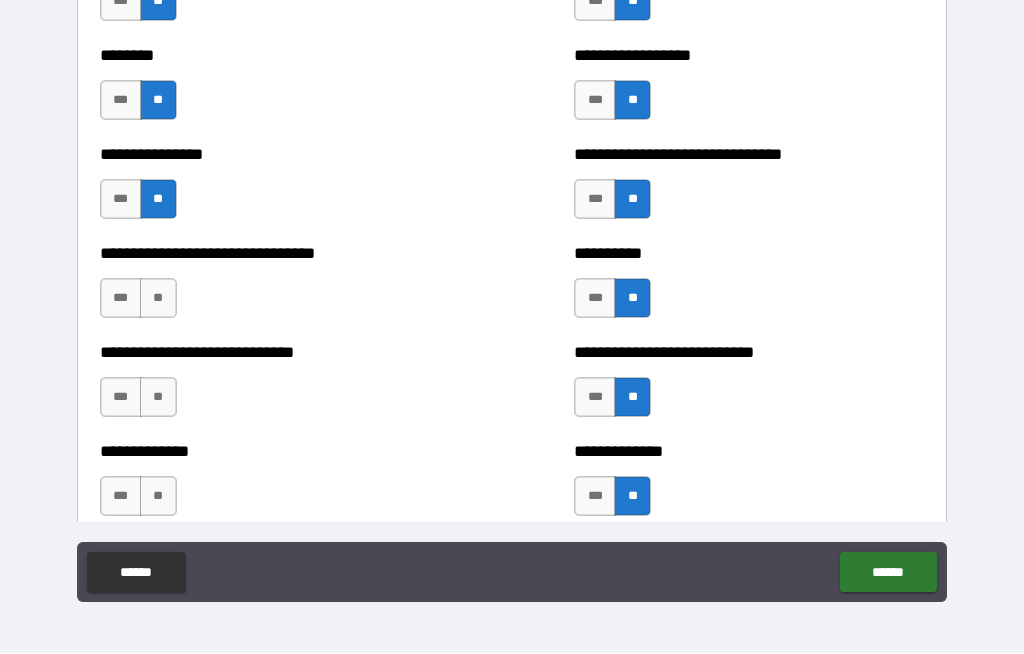 click on "**" at bounding box center [158, 299] 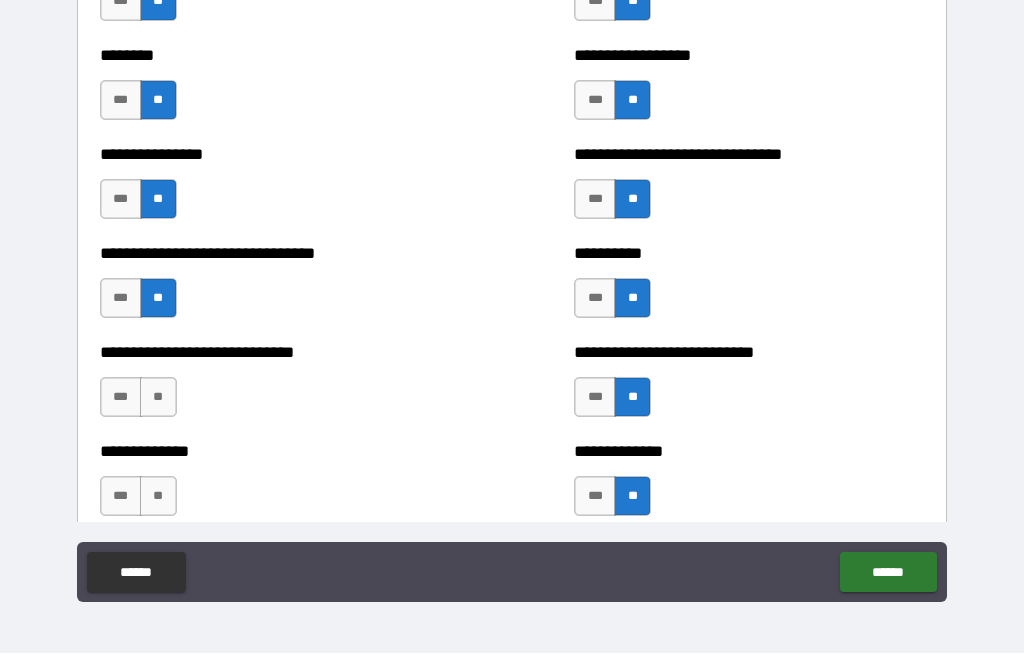 click on "**" at bounding box center [158, 398] 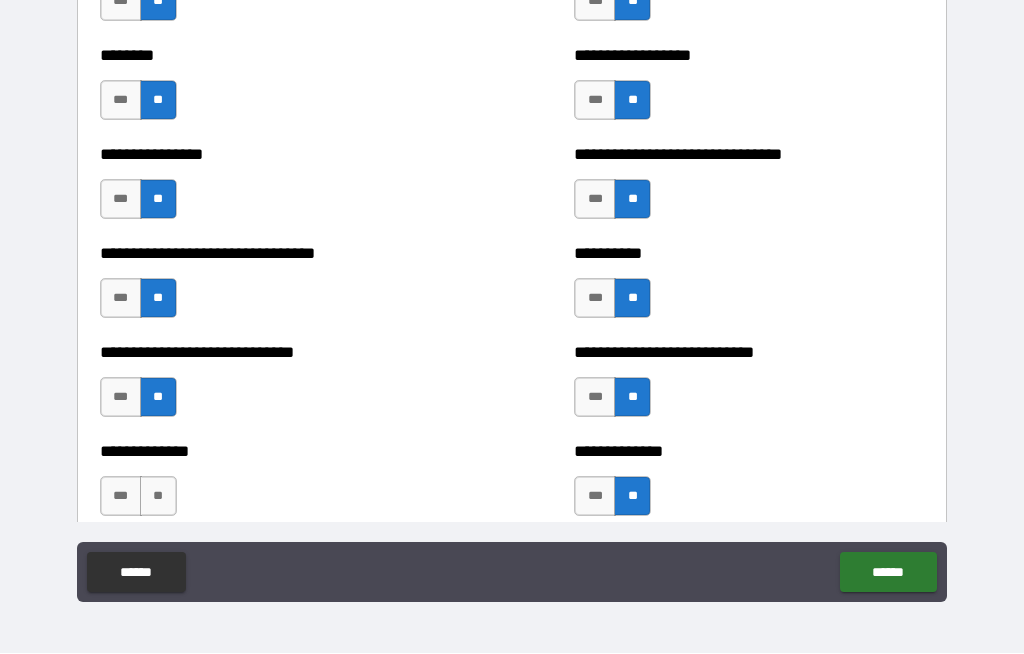 click on "**" at bounding box center [158, 497] 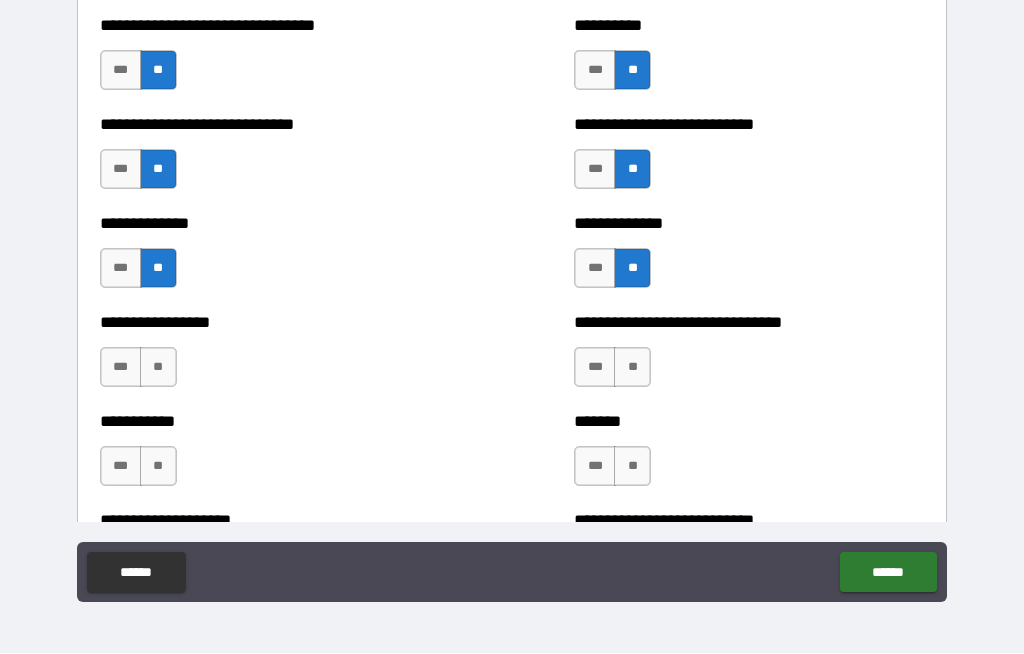 scroll, scrollTop: 7660, scrollLeft: 0, axis: vertical 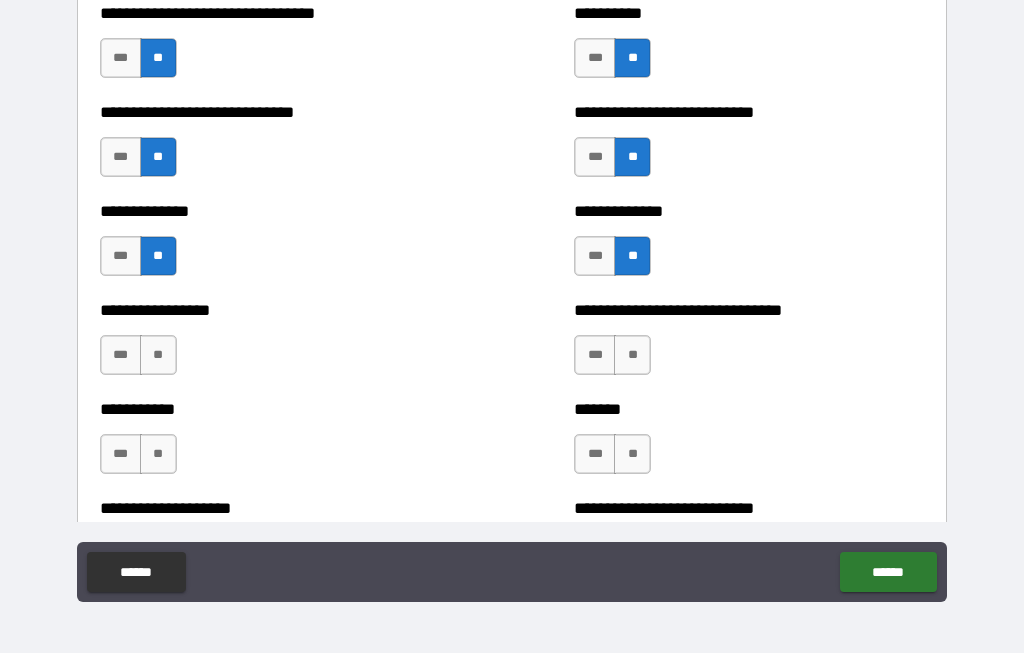 click on "**" at bounding box center (158, 356) 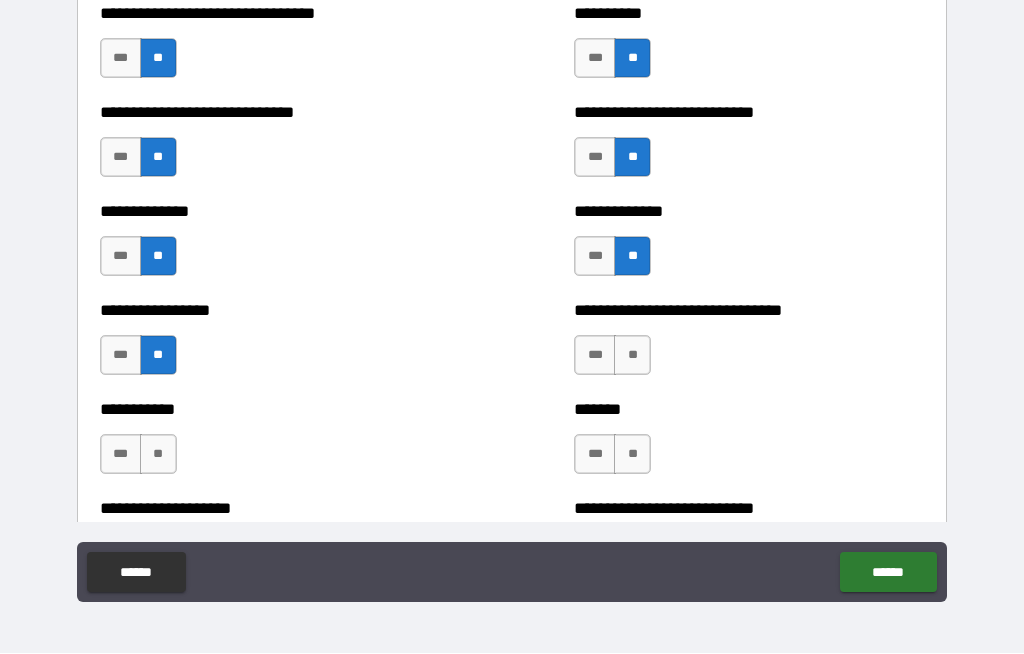 click on "**" at bounding box center (158, 455) 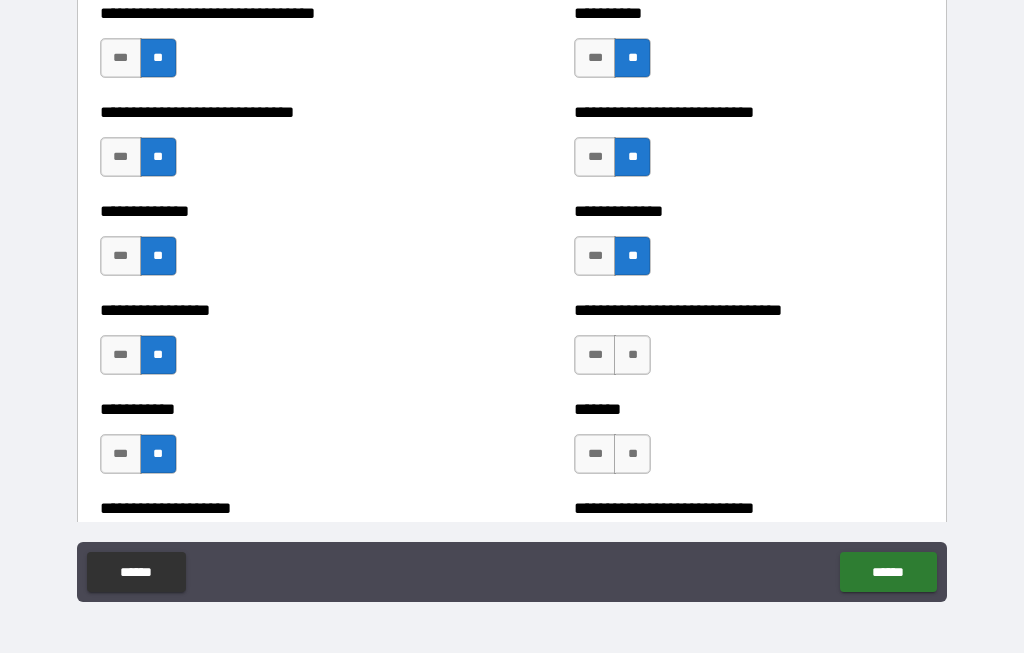 click on "**" at bounding box center [632, 356] 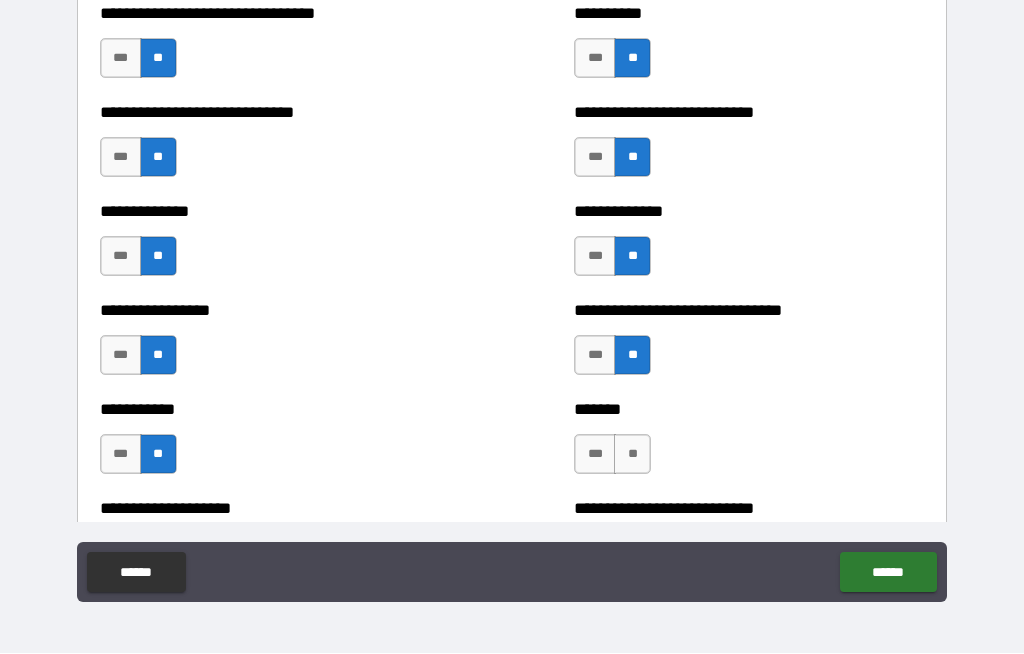 click on "**" at bounding box center [632, 455] 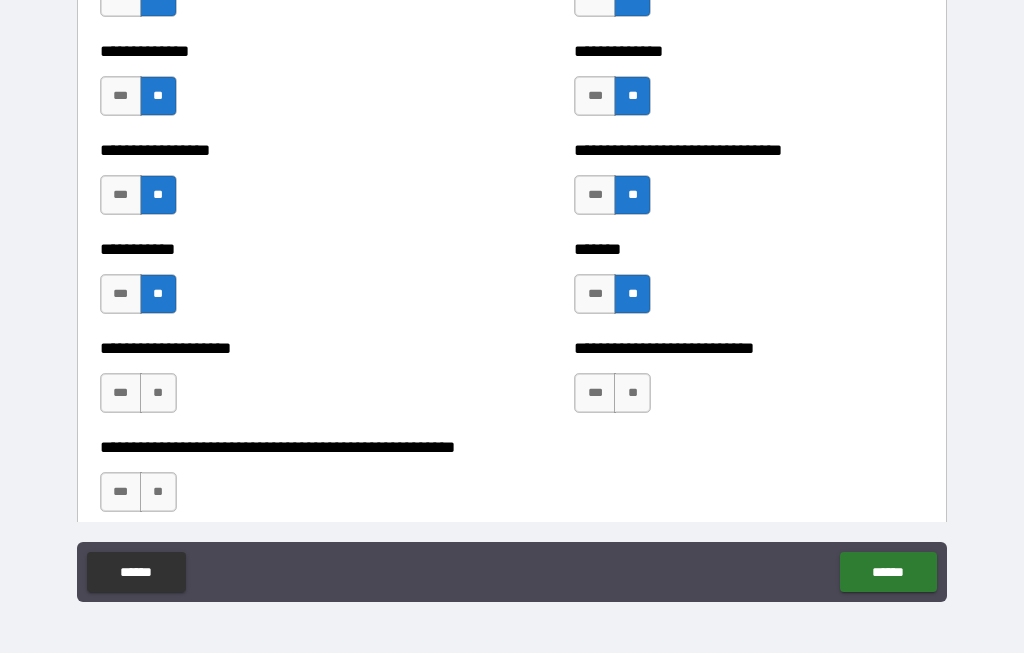scroll, scrollTop: 7822, scrollLeft: 0, axis: vertical 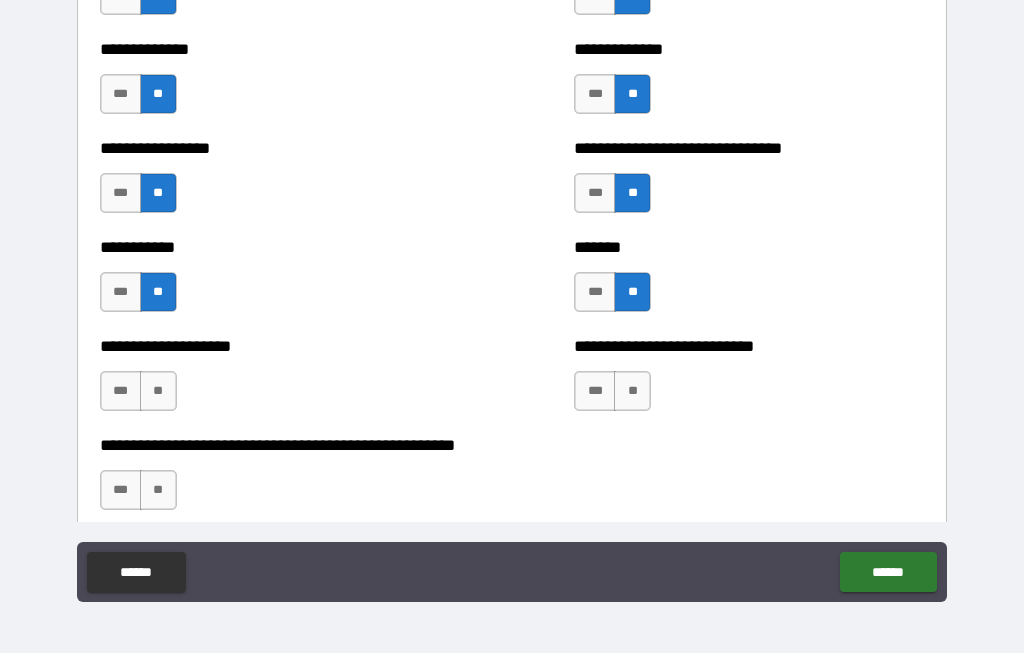 click on "**" at bounding box center (632, 392) 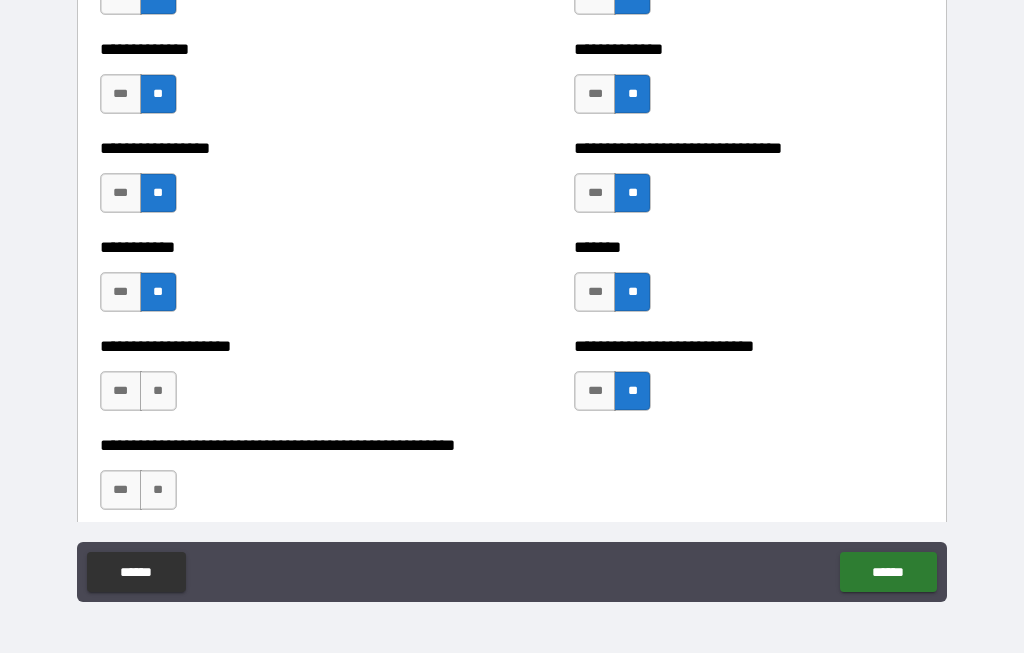 click on "**" at bounding box center (158, 392) 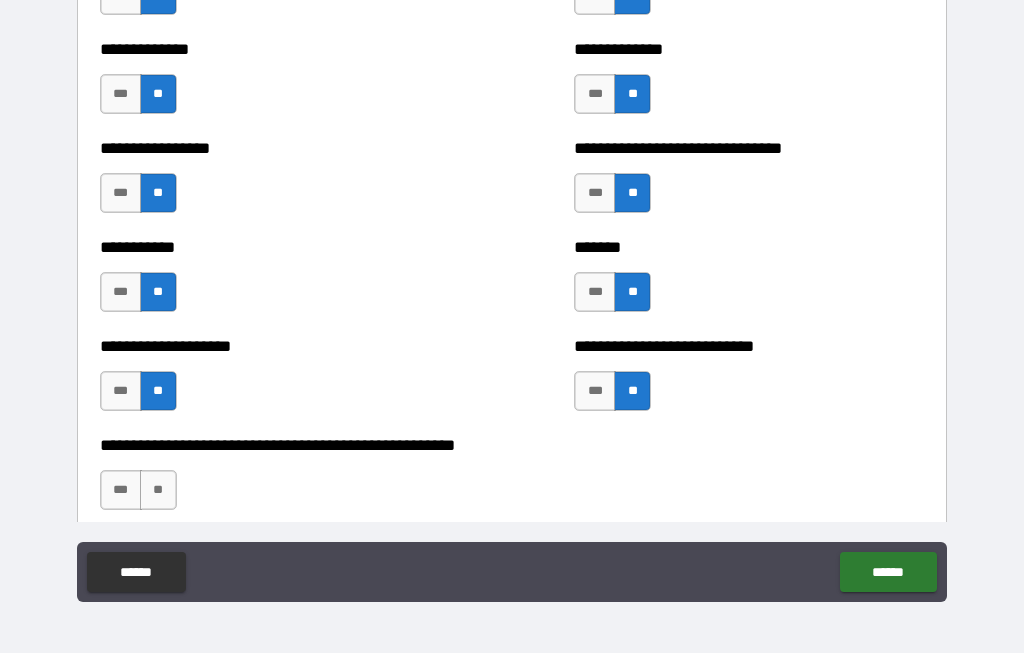 click on "**" at bounding box center (158, 491) 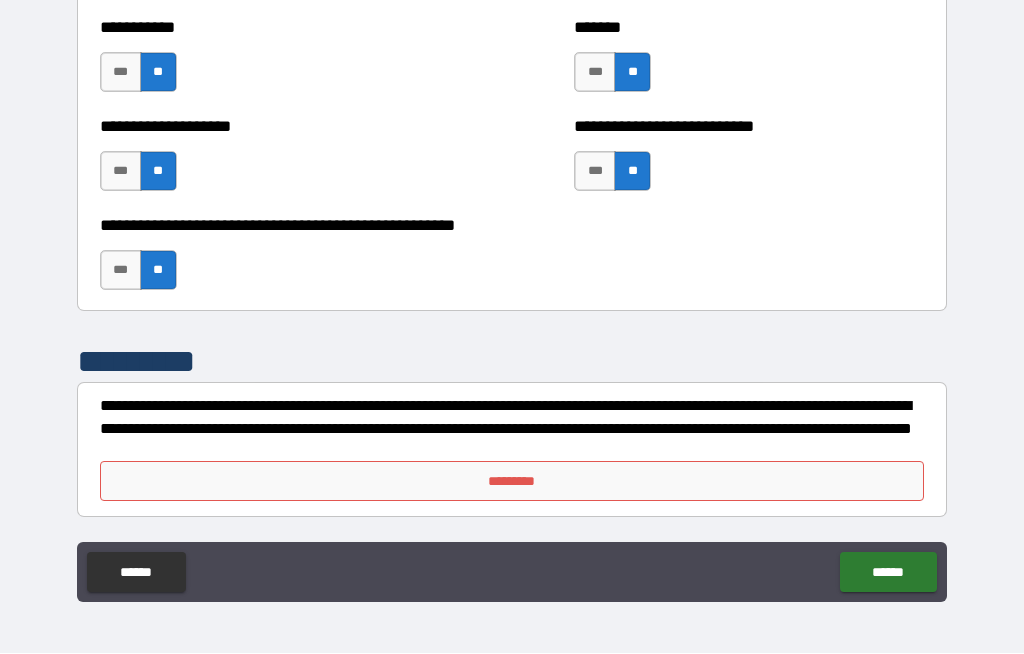 scroll, scrollTop: 8042, scrollLeft: 0, axis: vertical 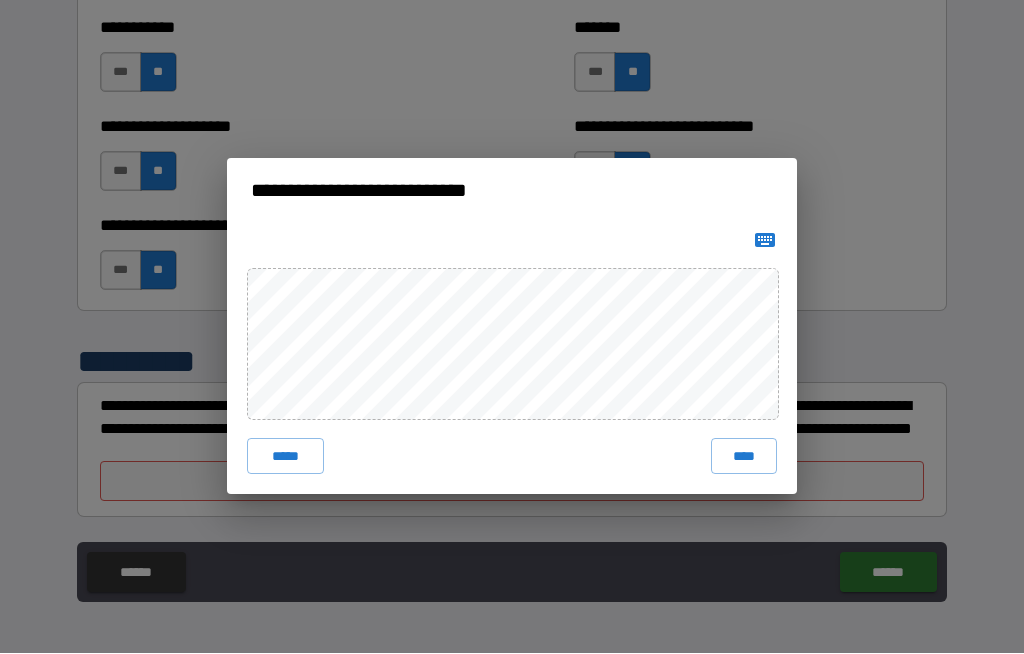 click on "****" at bounding box center [744, 457] 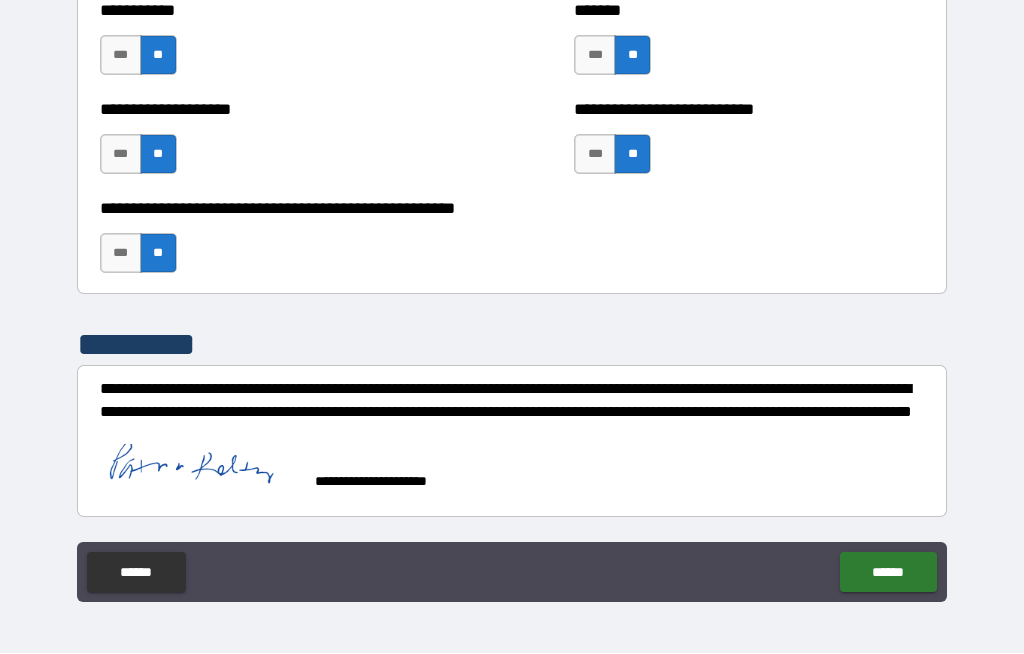 scroll, scrollTop: 8059, scrollLeft: 0, axis: vertical 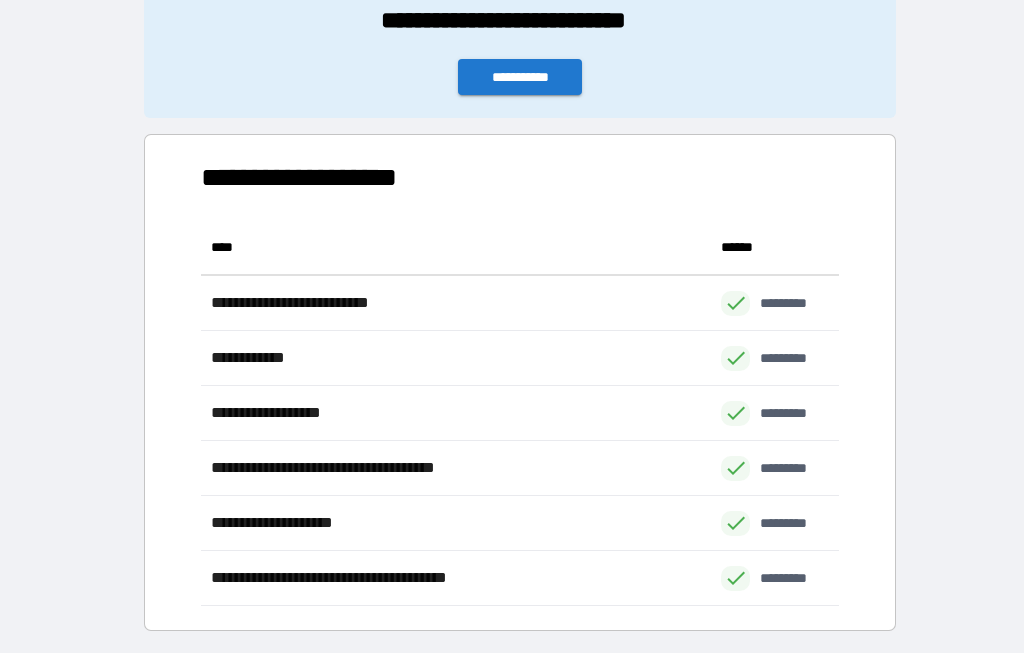 click on "**********" at bounding box center [520, 78] 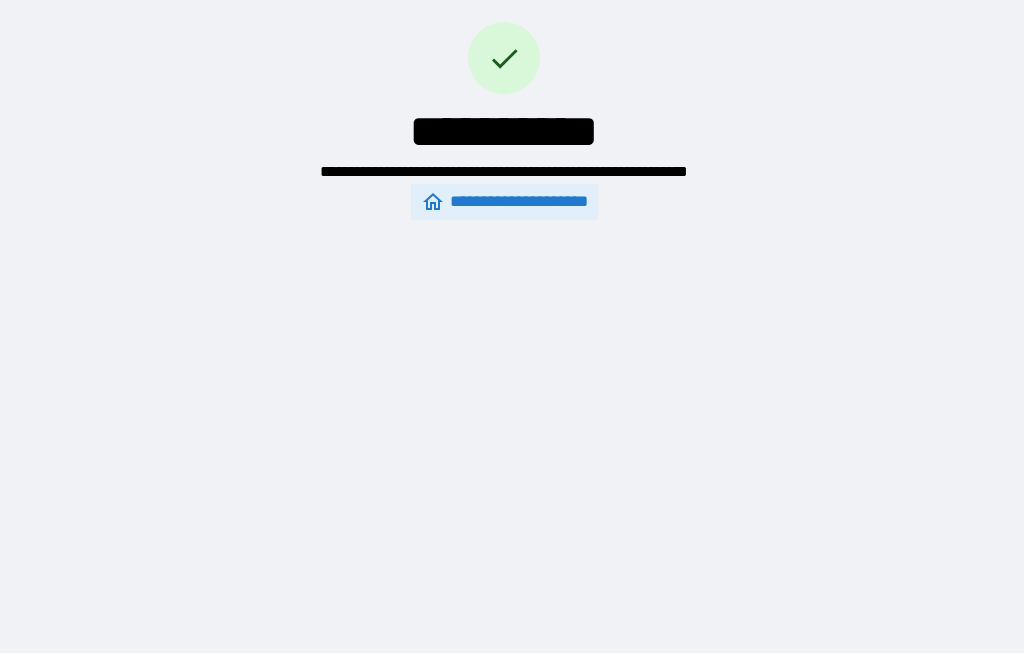 scroll, scrollTop: 0, scrollLeft: 0, axis: both 